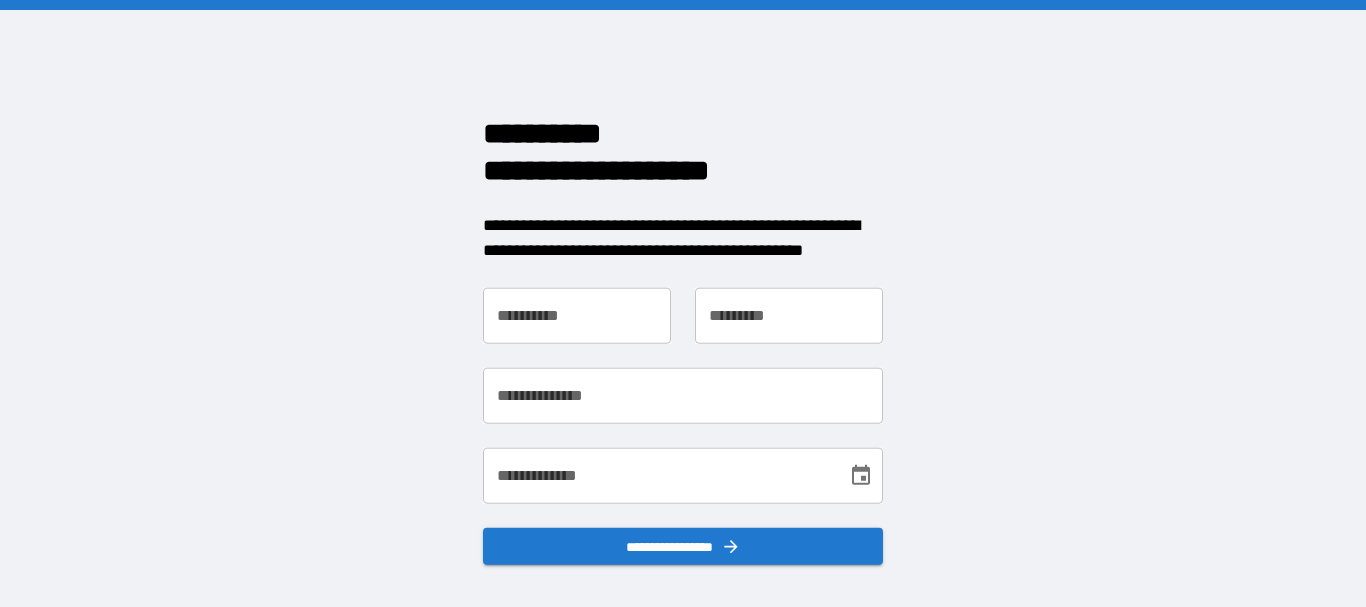 scroll, scrollTop: 0, scrollLeft: 0, axis: both 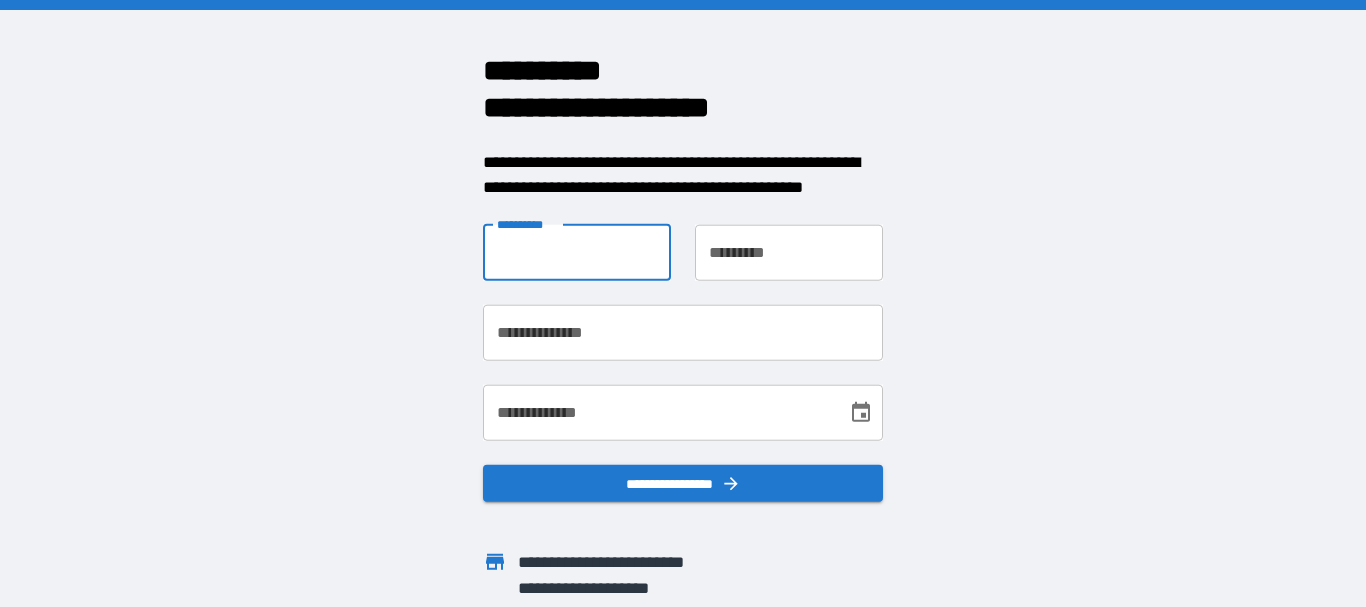 click on "**********" at bounding box center (577, 252) 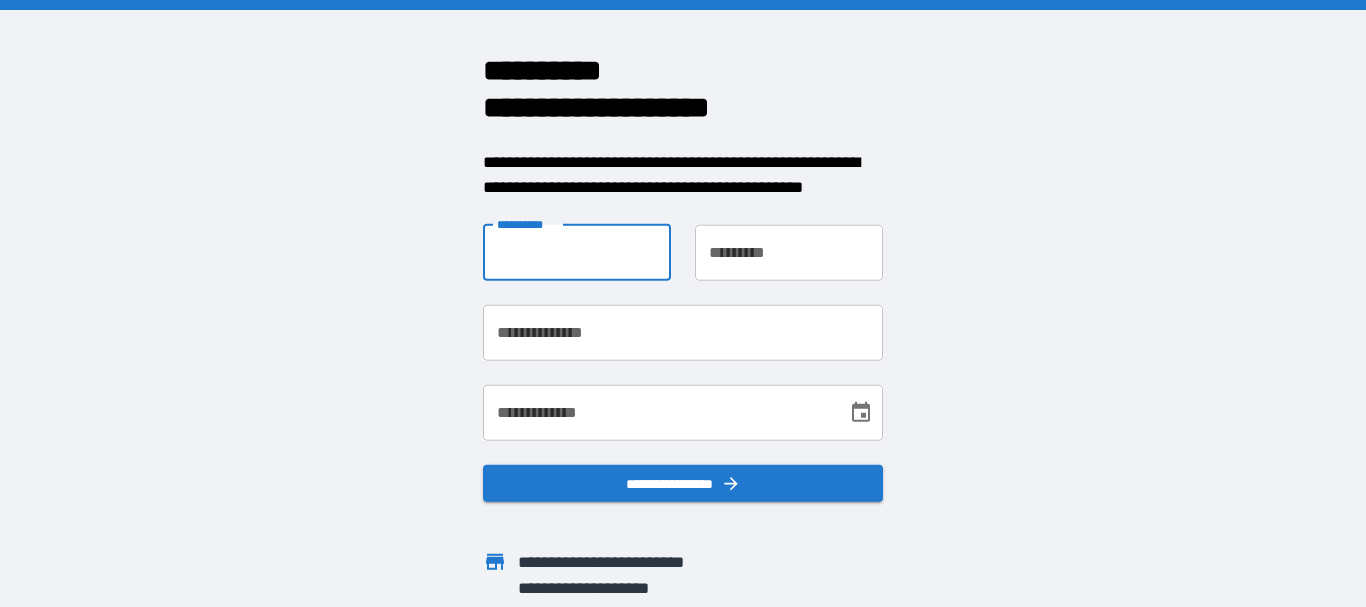 type on "*****" 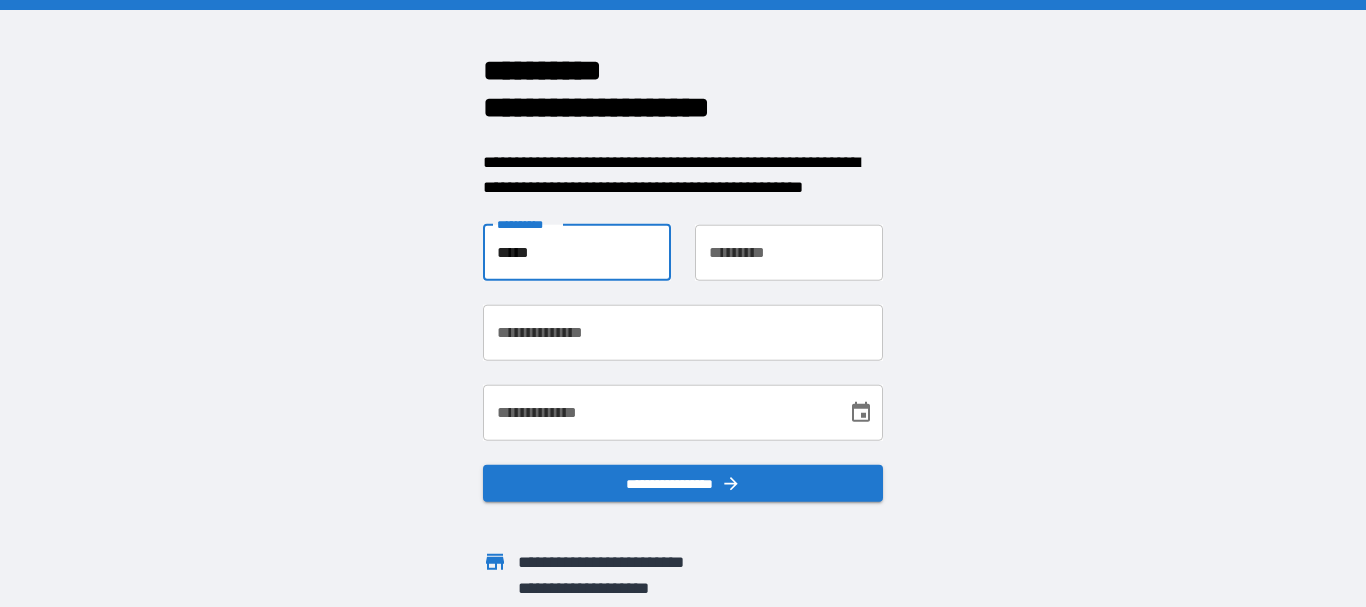 type on "*****" 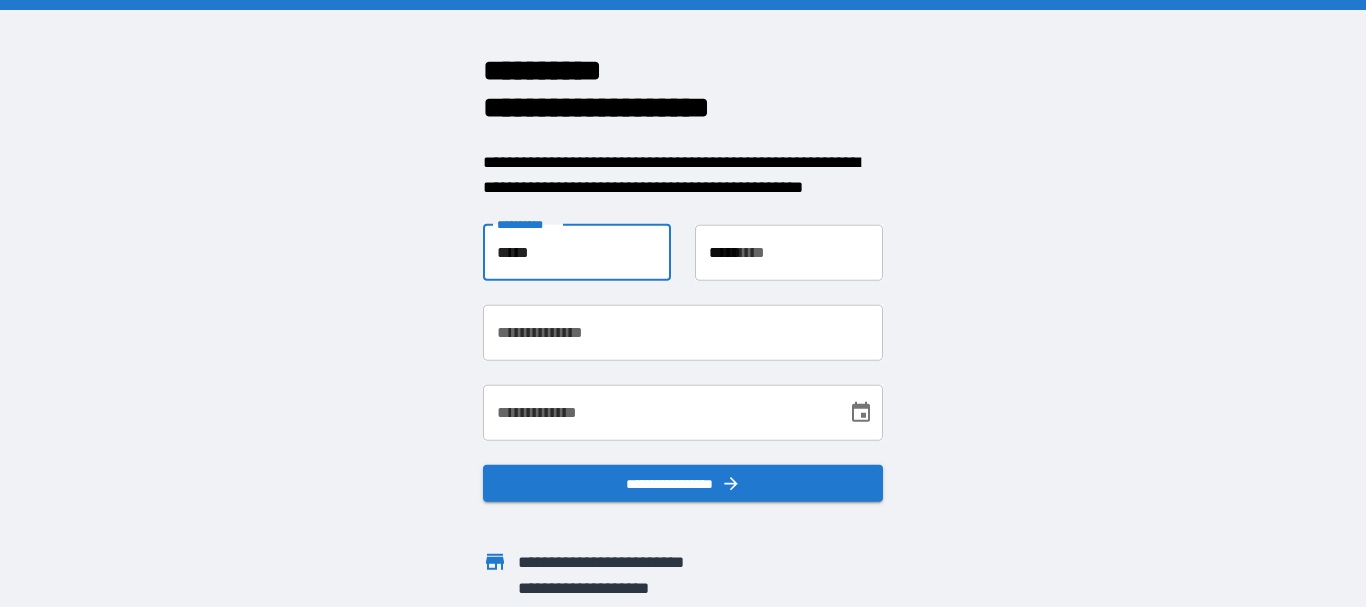 type on "**********" 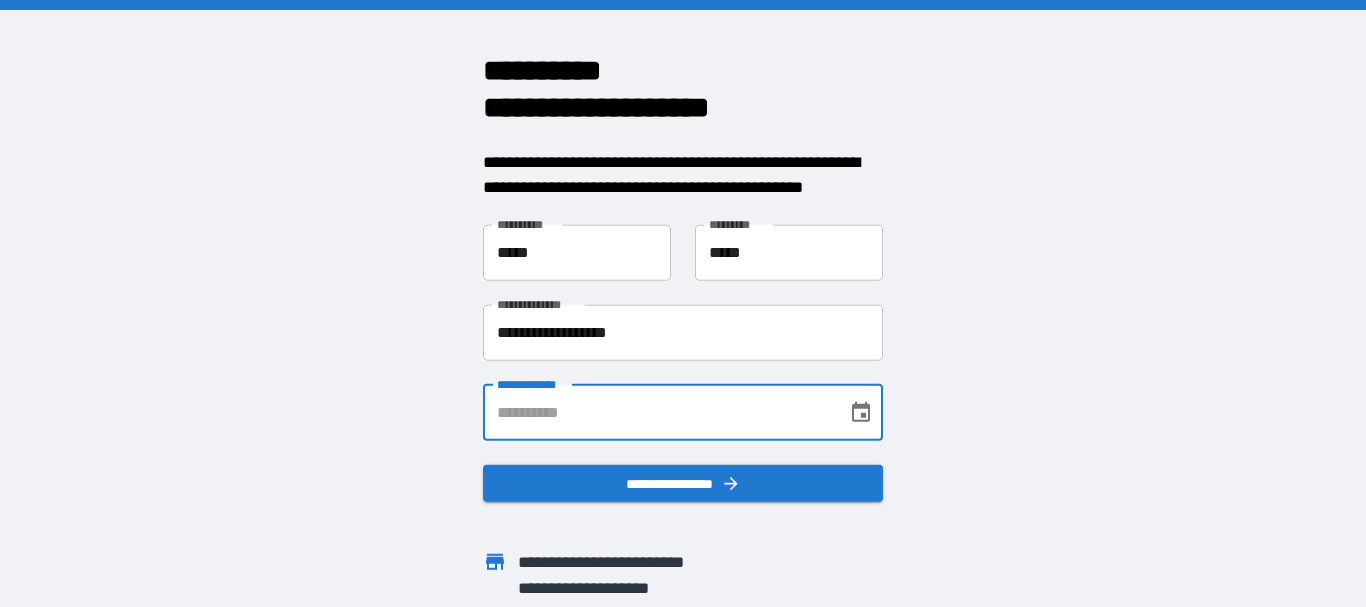 click on "**********" at bounding box center (658, 412) 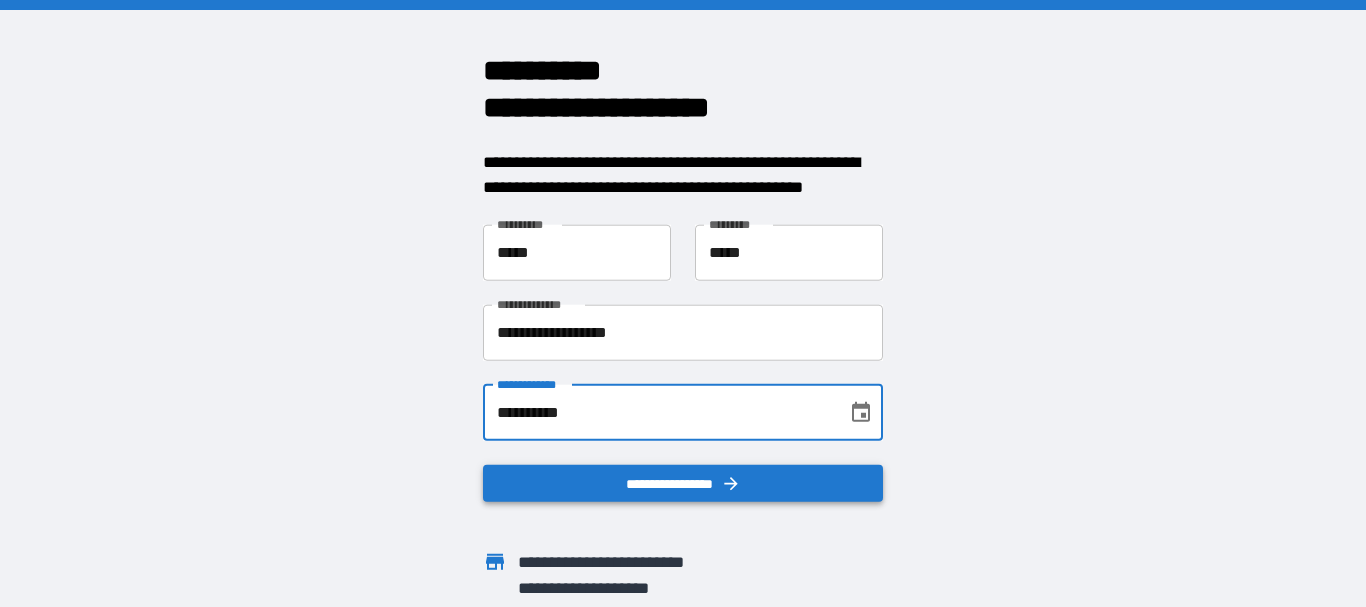 type on "**********" 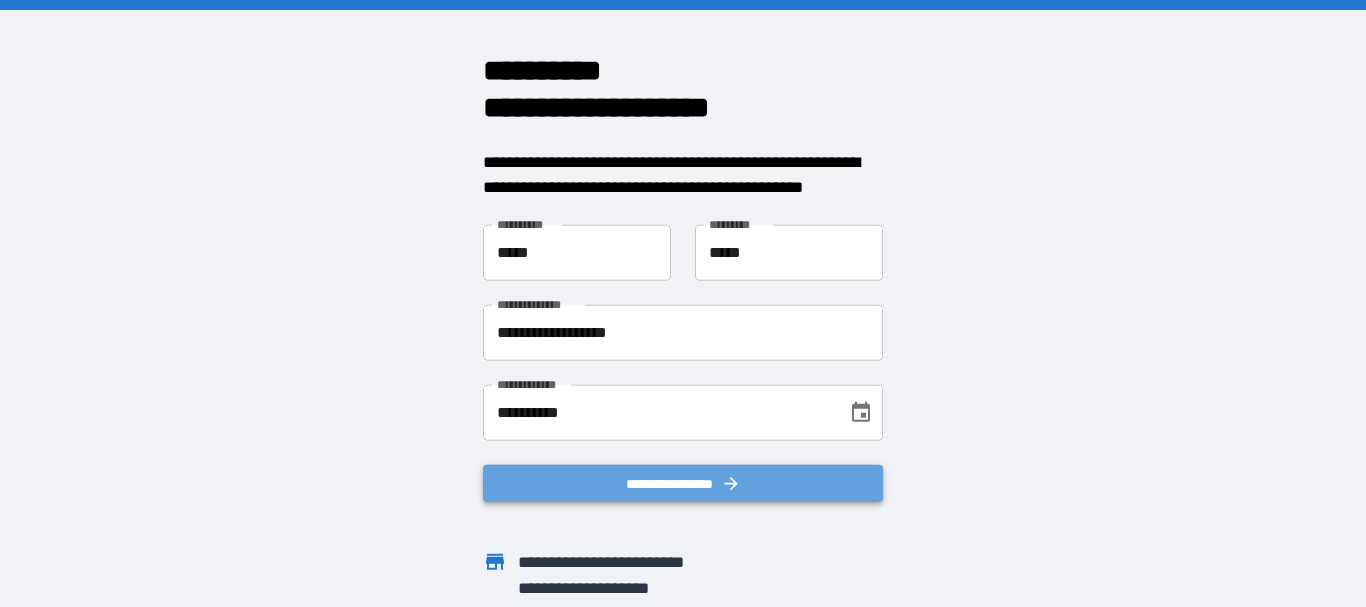 click on "**********" at bounding box center (683, 483) 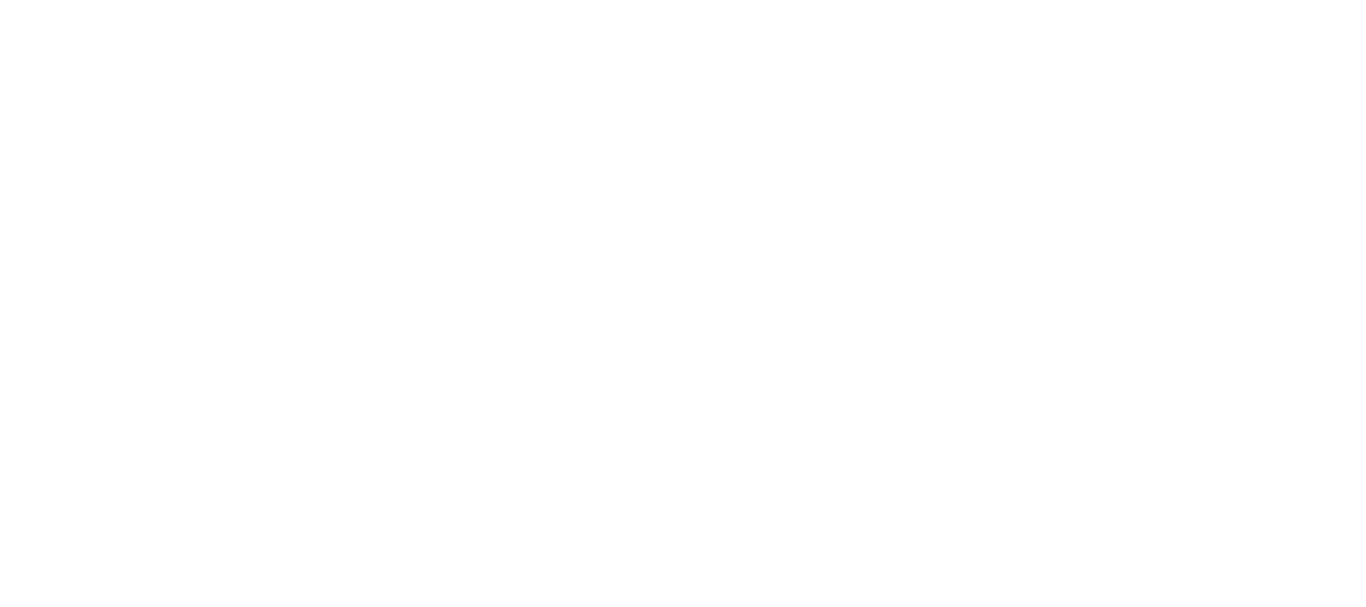 scroll, scrollTop: 0, scrollLeft: 0, axis: both 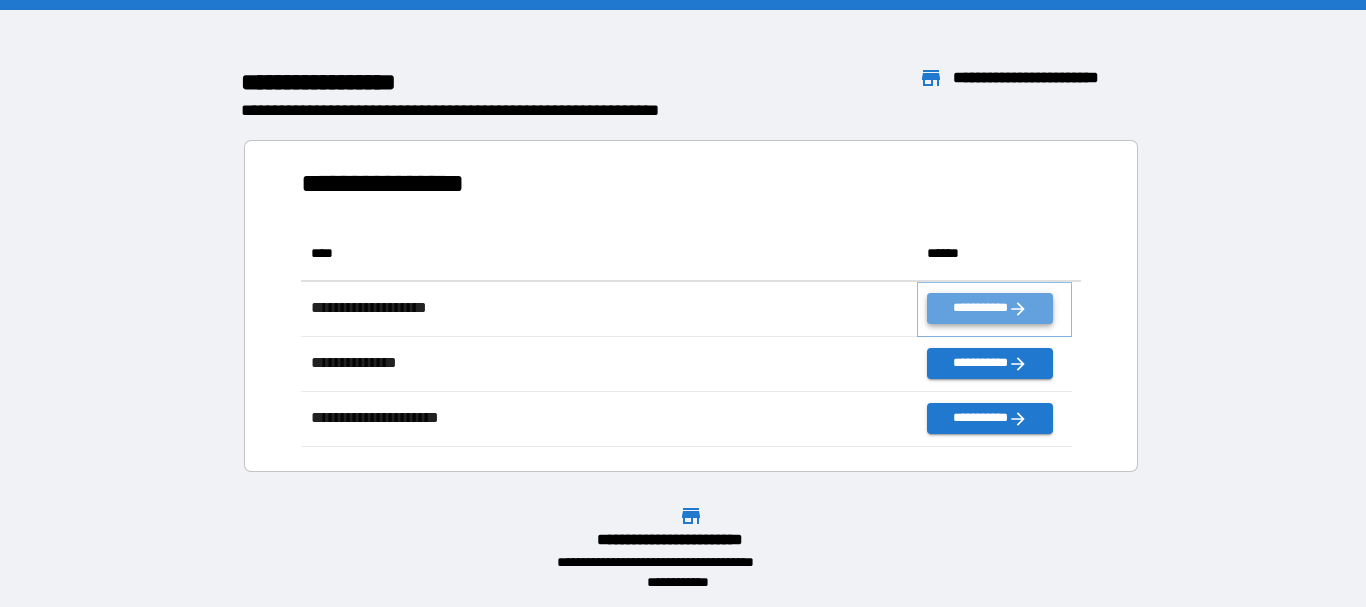 click on "**********" at bounding box center (989, 308) 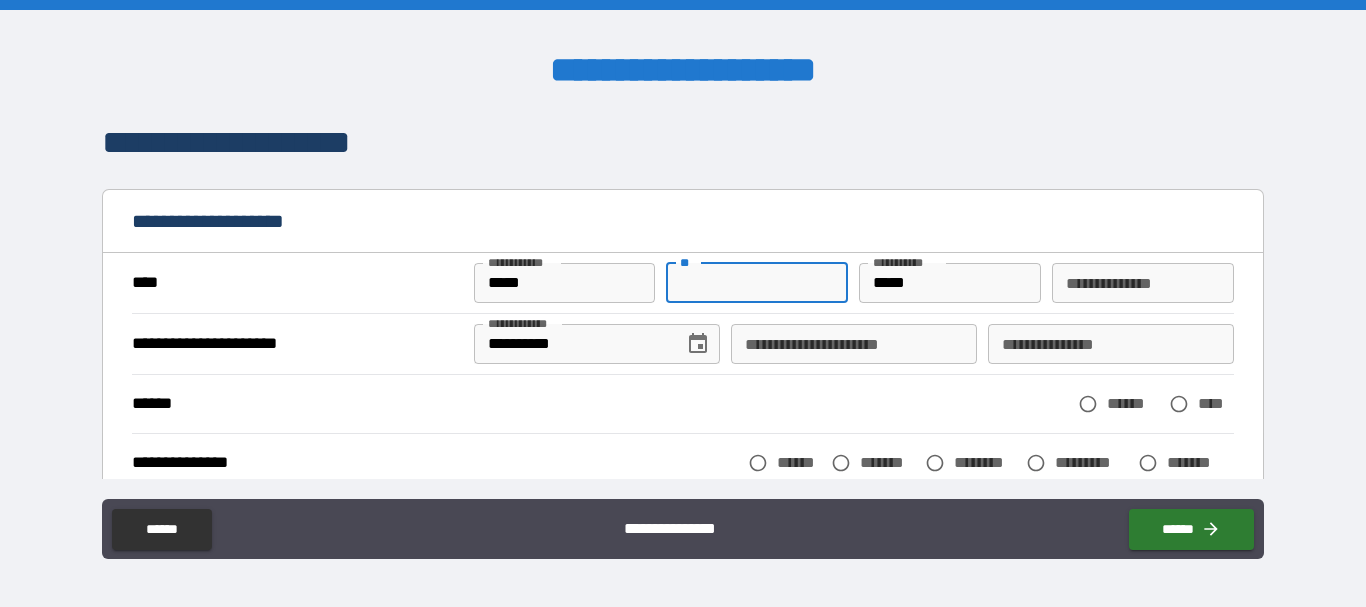 click on "**" at bounding box center [757, 283] 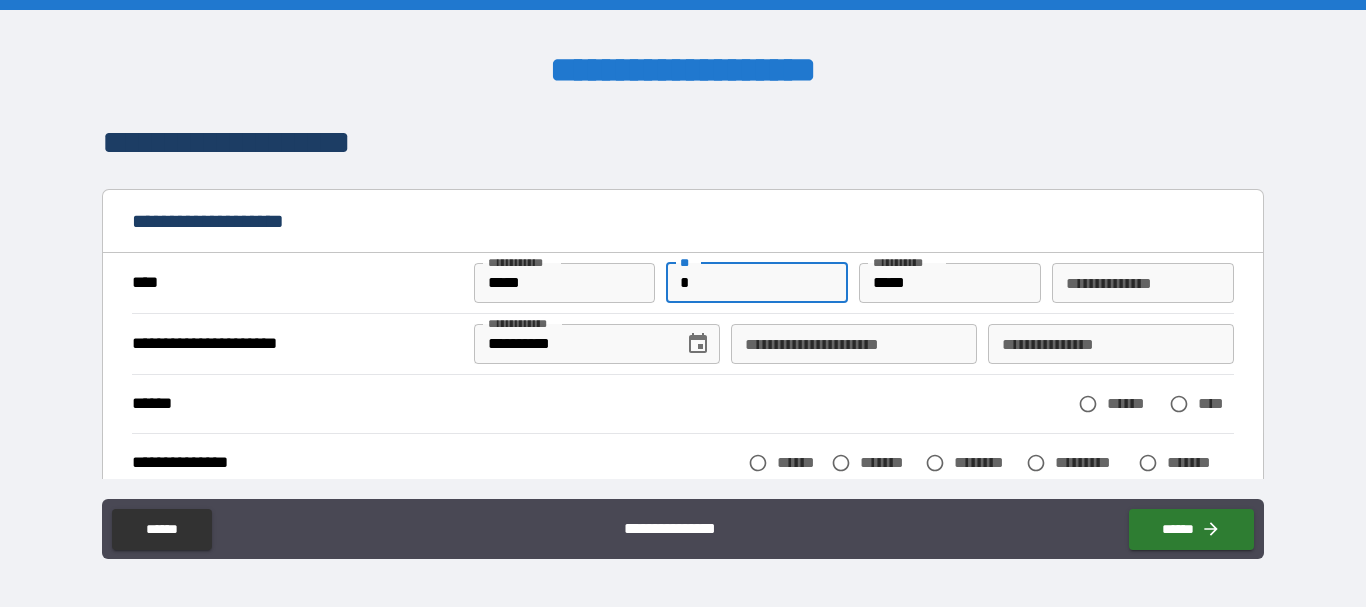 type on "*" 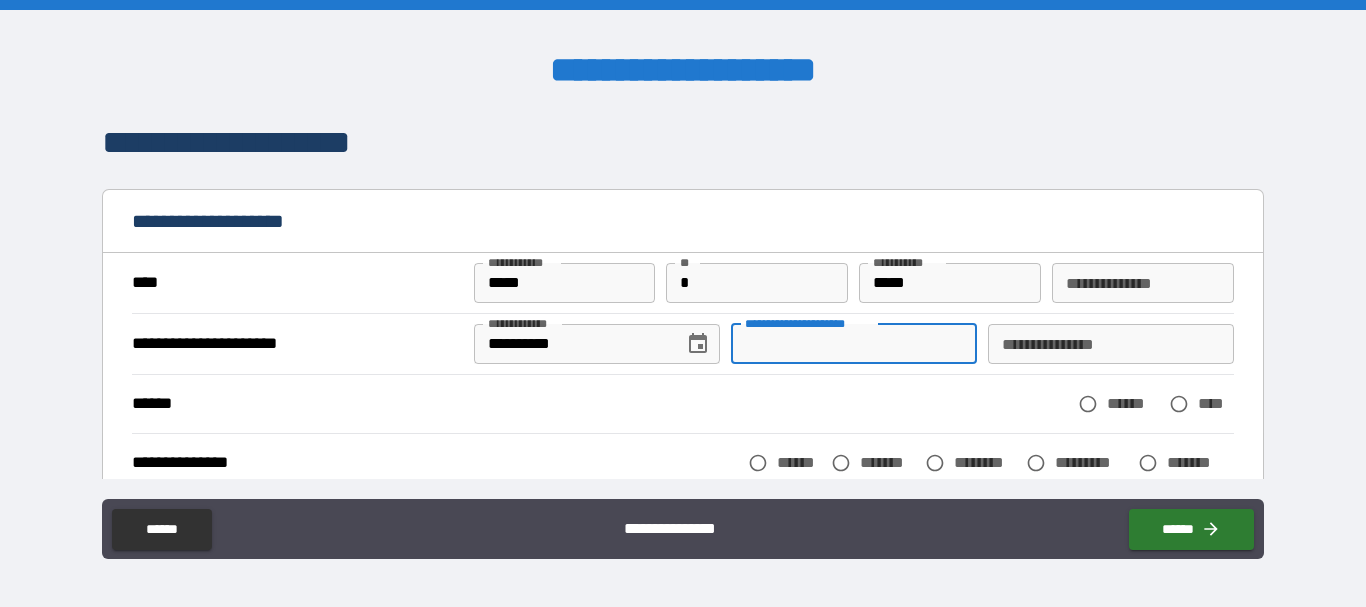 click on "**********" at bounding box center (854, 344) 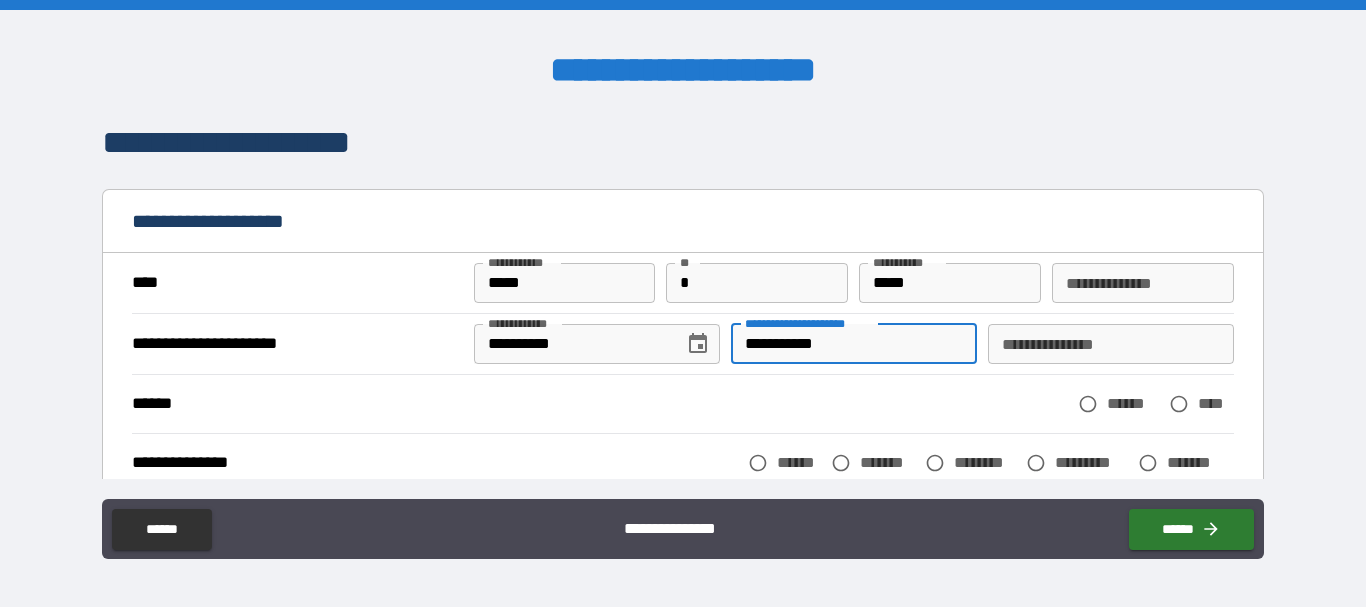 type on "**********" 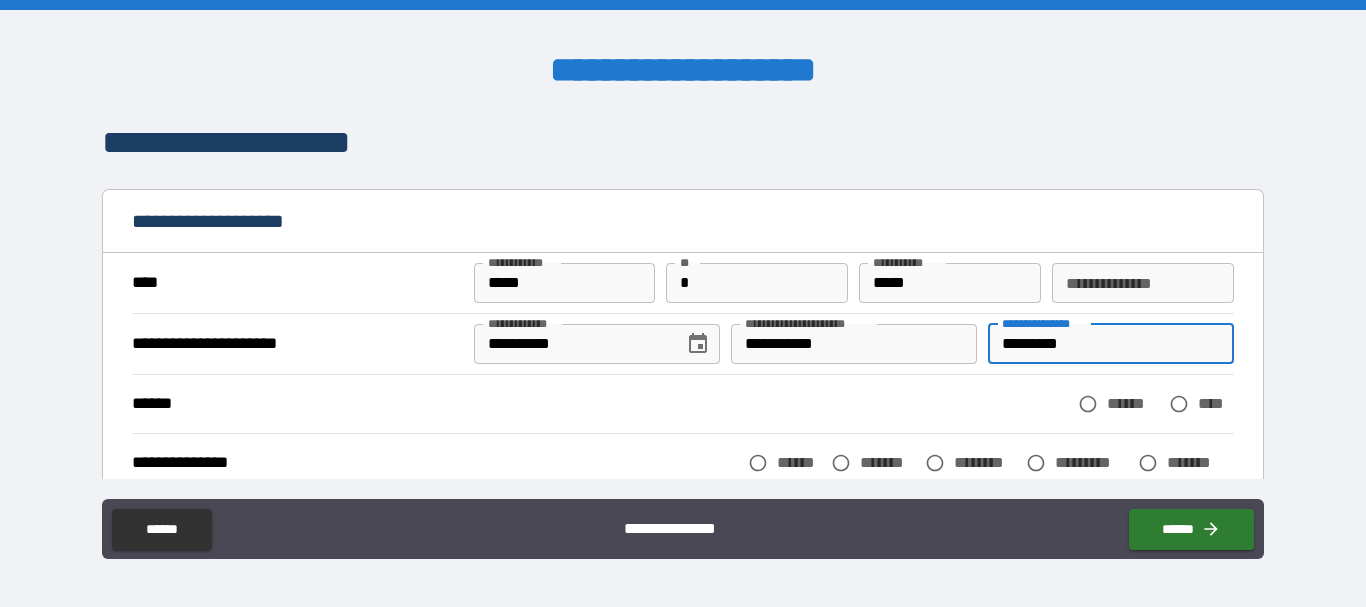 type on "*********" 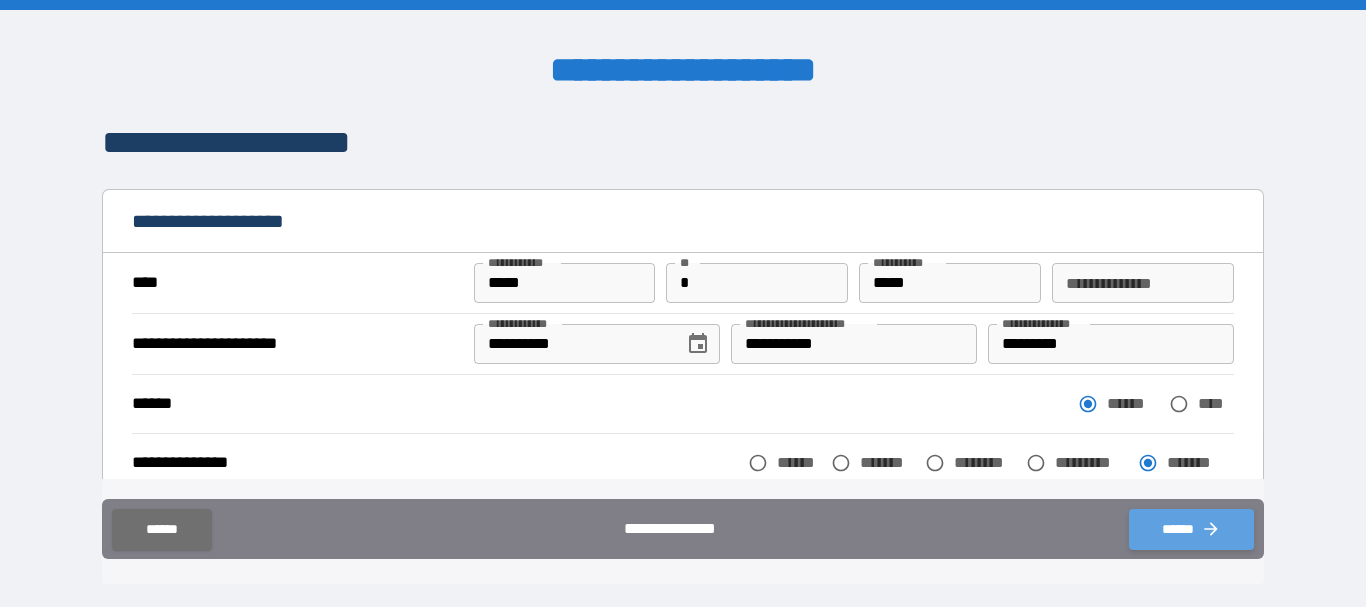 click 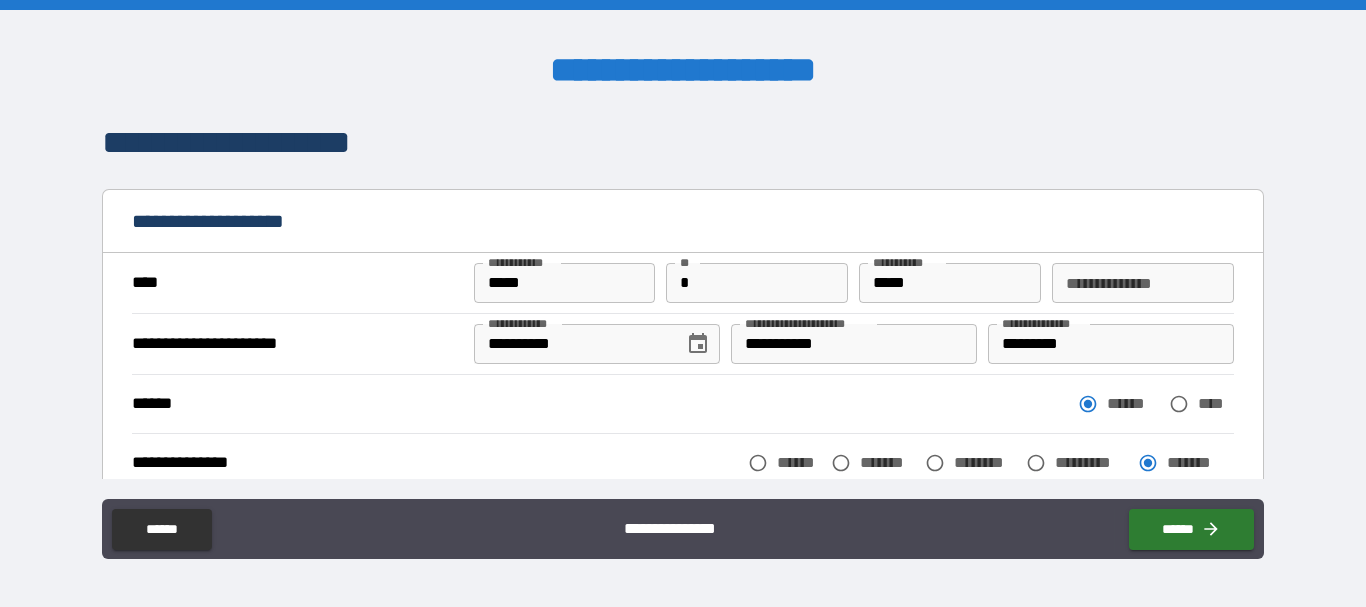 click on "*" at bounding box center [757, 283] 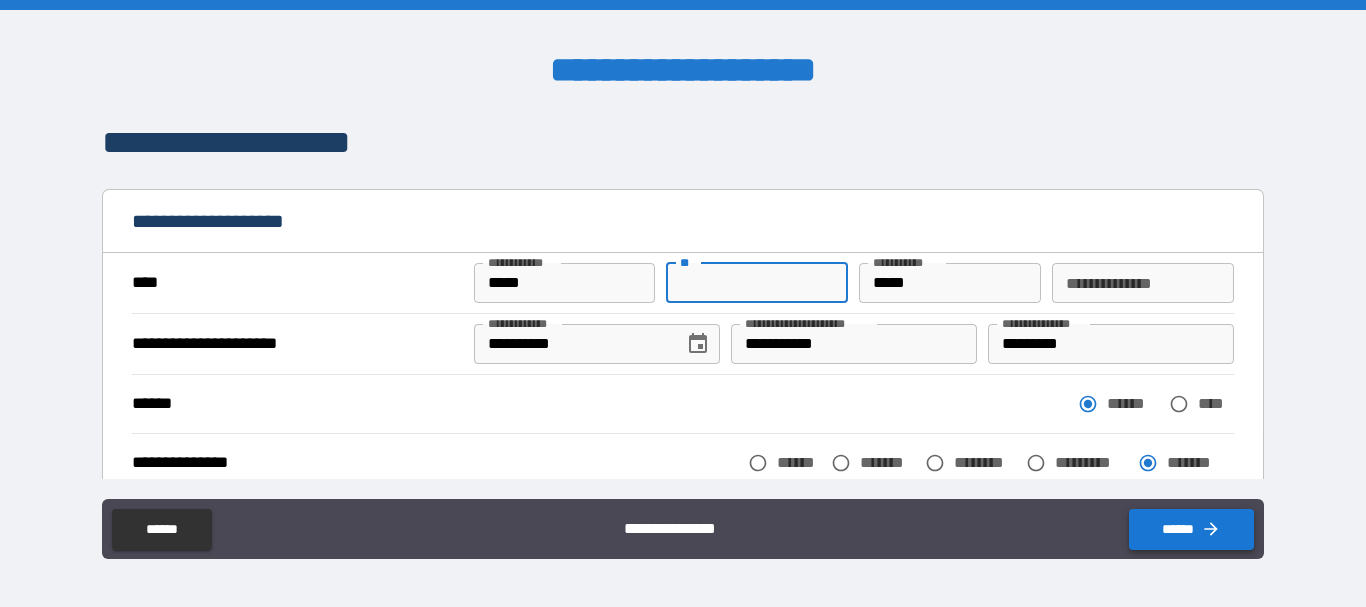 type 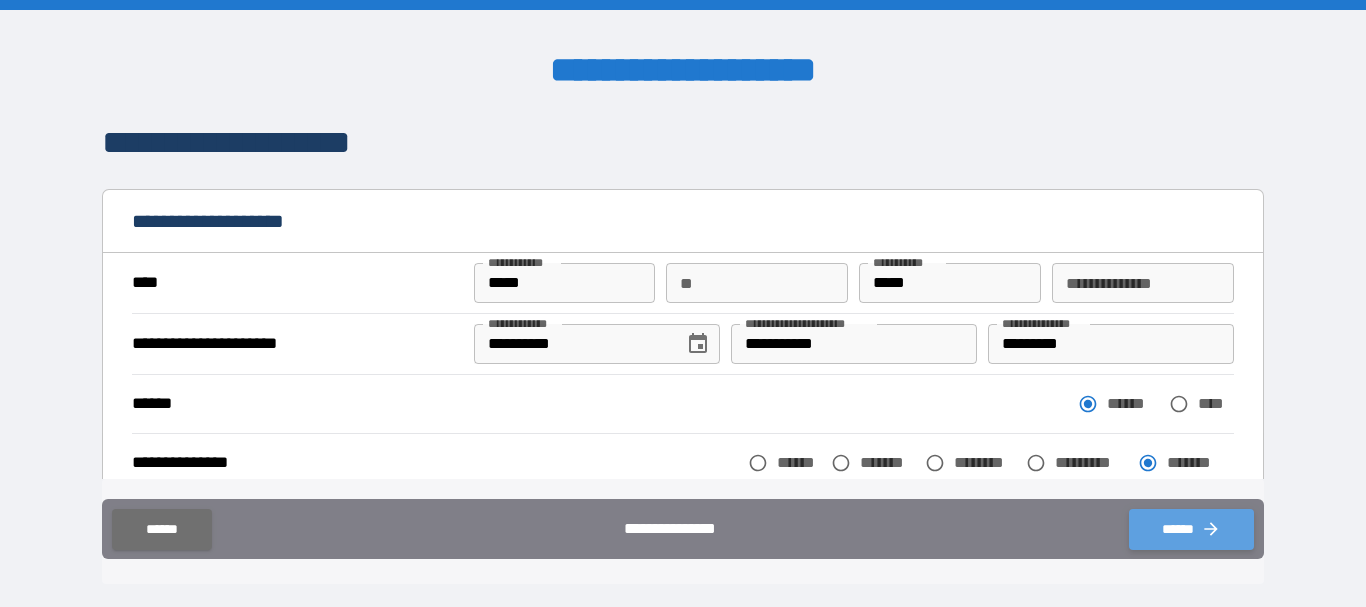 click on "******" at bounding box center (1191, 529) 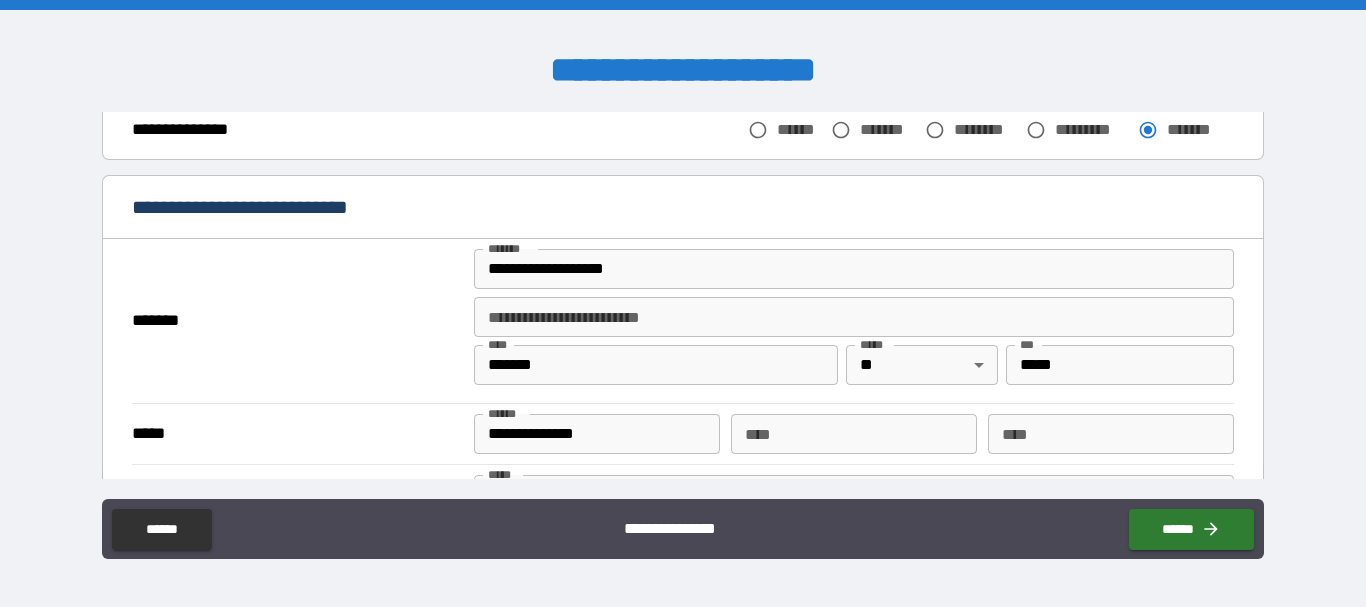 scroll, scrollTop: 467, scrollLeft: 0, axis: vertical 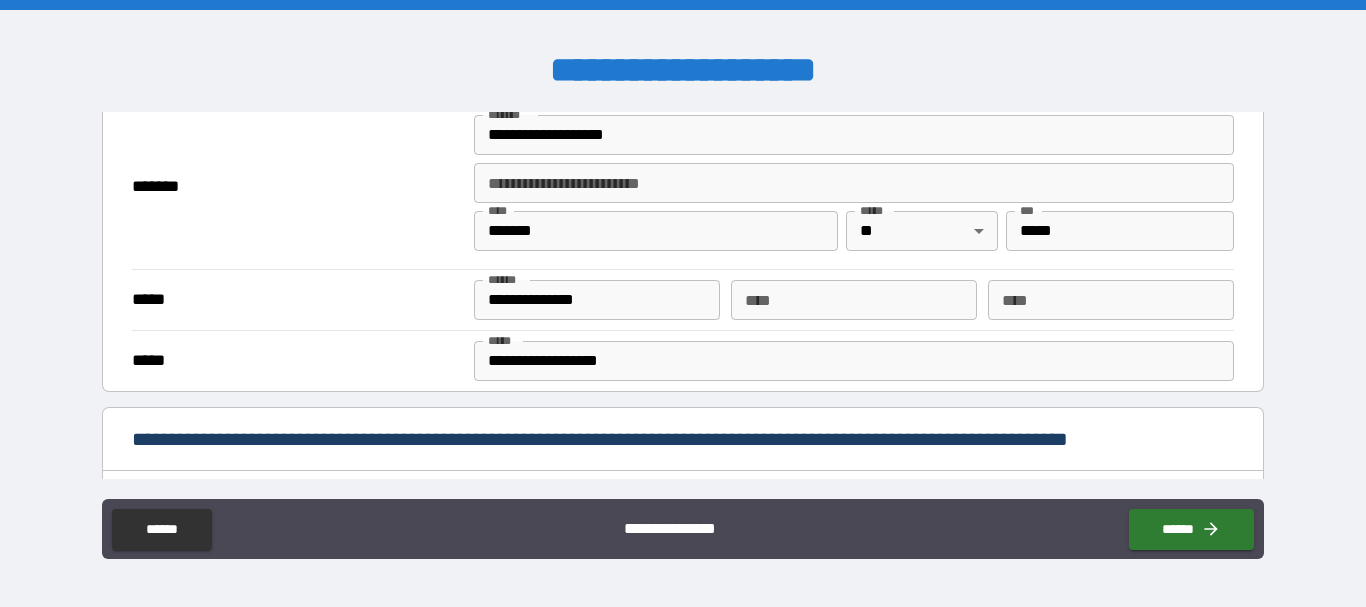 click on "**********" at bounding box center [854, 183] 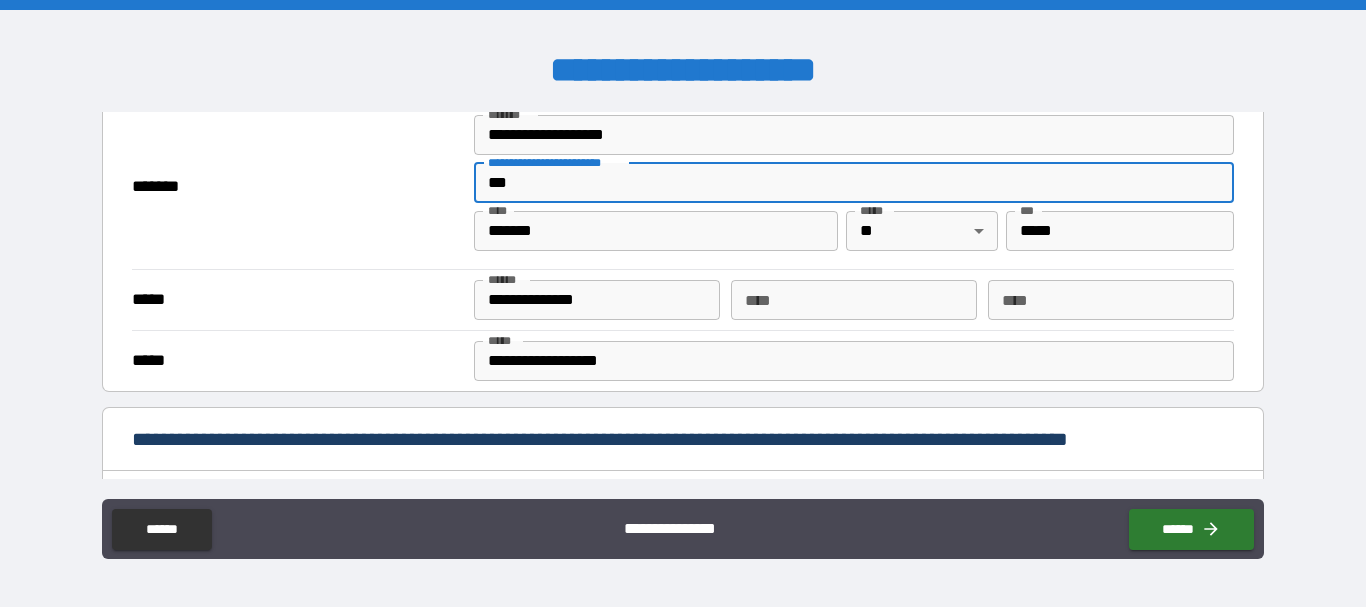type on "***" 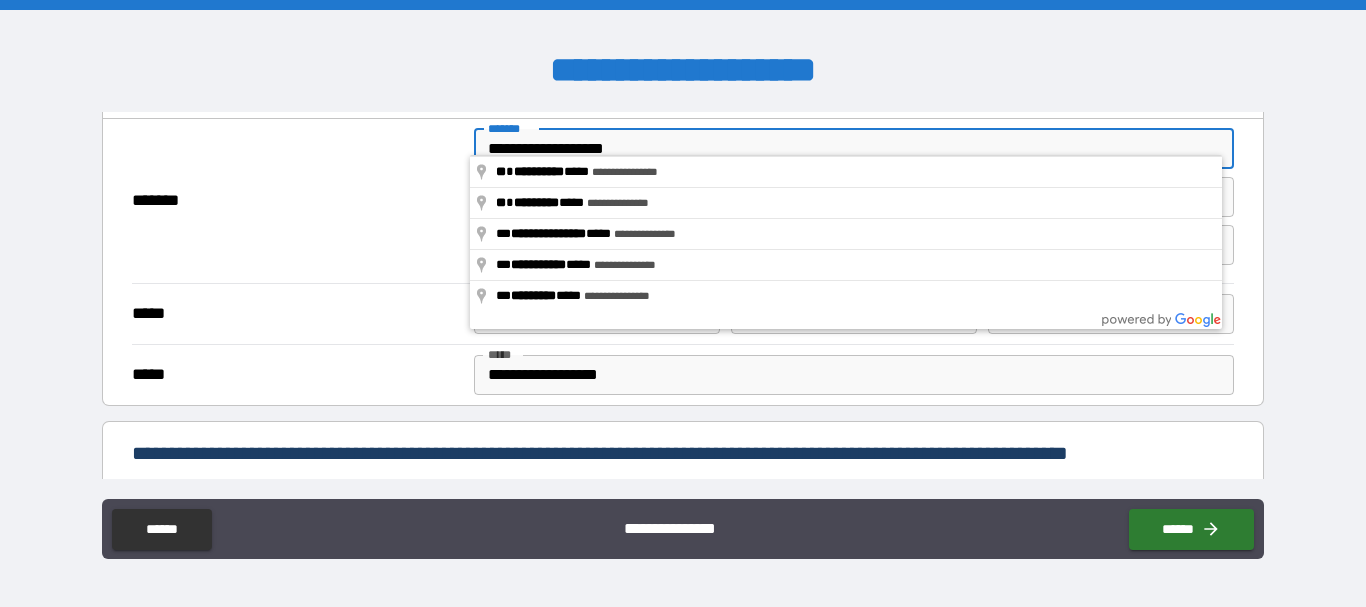scroll, scrollTop: 450, scrollLeft: 0, axis: vertical 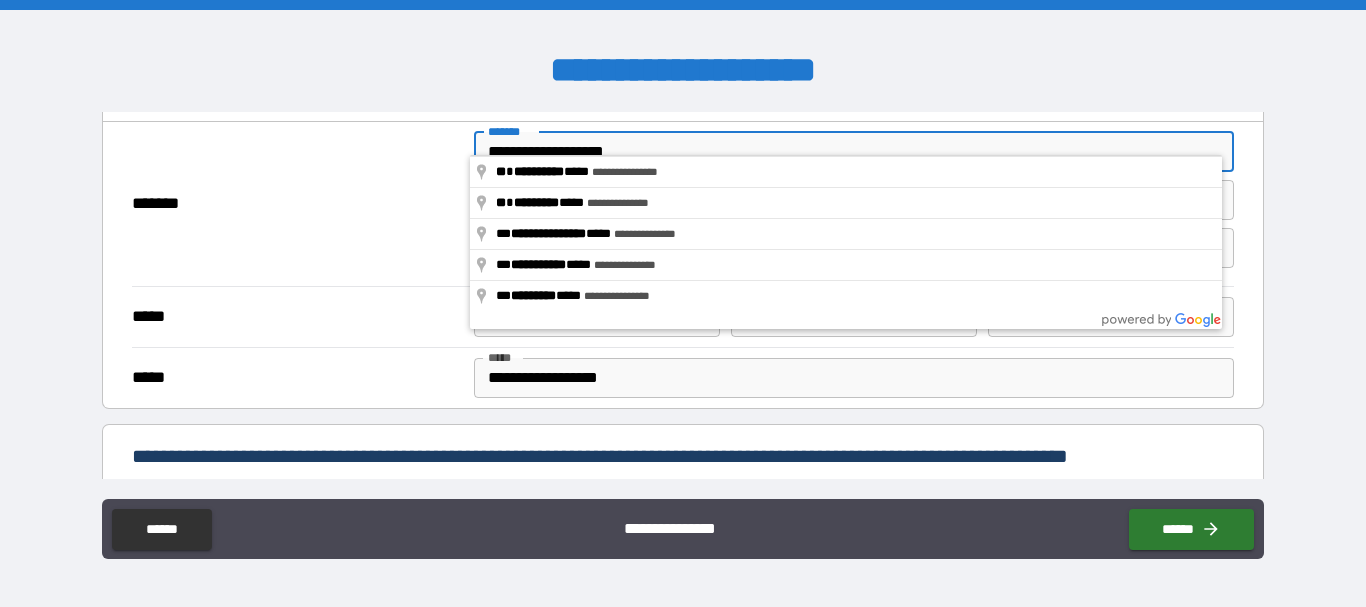 drag, startPoint x: 594, startPoint y: 131, endPoint x: 634, endPoint y: 133, distance: 40.04997 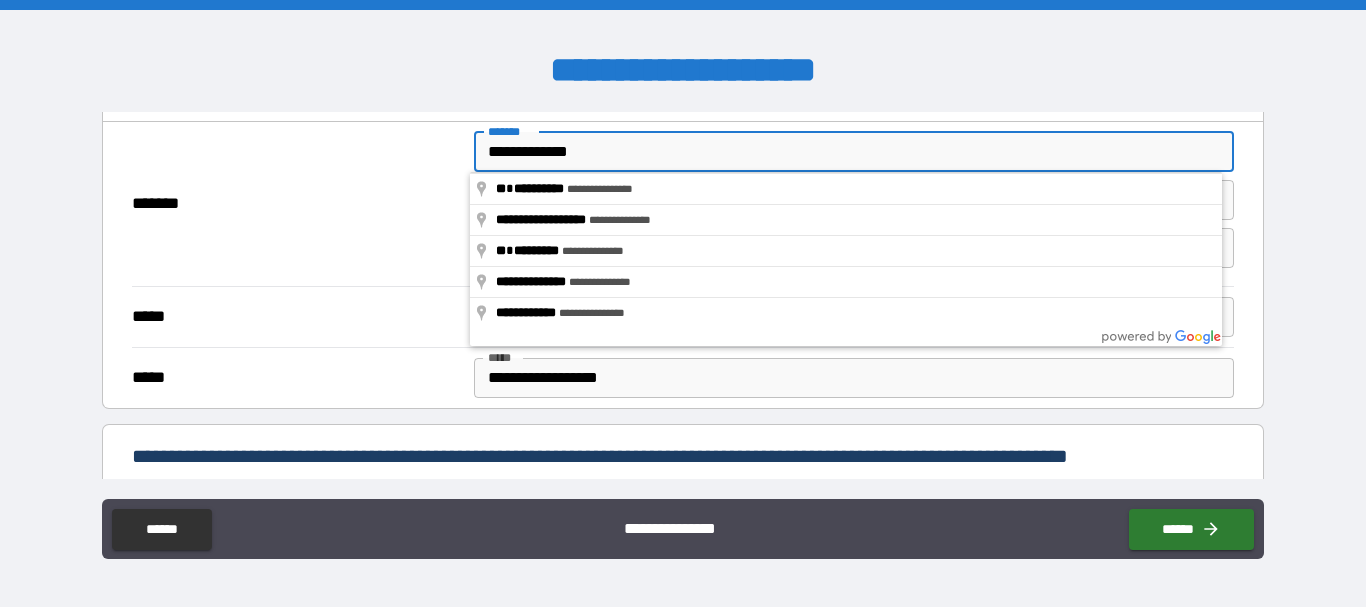 scroll, scrollTop: 583, scrollLeft: 0, axis: vertical 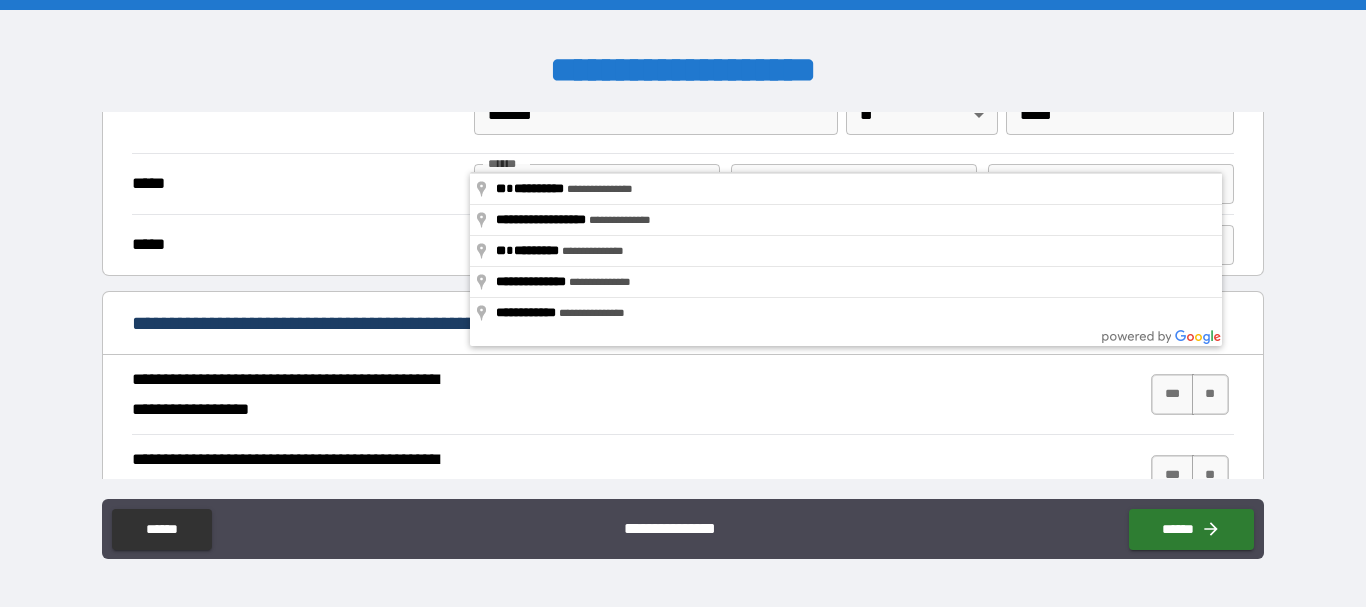 type on "**********" 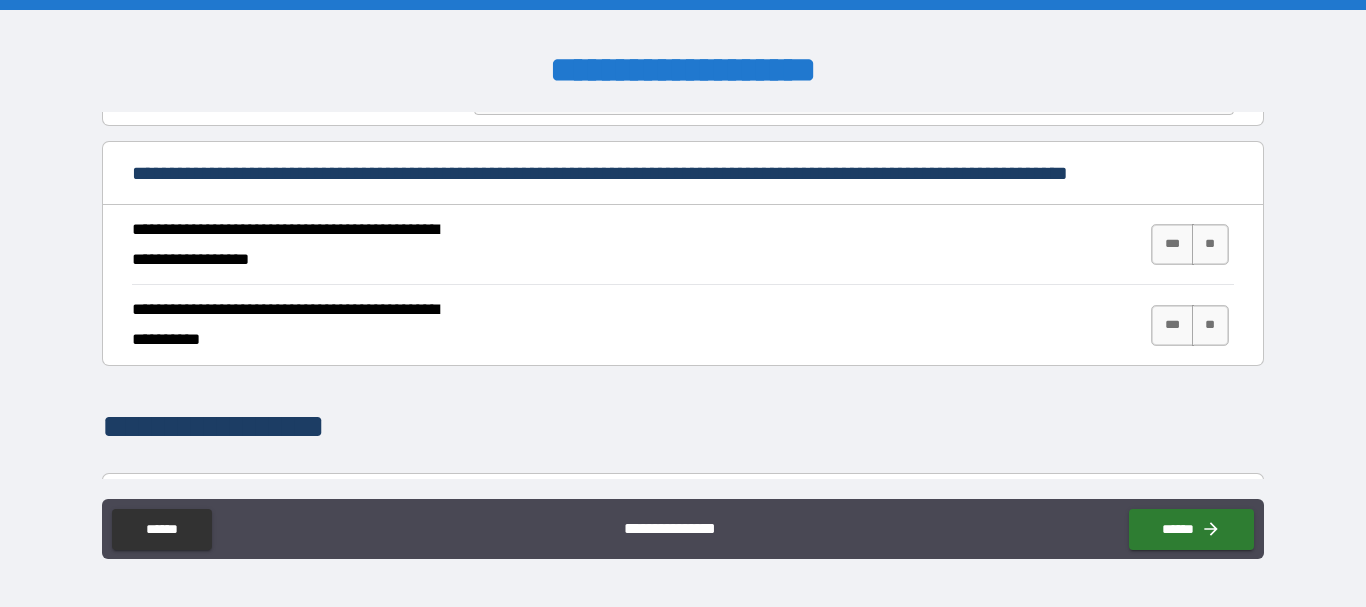 scroll, scrollTop: 800, scrollLeft: 0, axis: vertical 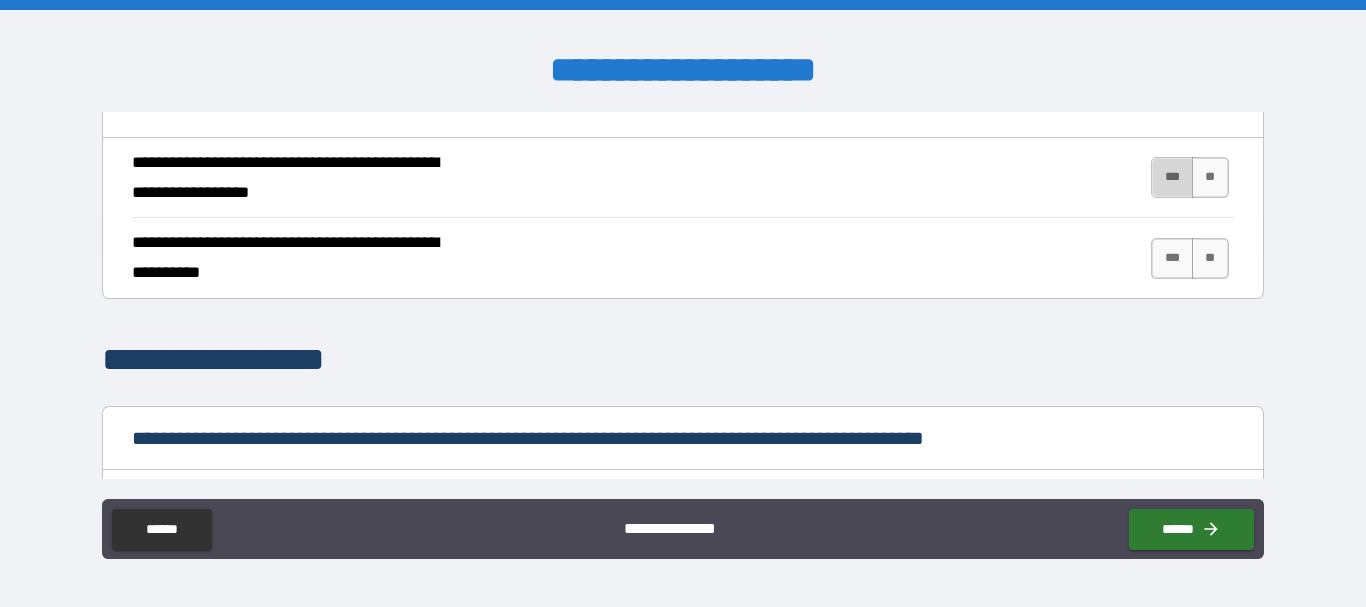click on "***" at bounding box center (1172, 177) 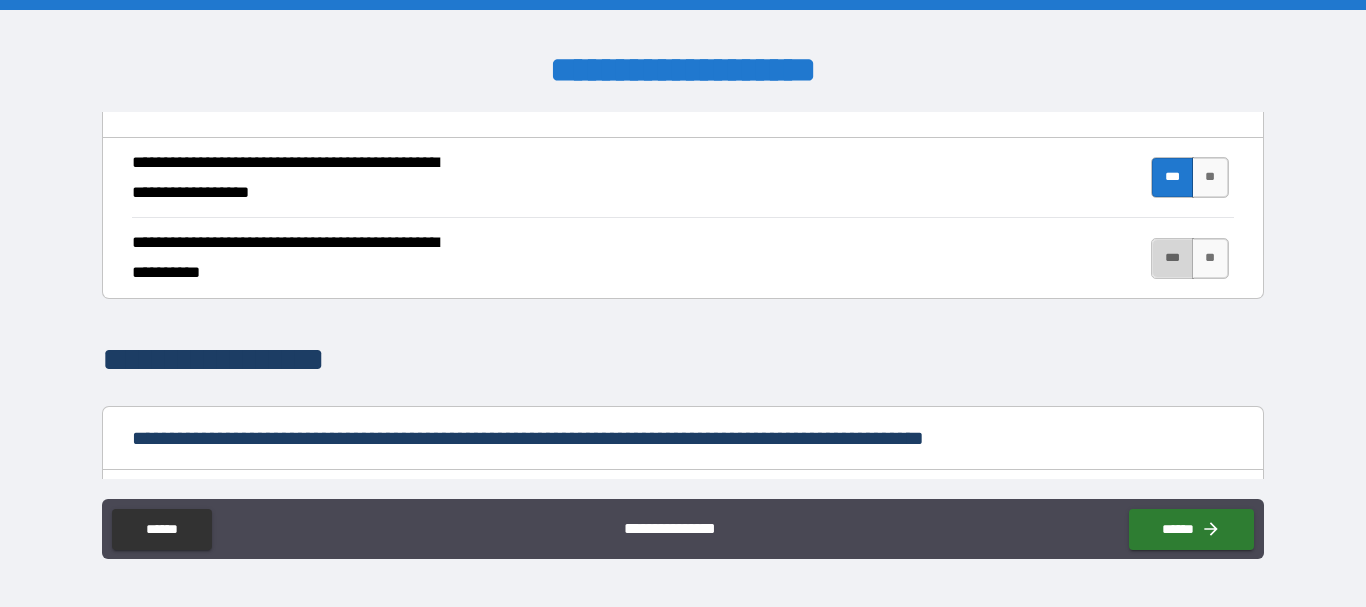 click on "***" at bounding box center (1172, 258) 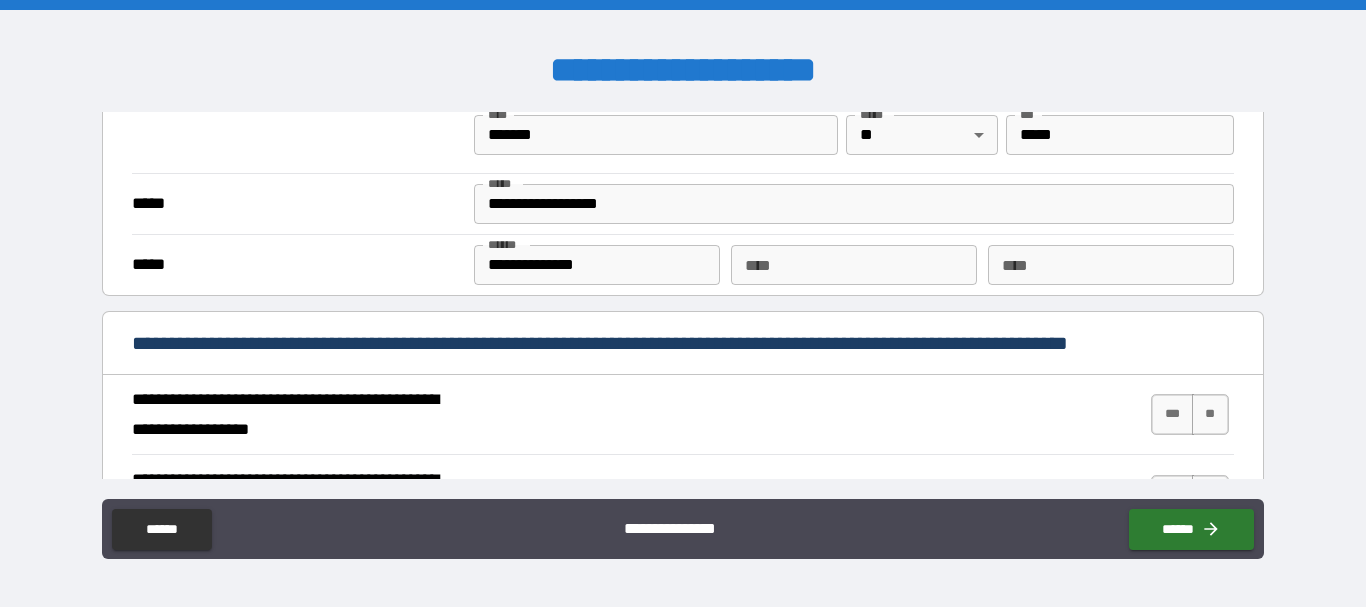 scroll, scrollTop: 1800, scrollLeft: 0, axis: vertical 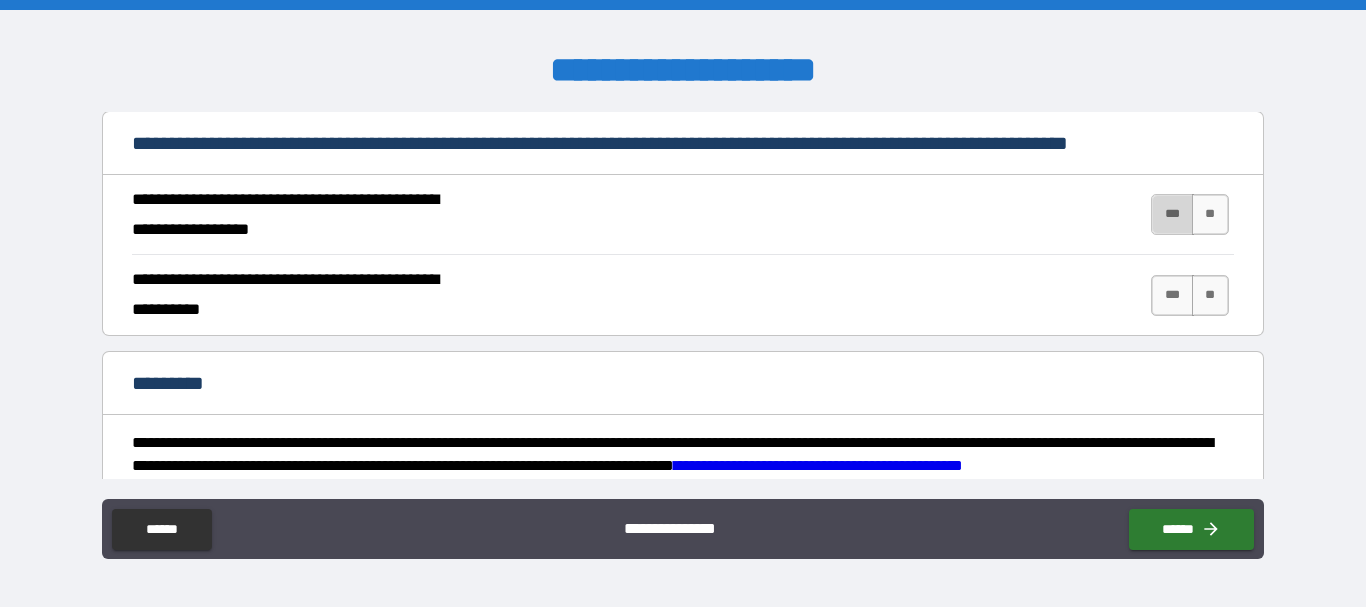 click on "***" at bounding box center (1172, 214) 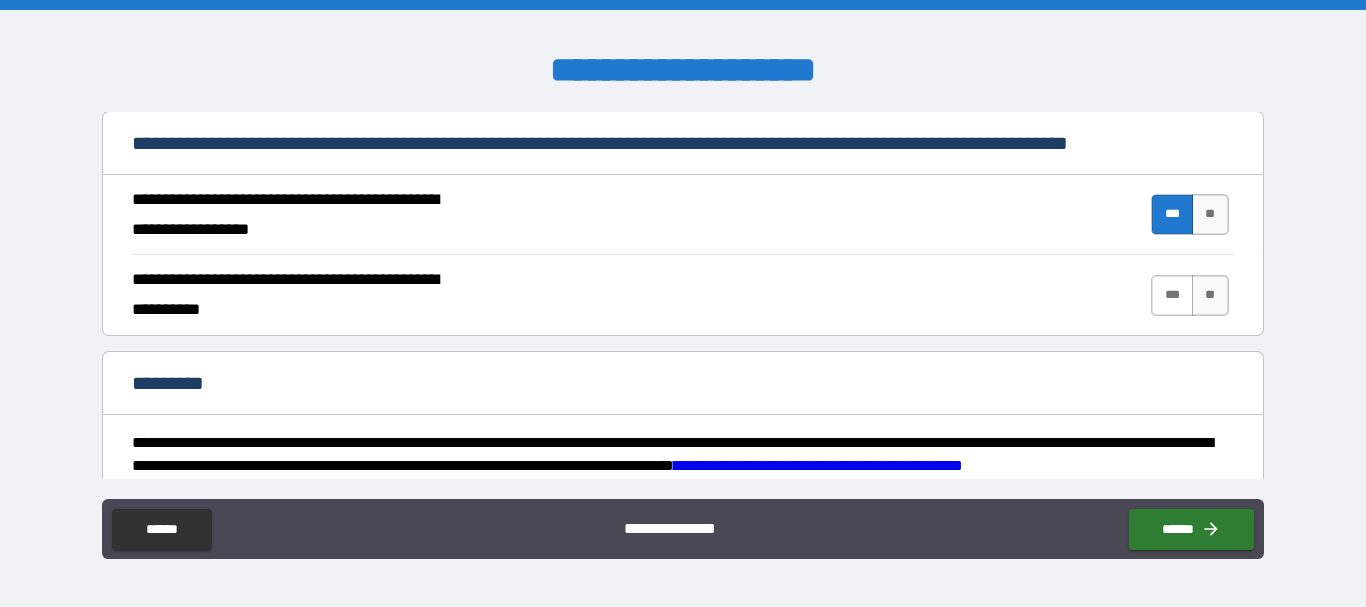 click on "***" at bounding box center (1172, 295) 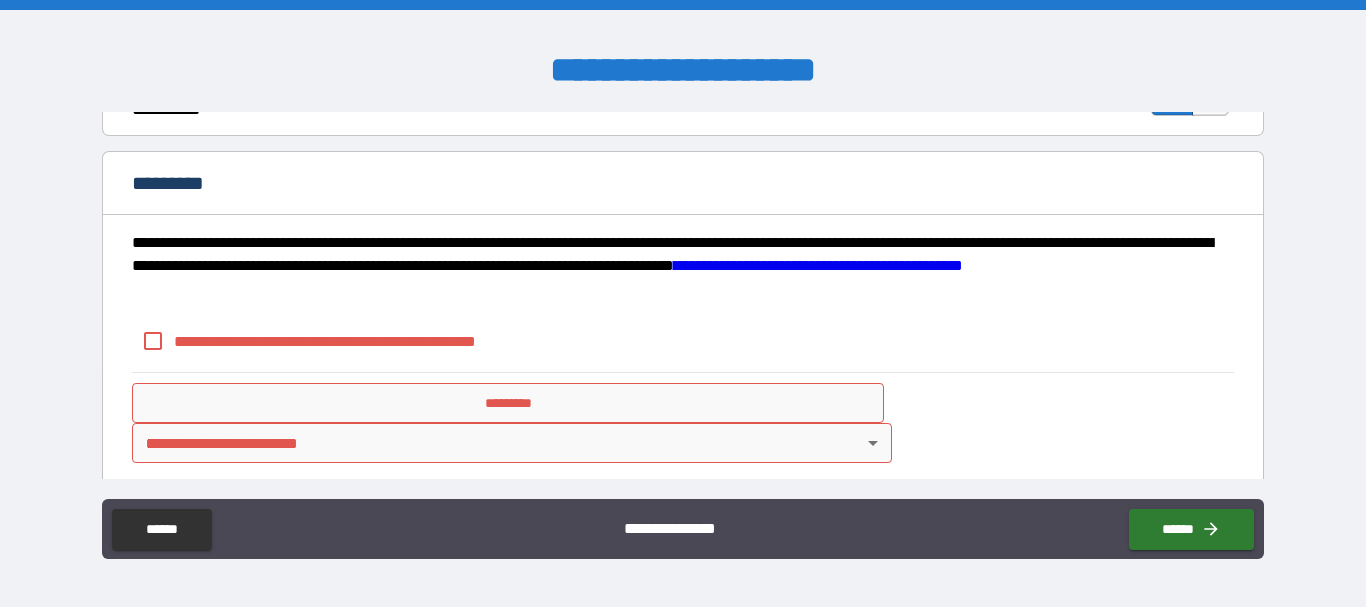 scroll, scrollTop: 2015, scrollLeft: 0, axis: vertical 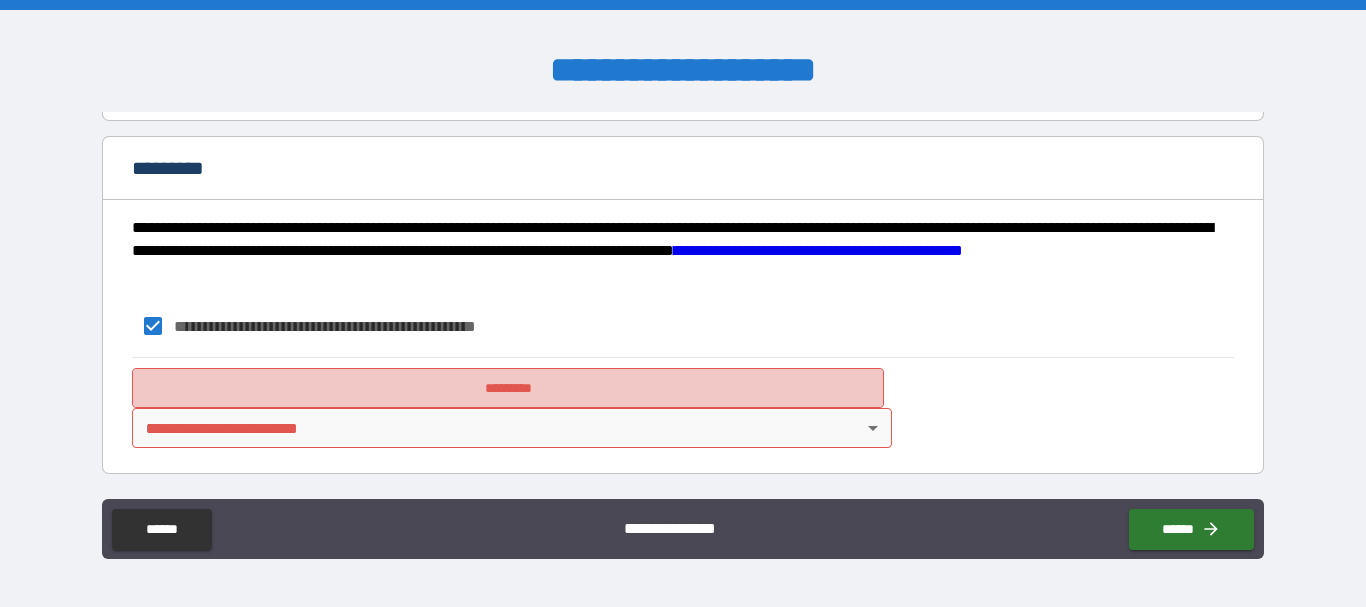 click on "*********" at bounding box center (508, 388) 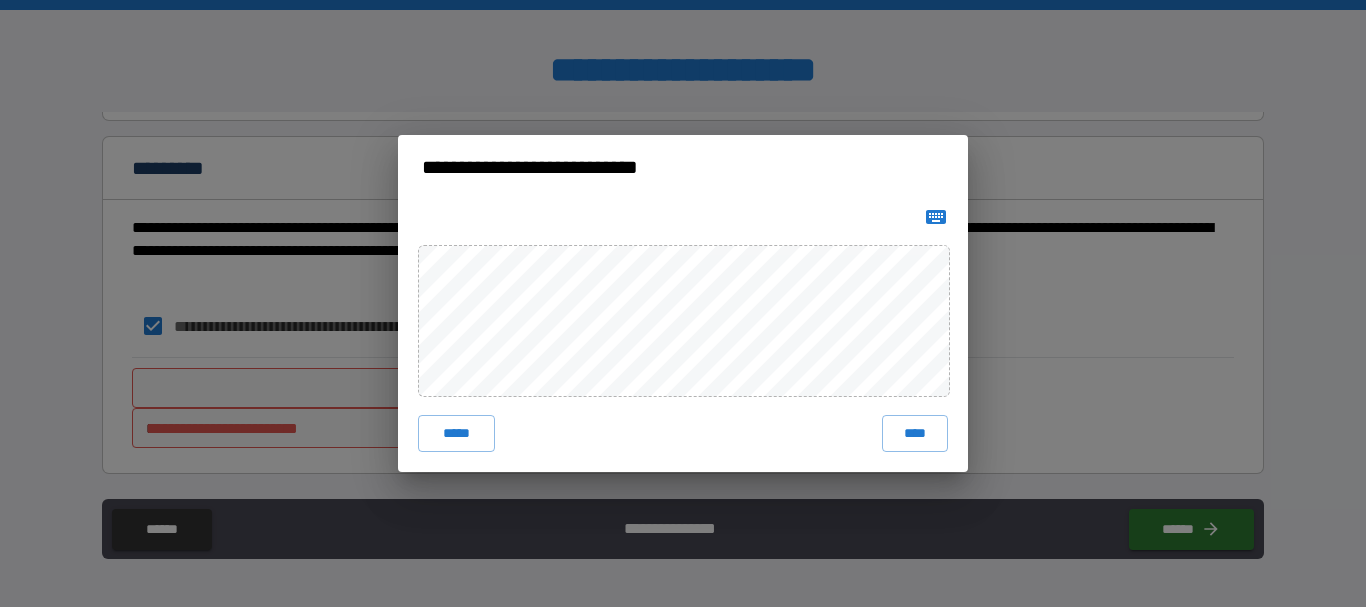 click on "****" at bounding box center [915, 433] 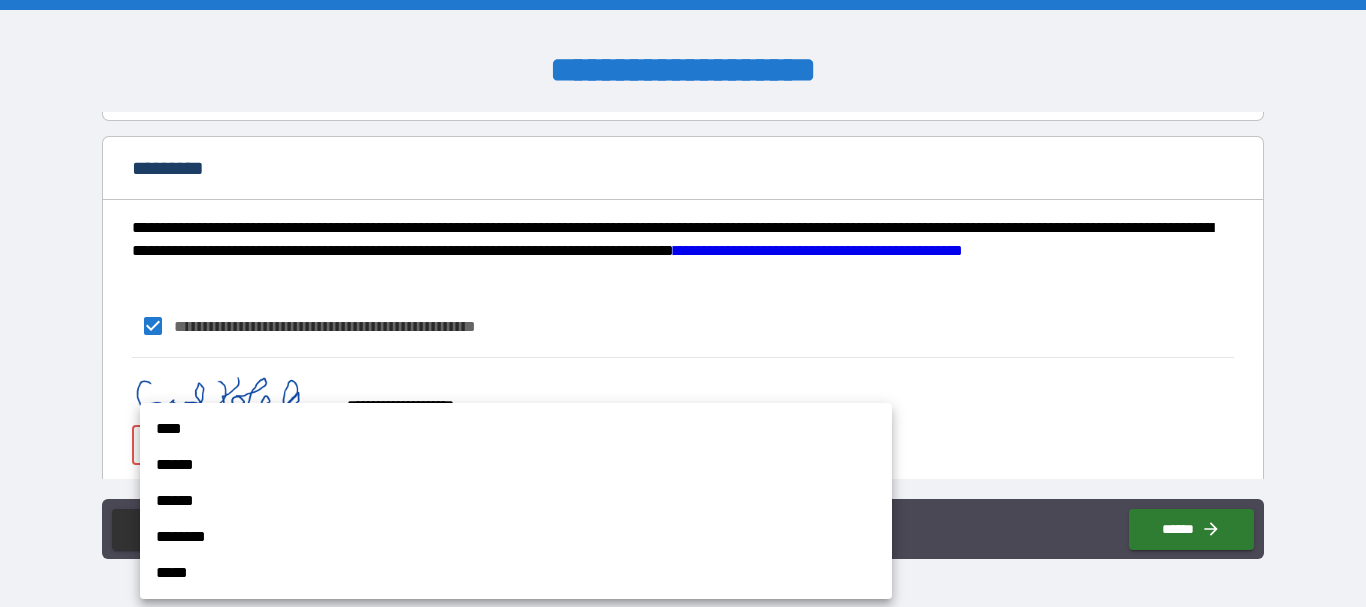 click on "**********" at bounding box center [683, 303] 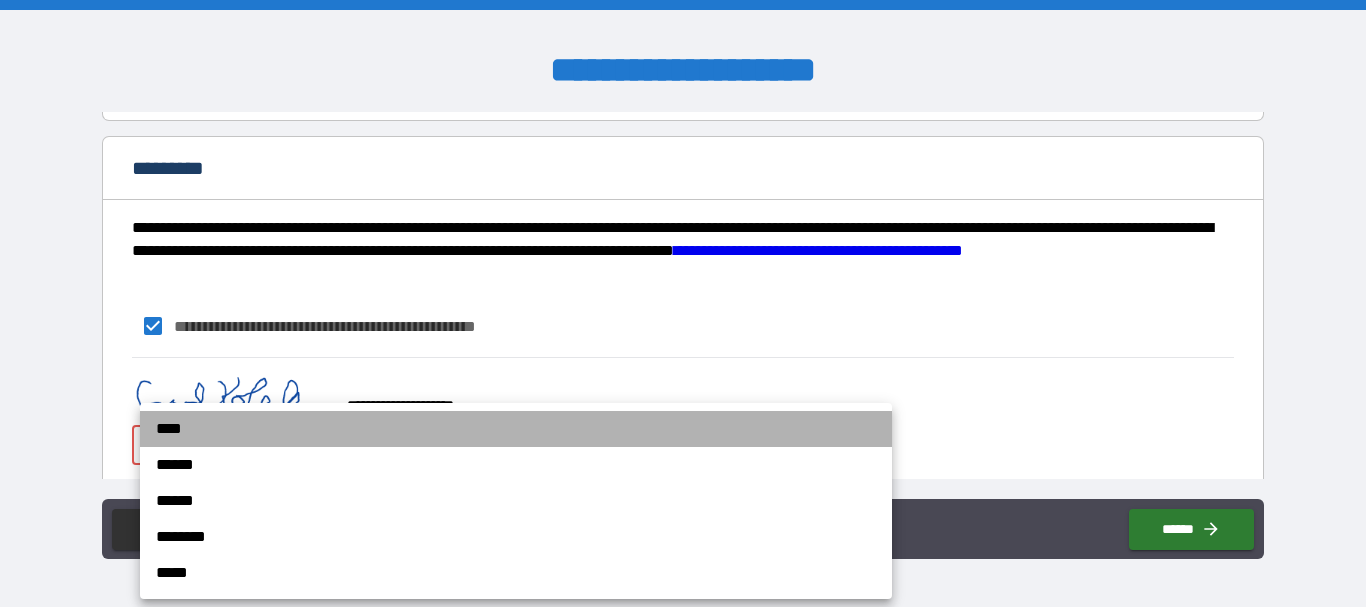click on "****" at bounding box center [516, 429] 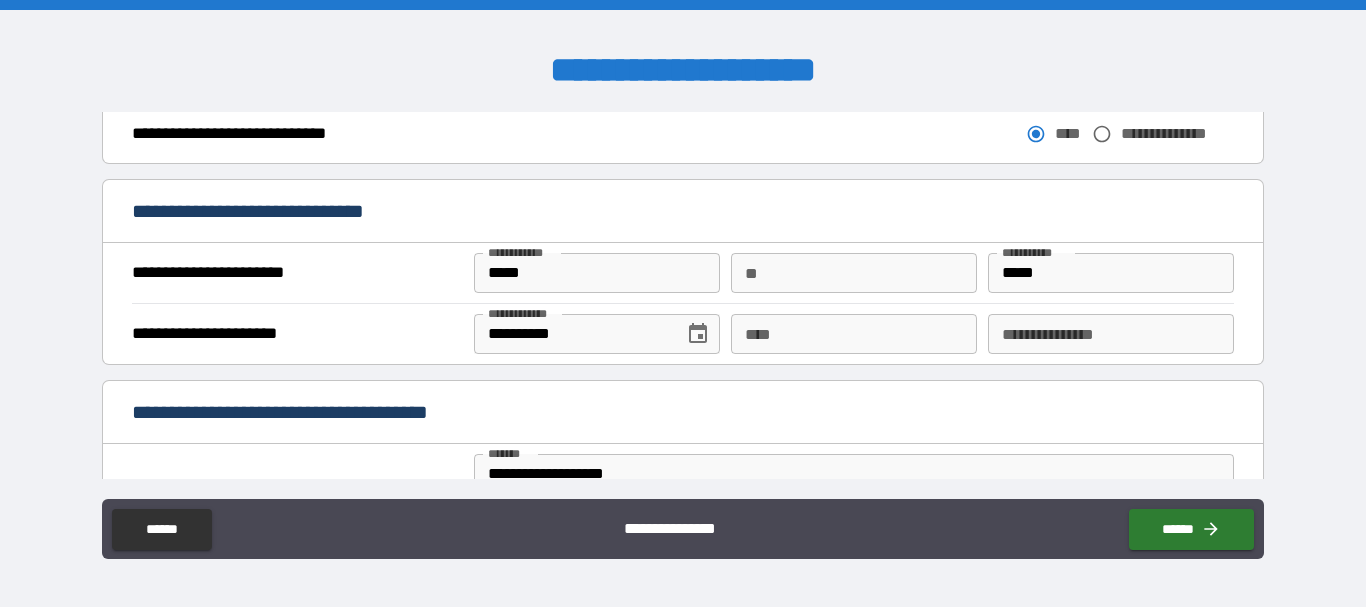 scroll, scrollTop: 1499, scrollLeft: 0, axis: vertical 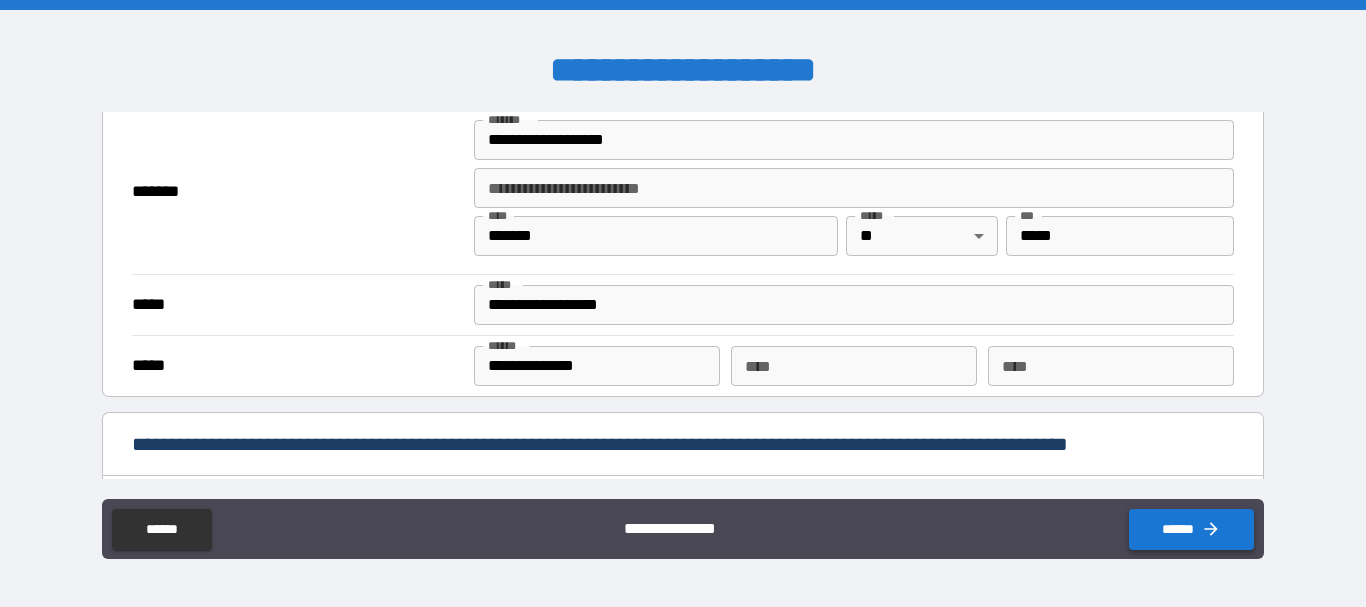 click on "******" at bounding box center (1191, 529) 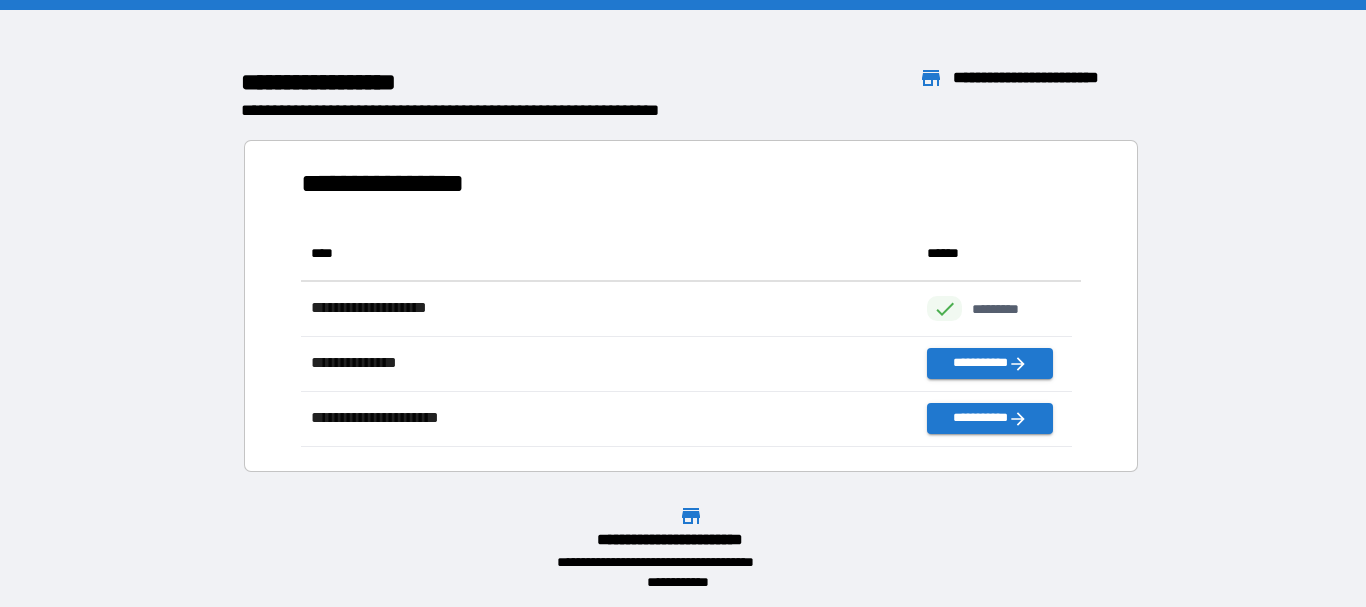 scroll, scrollTop: 16, scrollLeft: 16, axis: both 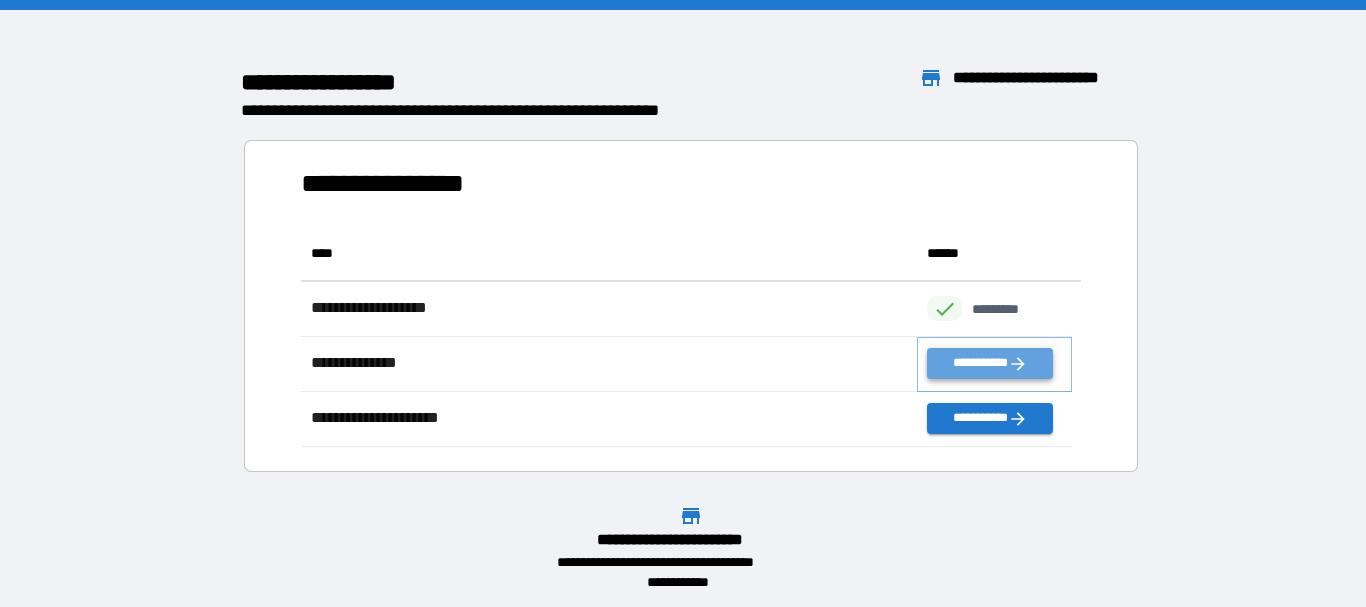 click on "**********" at bounding box center (989, 363) 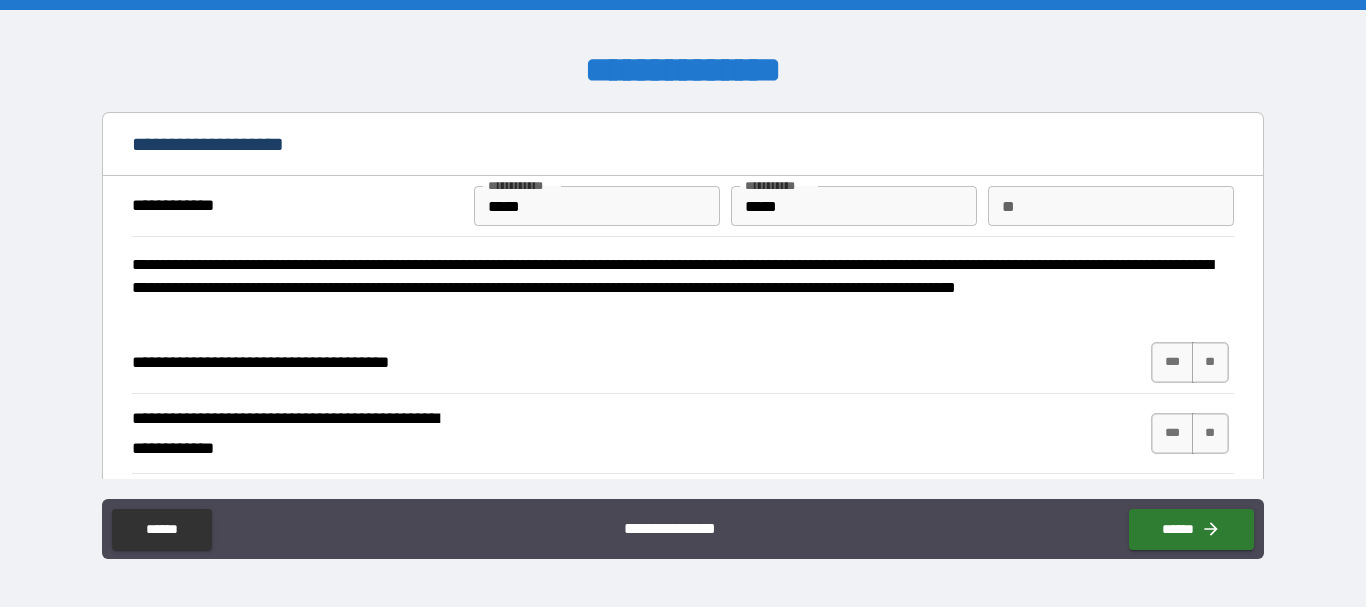 scroll, scrollTop: 133, scrollLeft: 0, axis: vertical 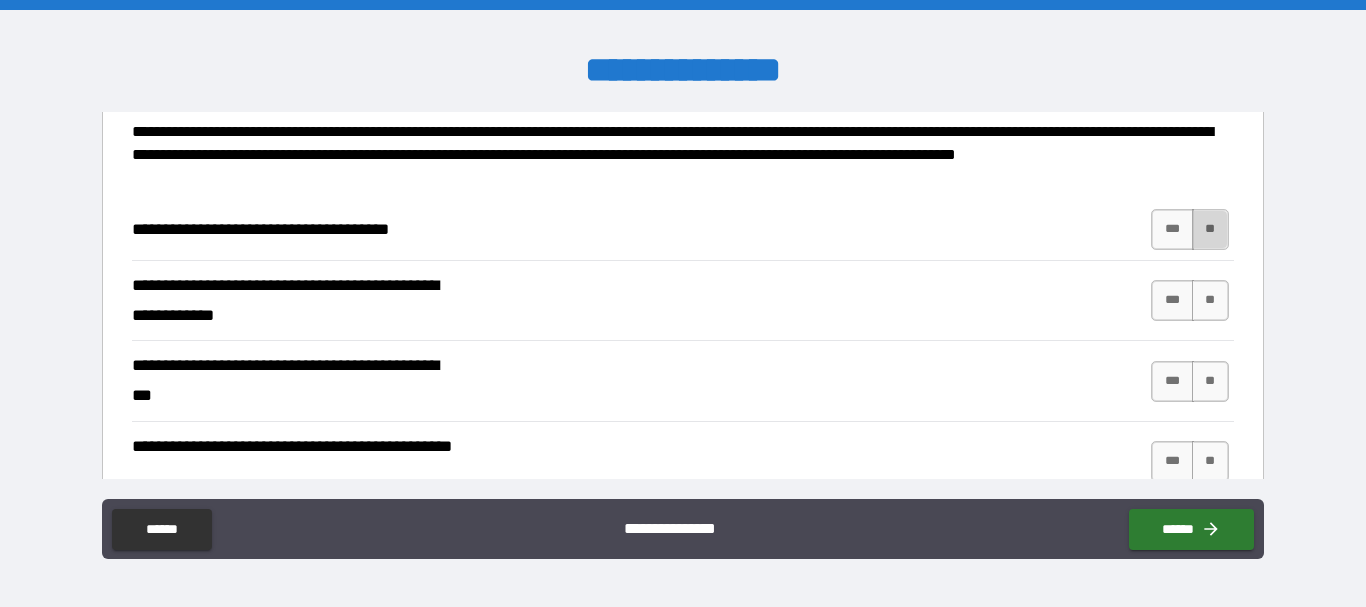 click on "**" at bounding box center [1210, 229] 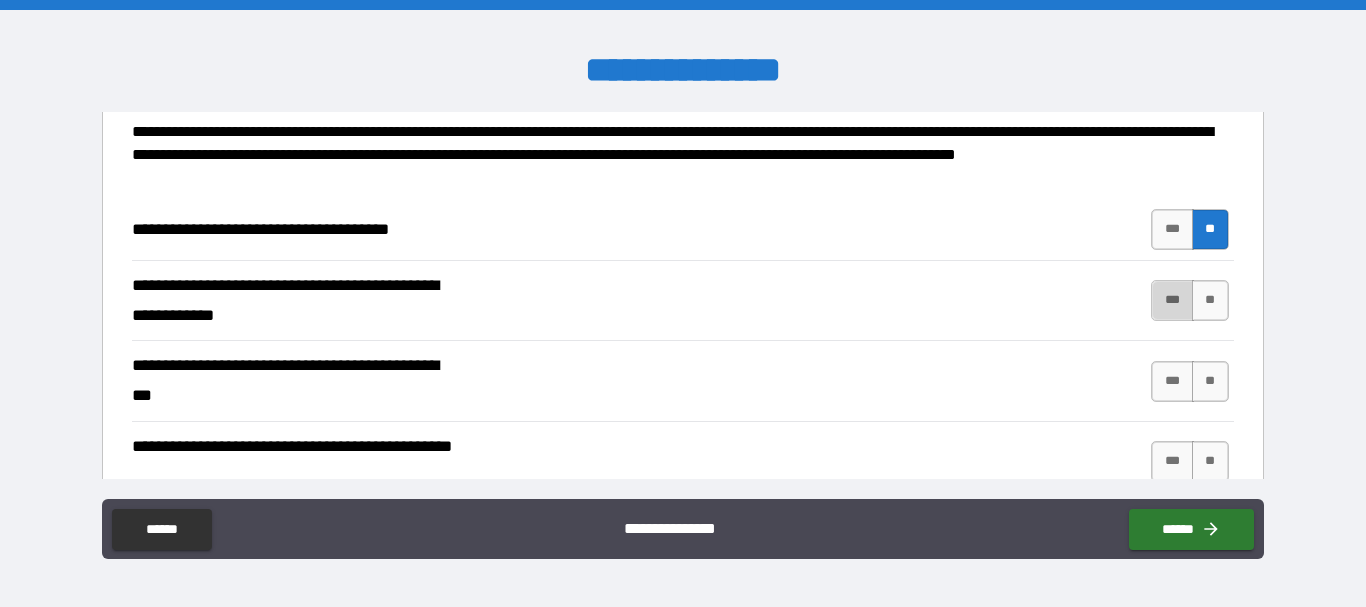 click on "***" at bounding box center [1172, 300] 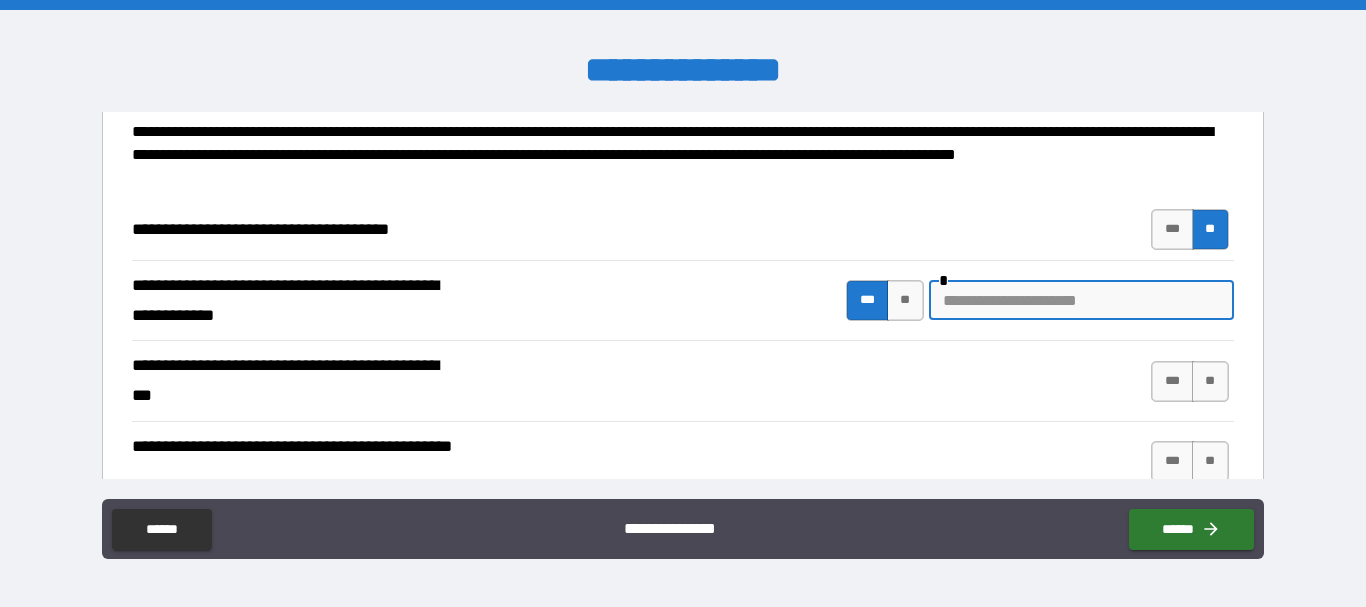 click at bounding box center [1081, 300] 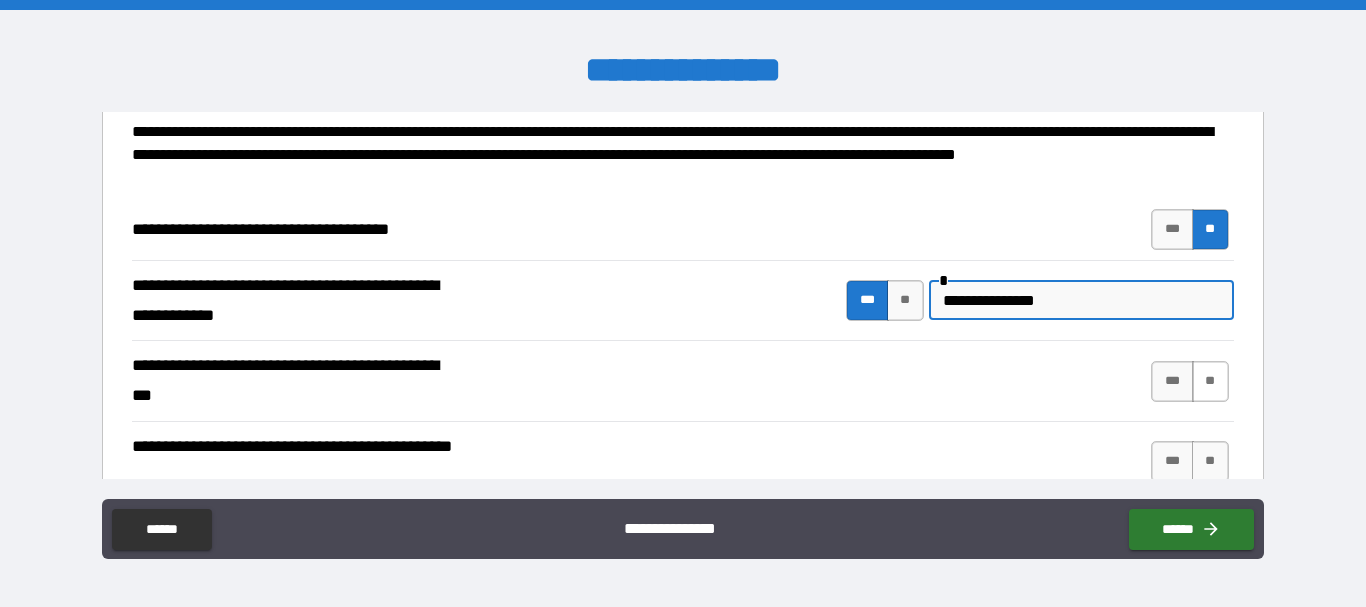 type on "**********" 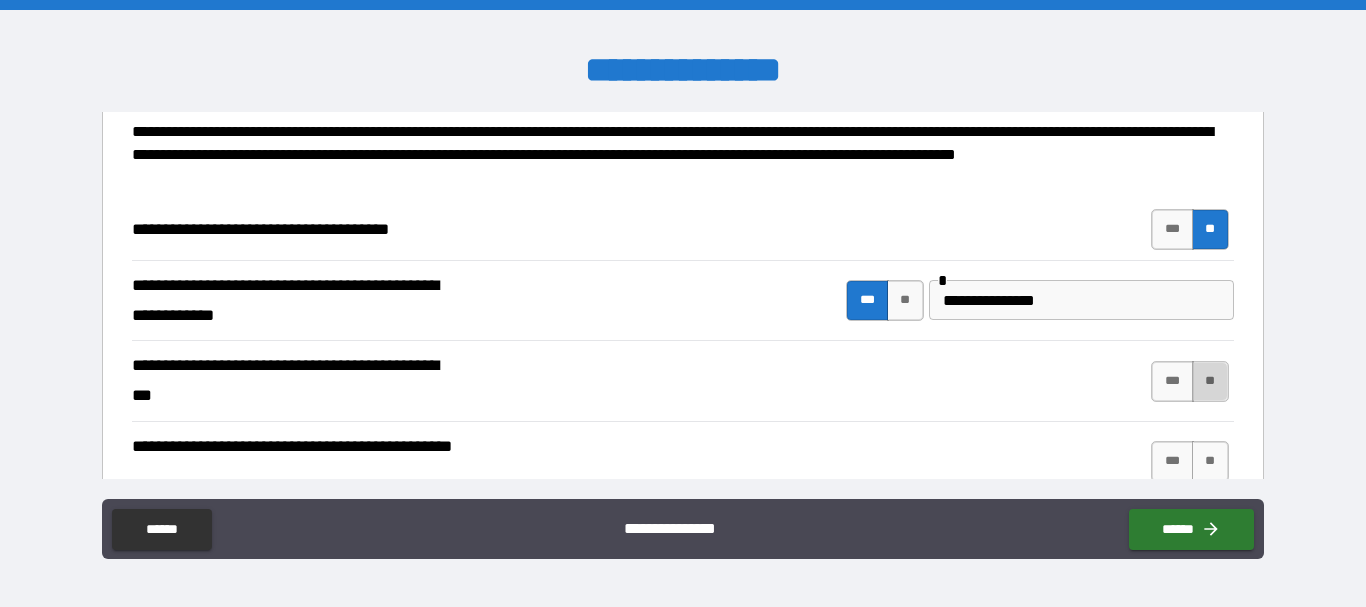 click on "**" at bounding box center [1210, 381] 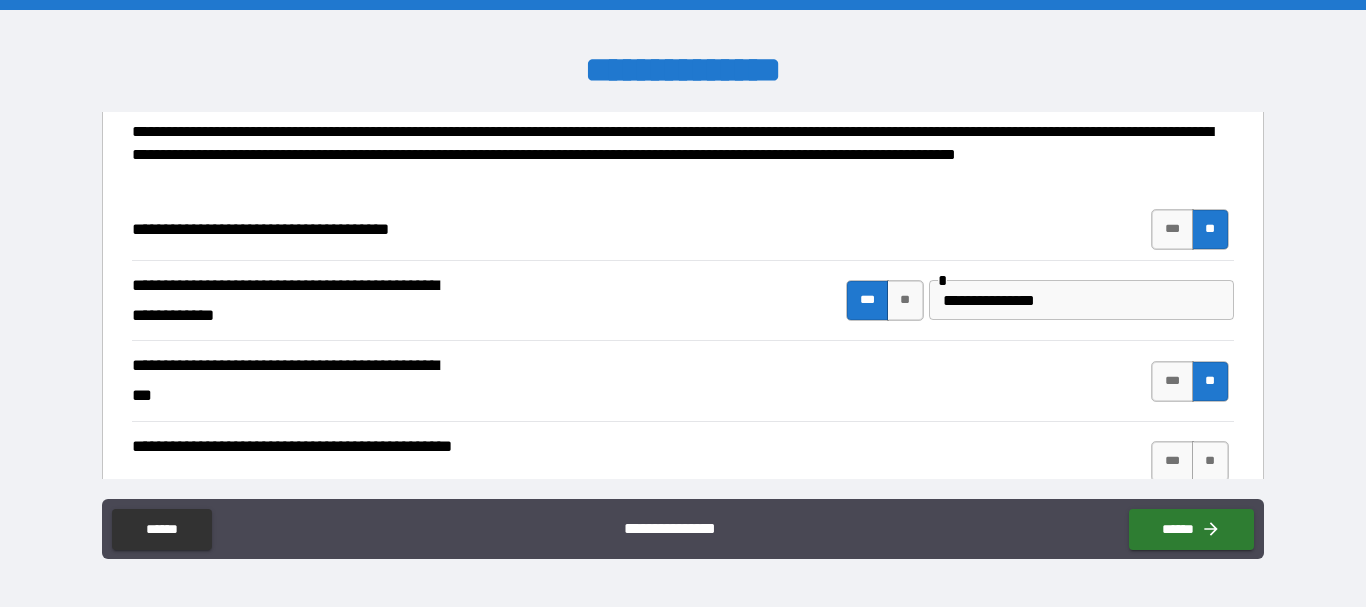 scroll, scrollTop: 267, scrollLeft: 0, axis: vertical 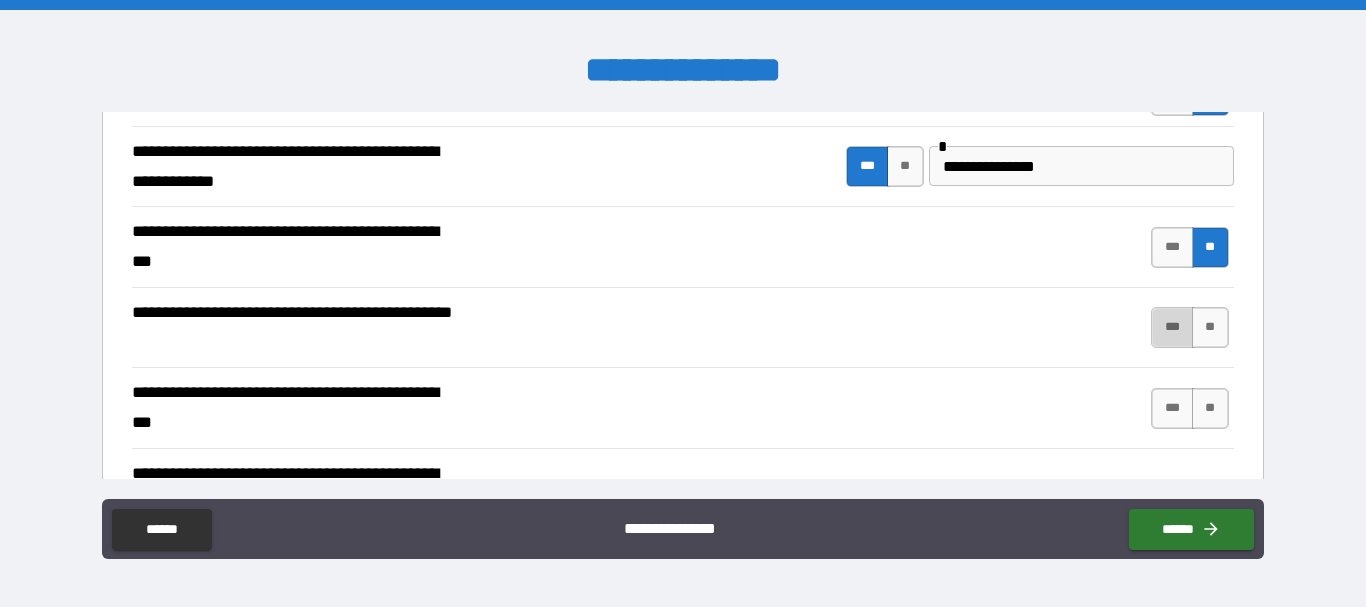 click on "***" at bounding box center (1172, 327) 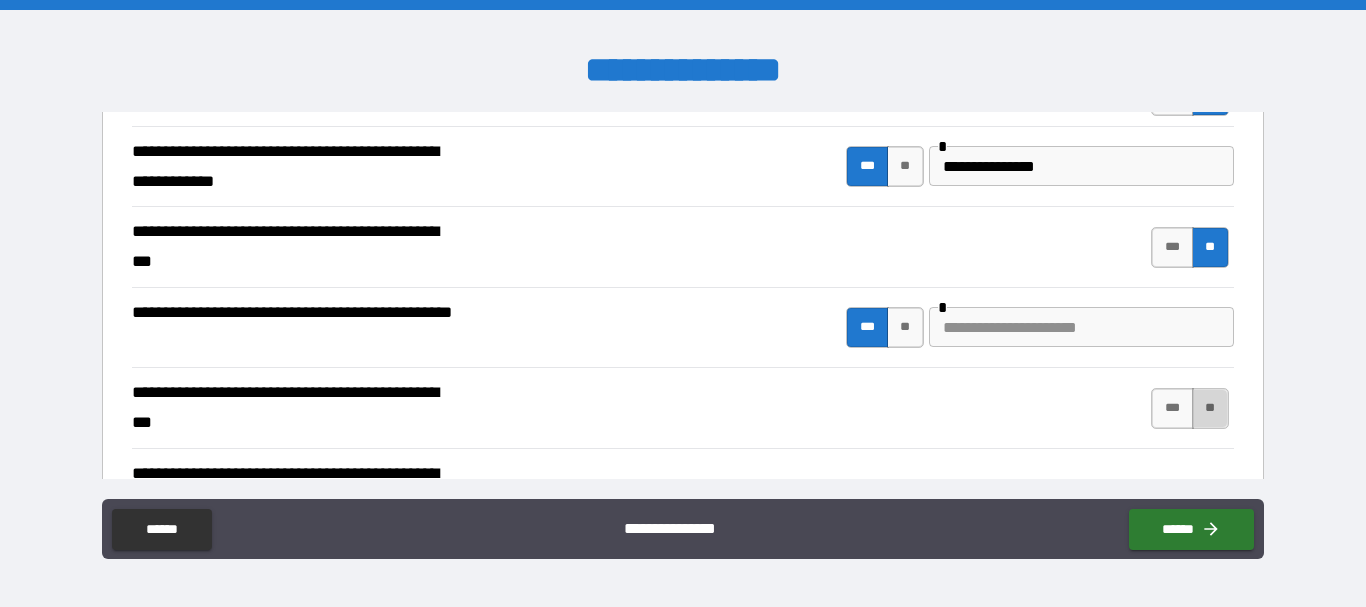 click on "**" at bounding box center [1210, 408] 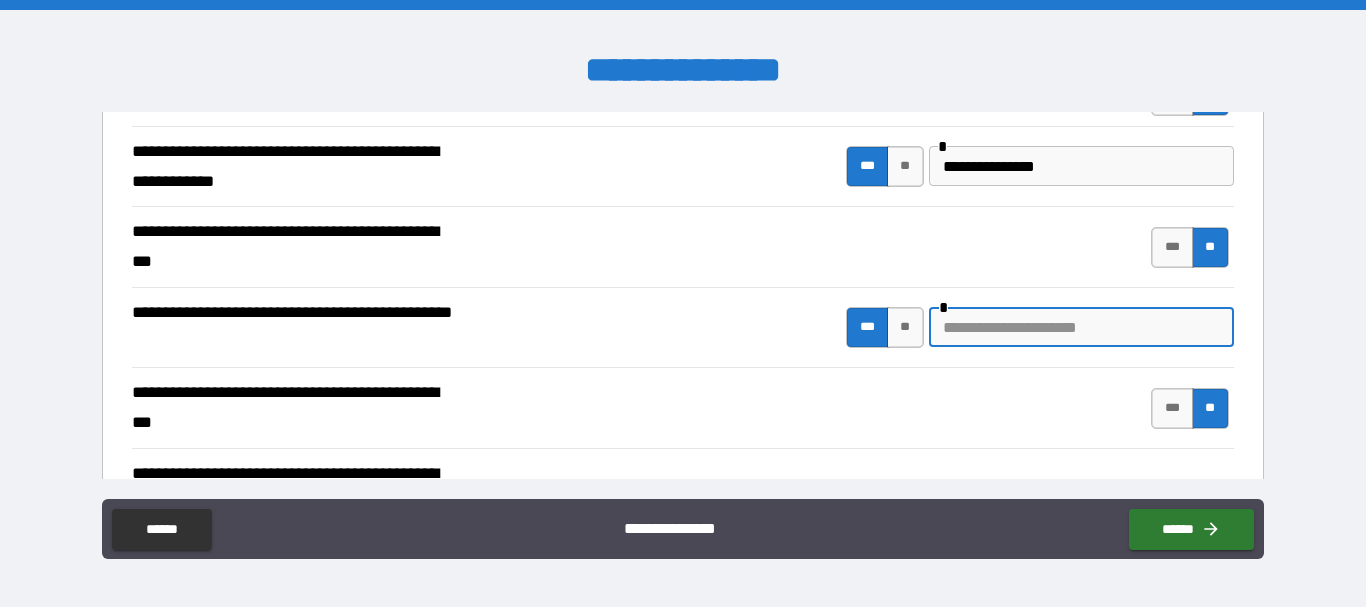 click at bounding box center (1081, 327) 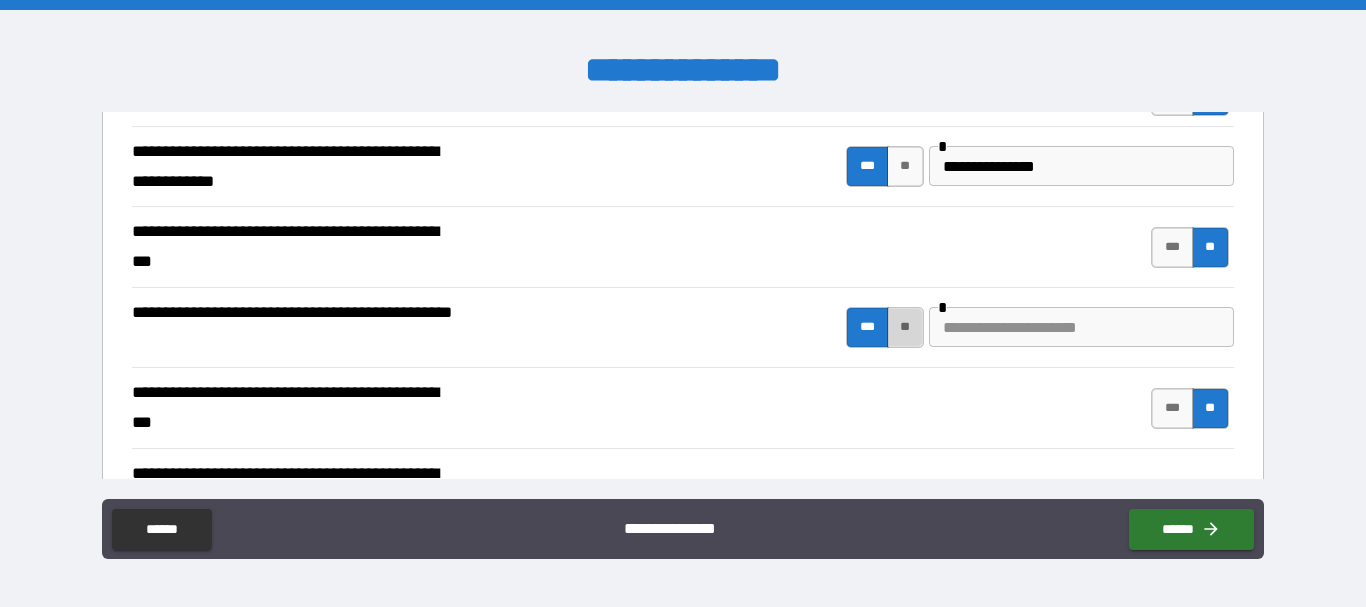 click on "**" at bounding box center (905, 327) 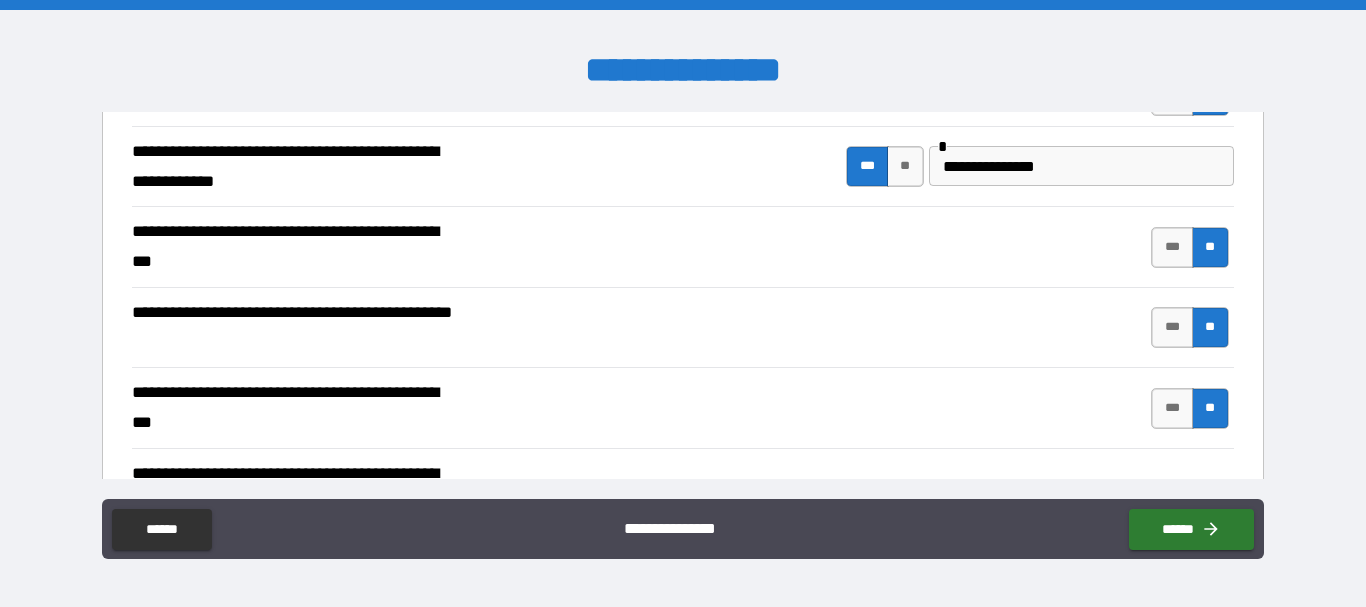 scroll, scrollTop: 400, scrollLeft: 0, axis: vertical 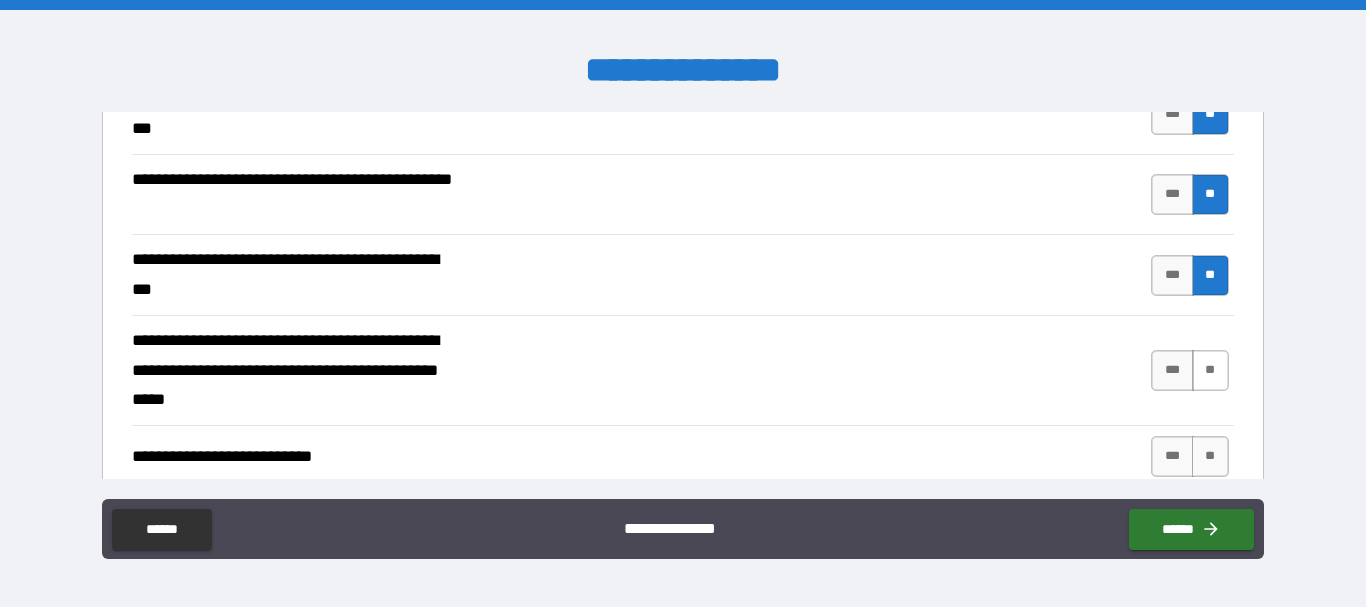 click on "**" at bounding box center [1210, 370] 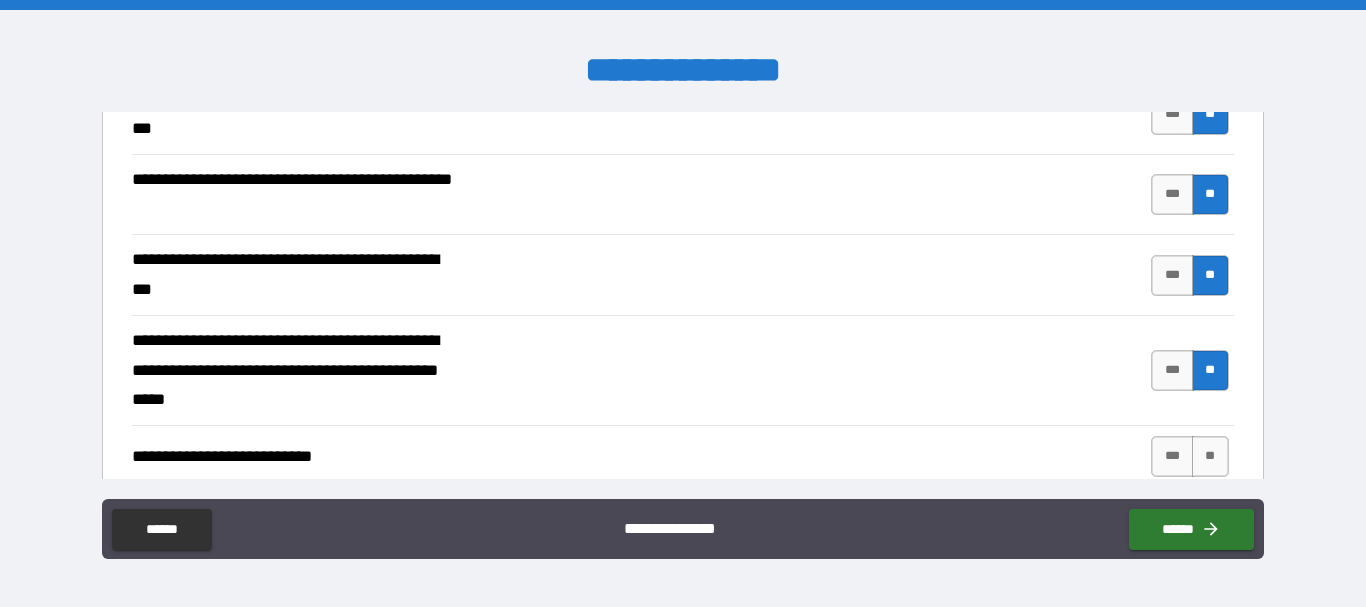 scroll, scrollTop: 533, scrollLeft: 0, axis: vertical 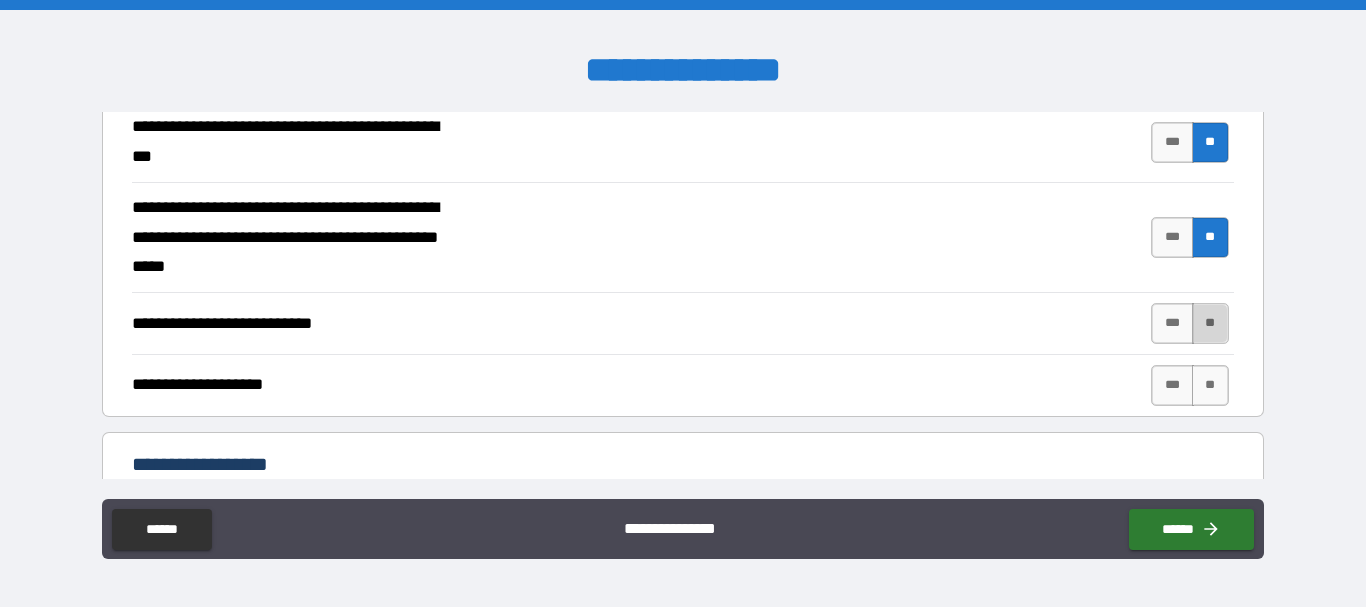 click on "**" at bounding box center (1210, 323) 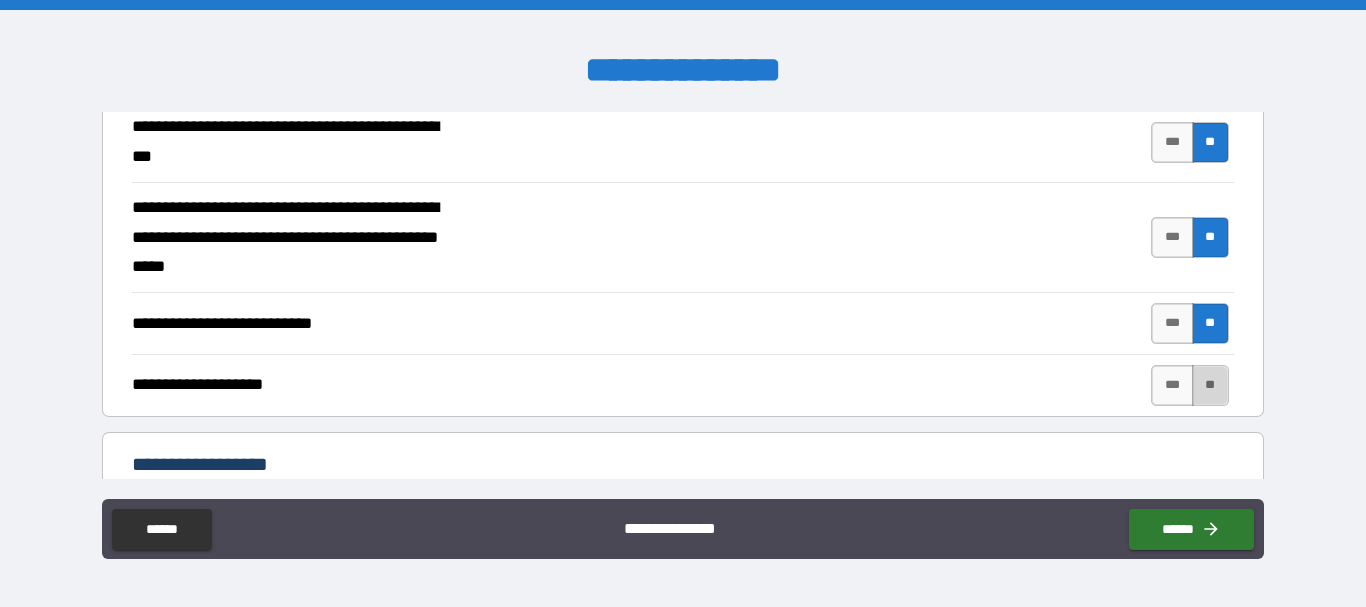click on "**" at bounding box center [1210, 385] 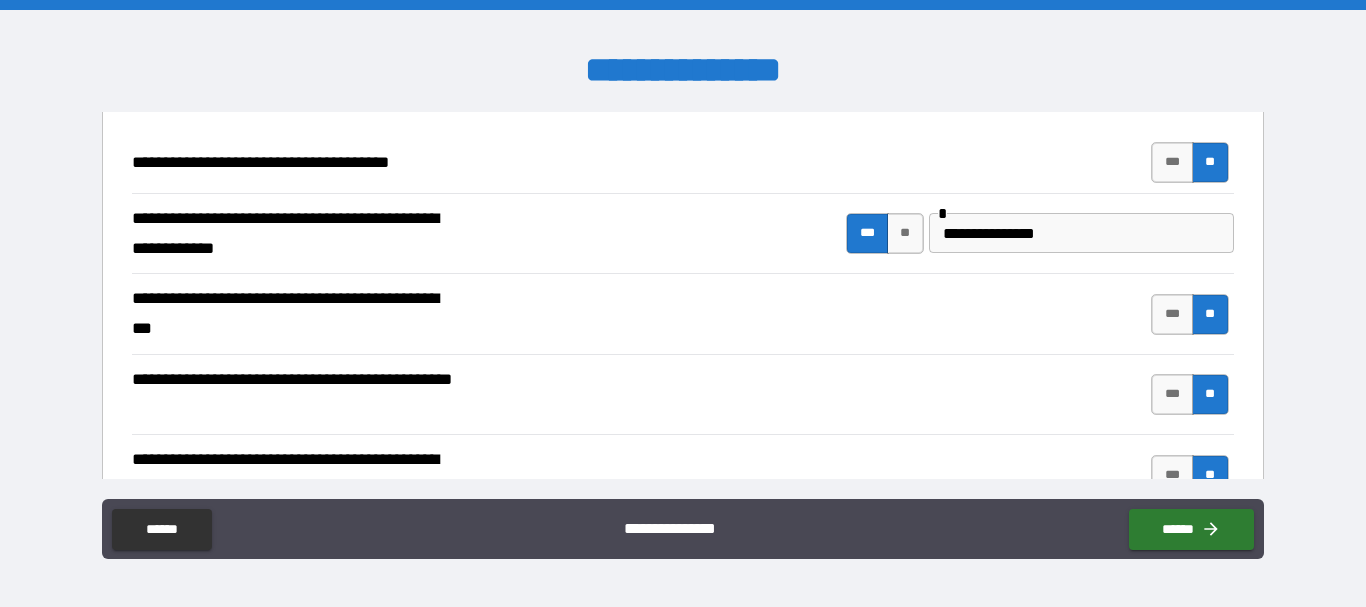 scroll, scrollTop: 400, scrollLeft: 0, axis: vertical 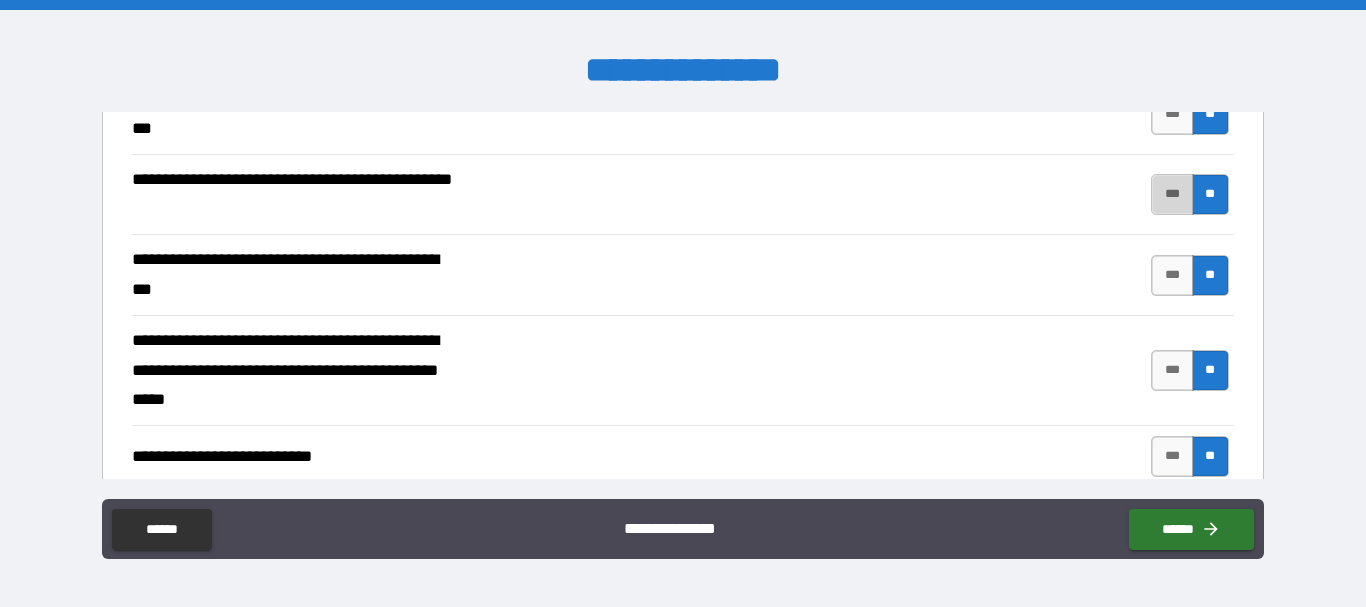 click on "***" at bounding box center [1172, 194] 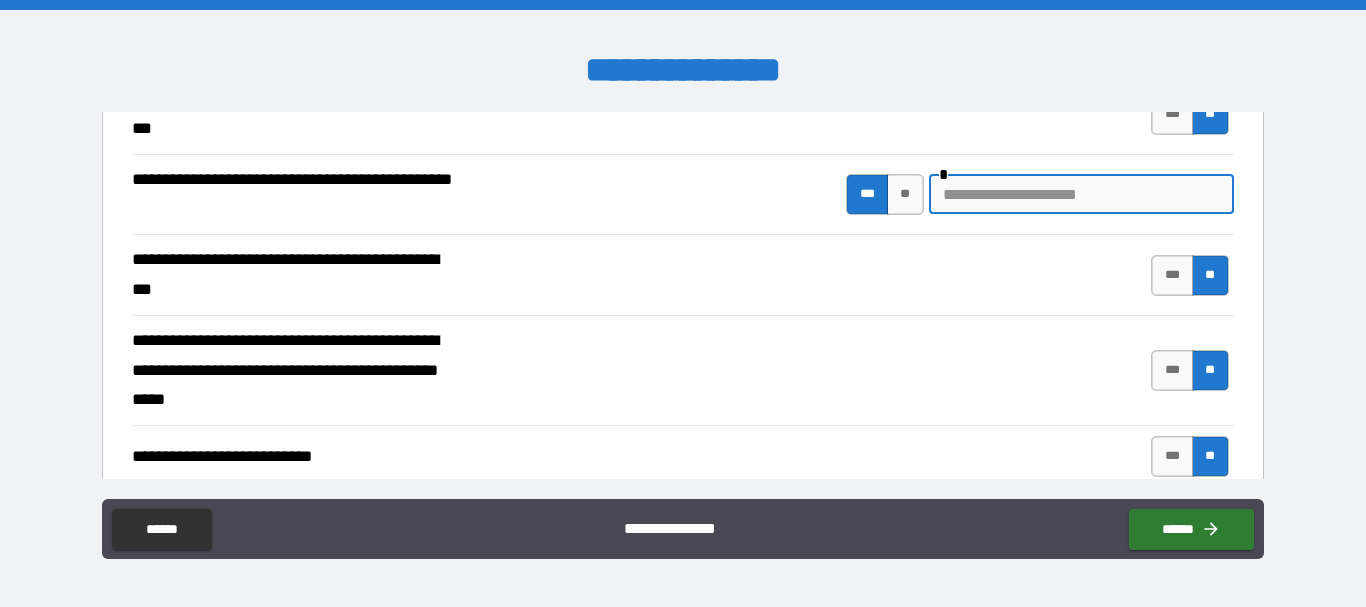 click at bounding box center [1081, 194] 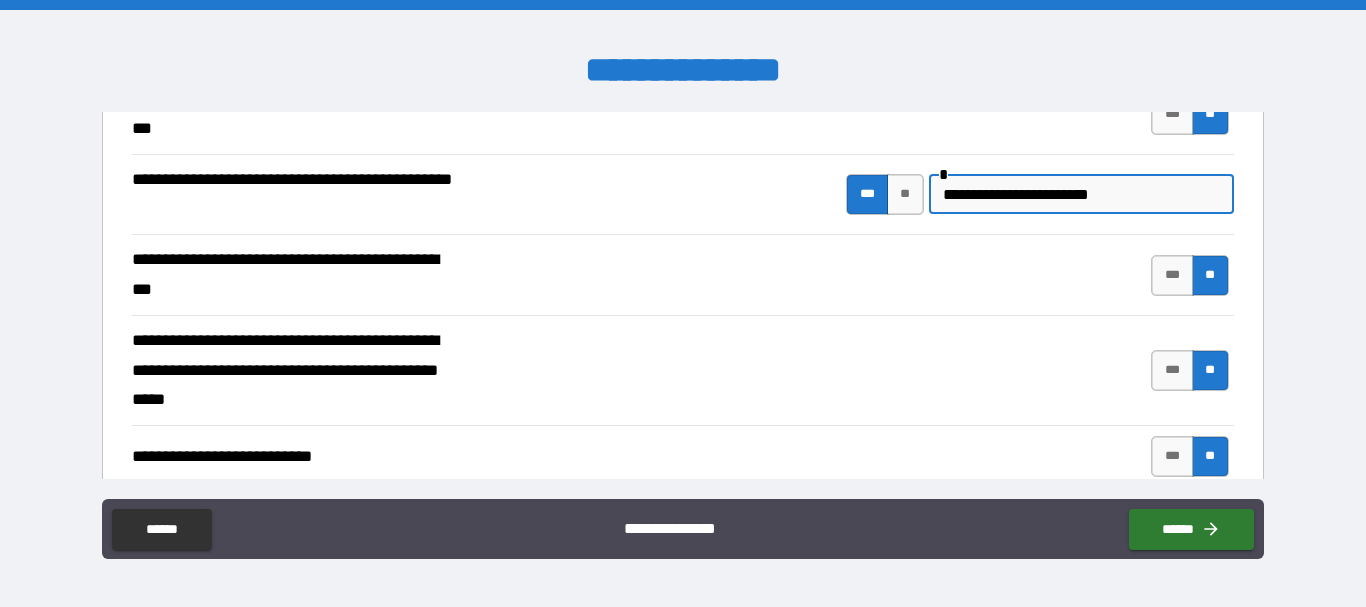 click on "**********" at bounding box center (1081, 194) 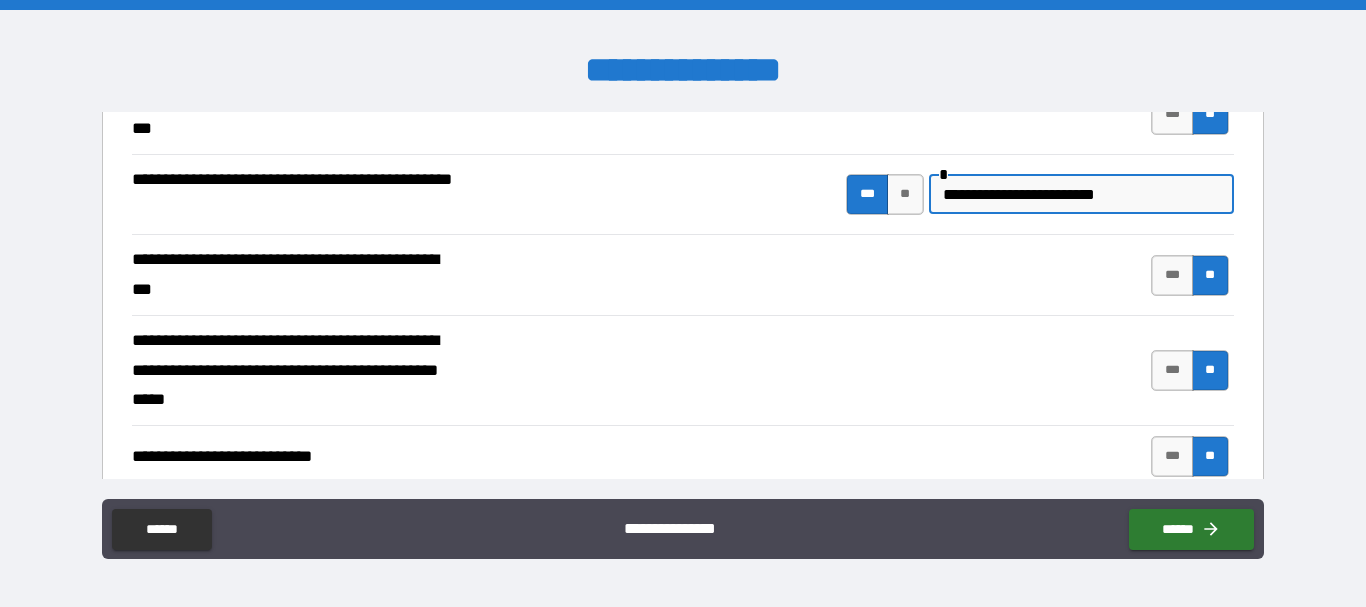click on "**********" at bounding box center (1081, 194) 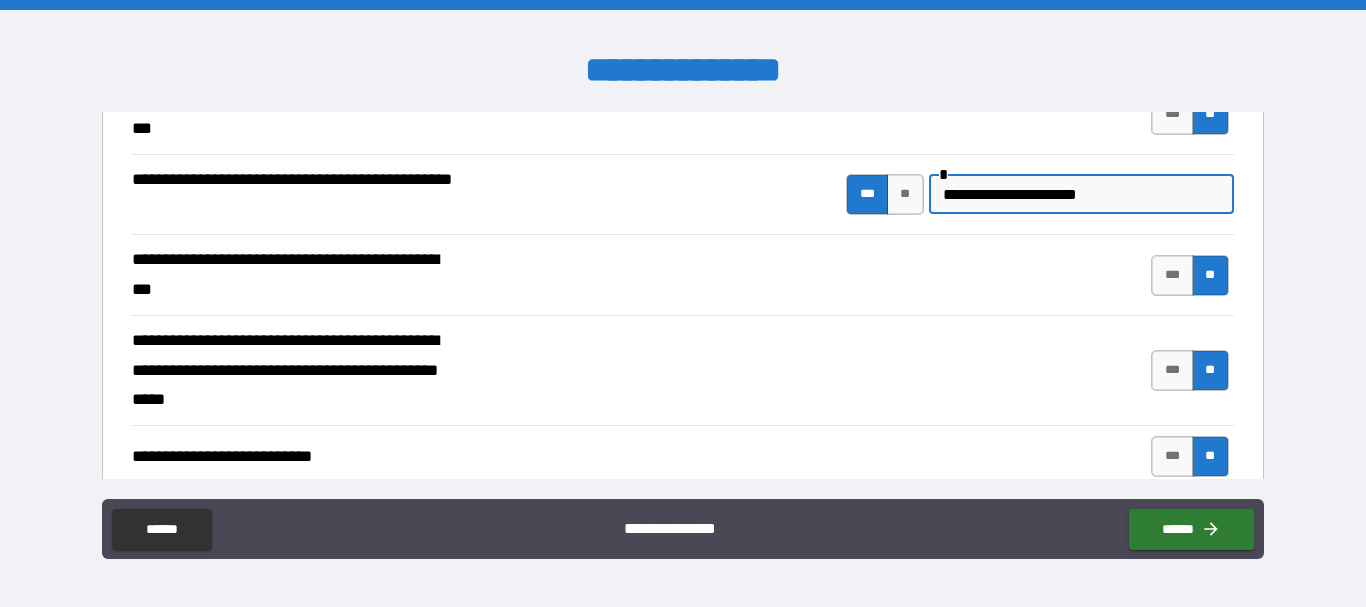 click on "**********" at bounding box center (1081, 194) 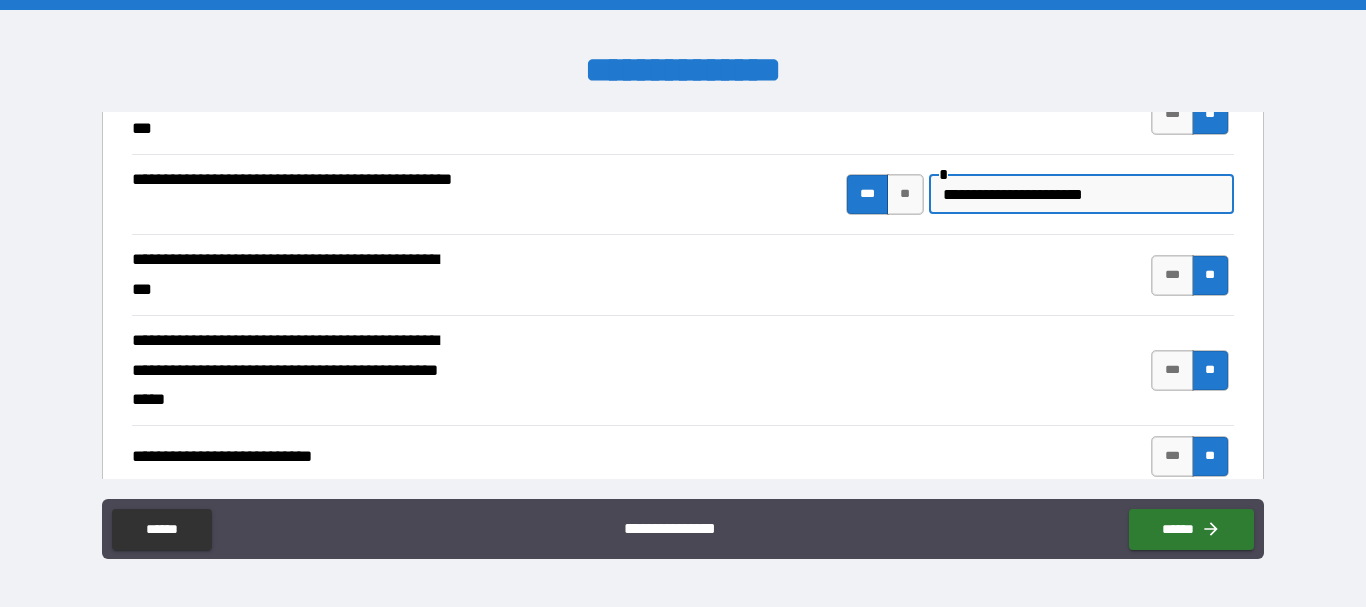 click on "**********" at bounding box center [1081, 194] 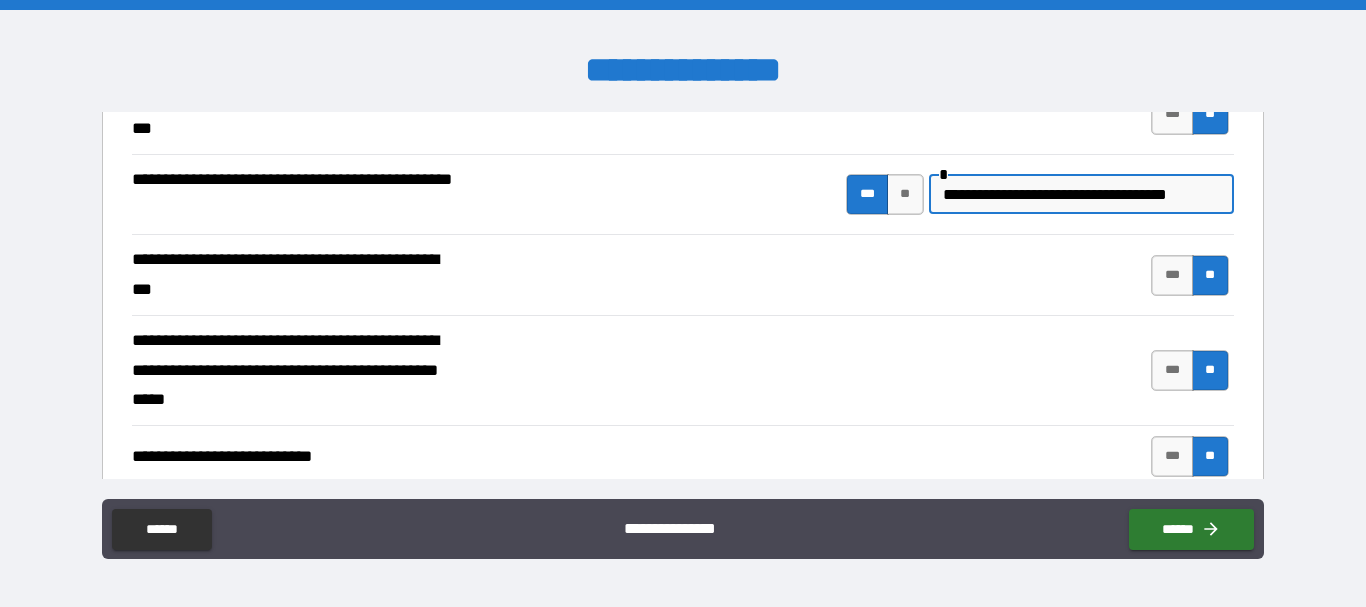 click on "**********" at bounding box center [1081, 194] 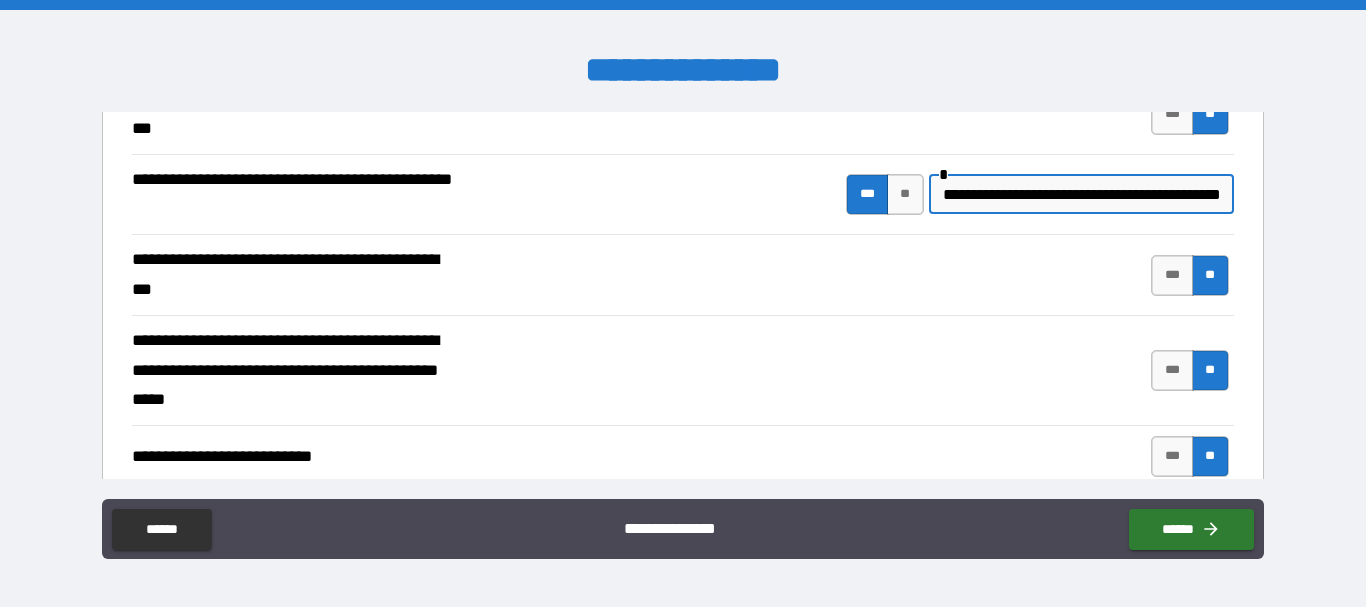click on "**********" at bounding box center (1081, 194) 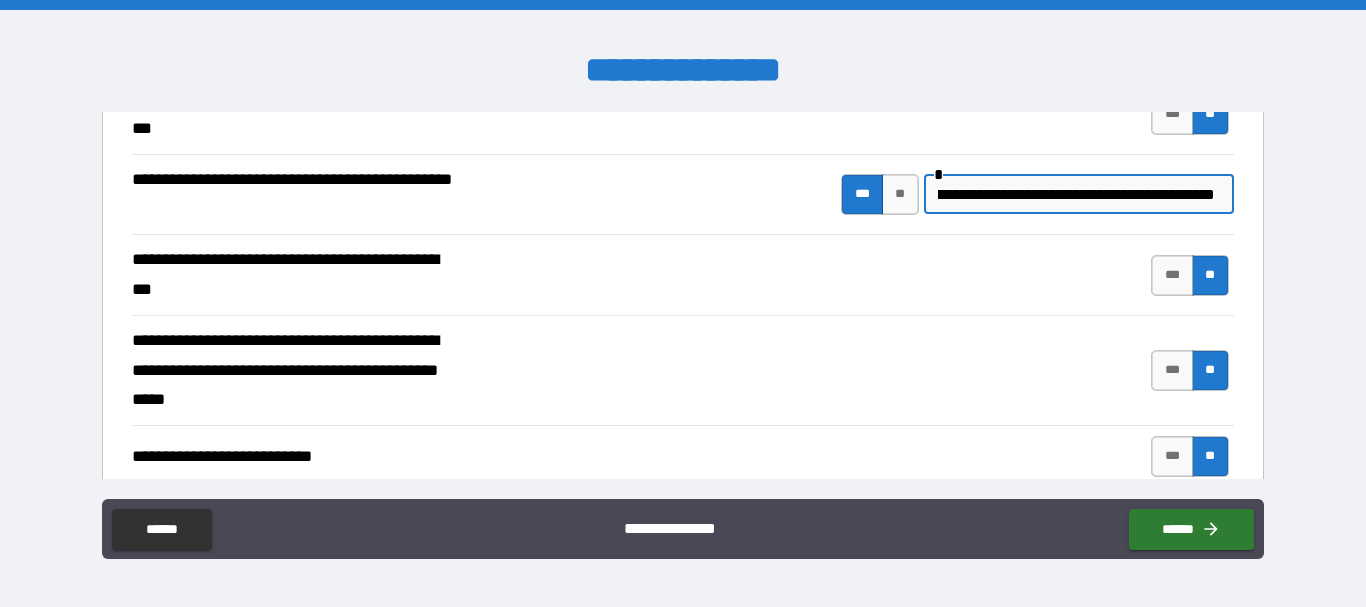 scroll, scrollTop: 0, scrollLeft: 63, axis: horizontal 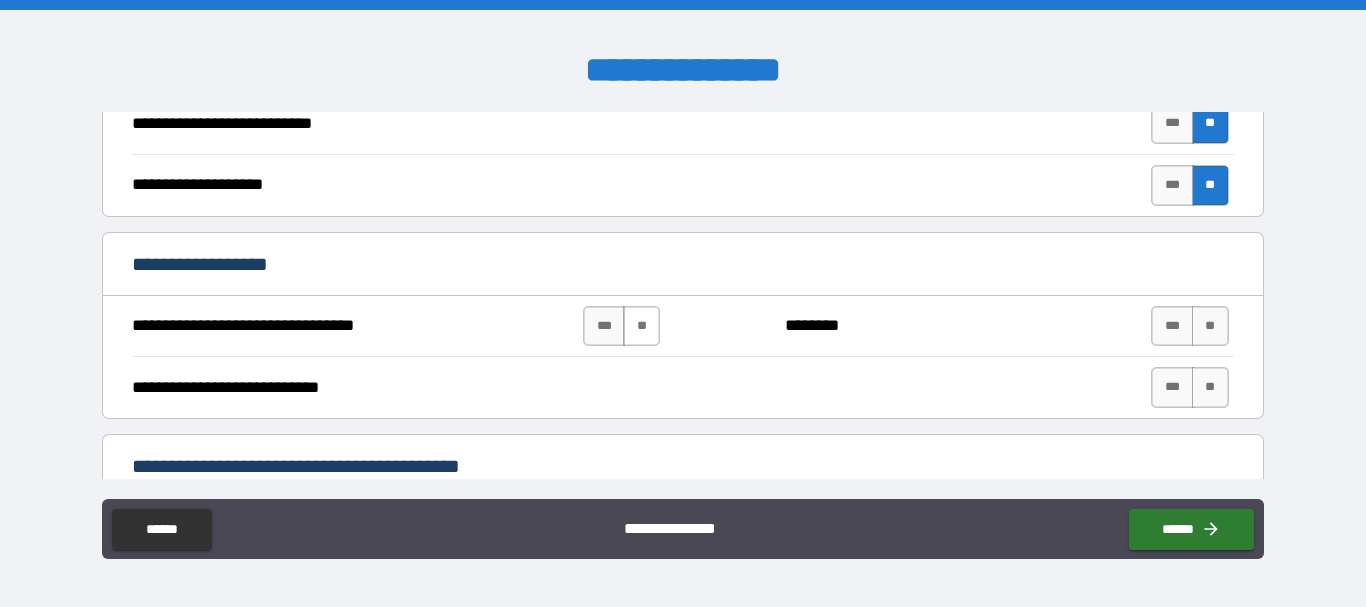 type on "**********" 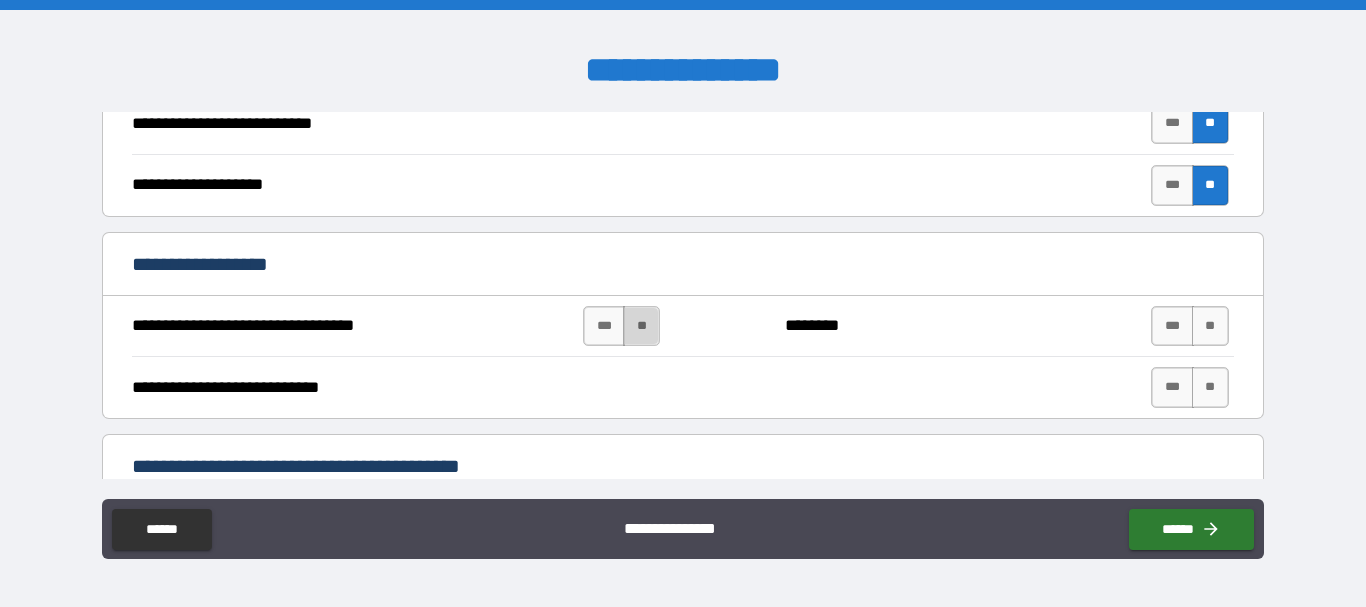 click on "**" at bounding box center [641, 326] 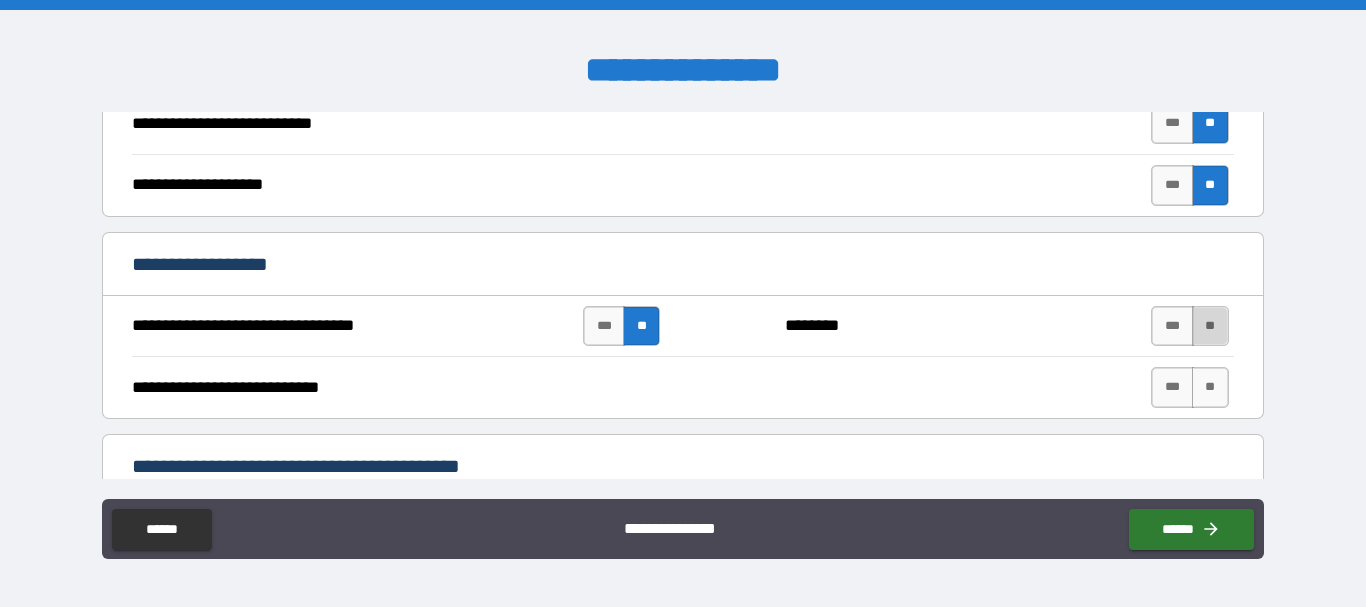 click on "**" at bounding box center (1210, 326) 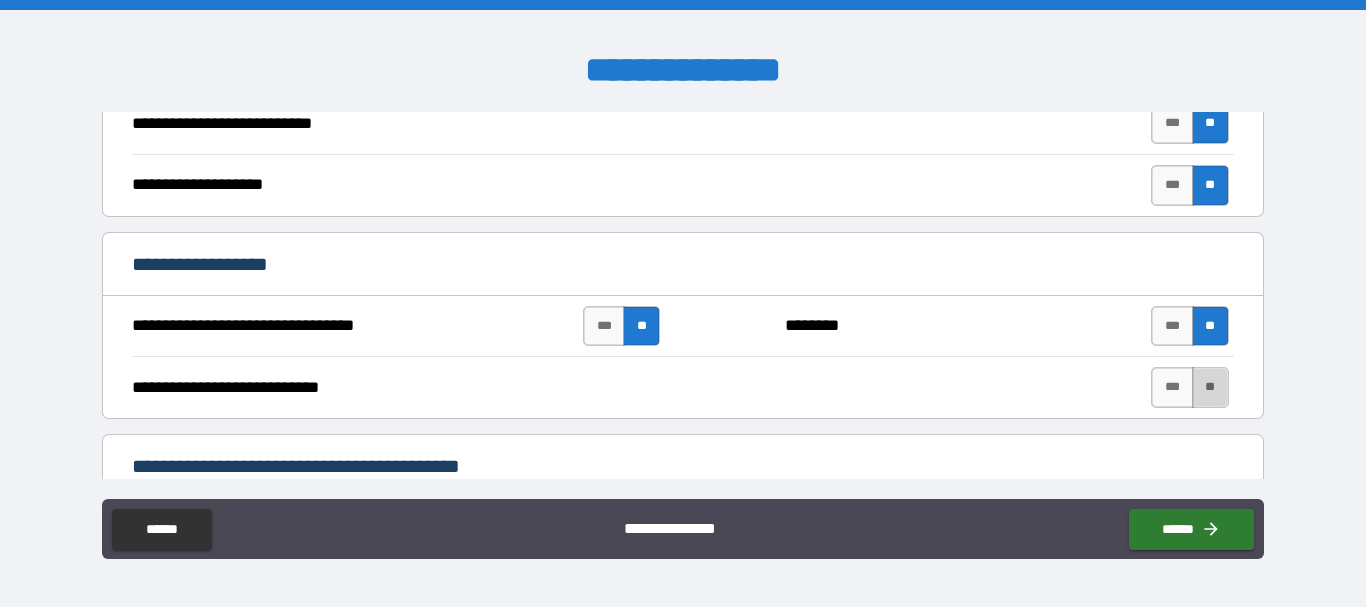click on "**" at bounding box center [1210, 387] 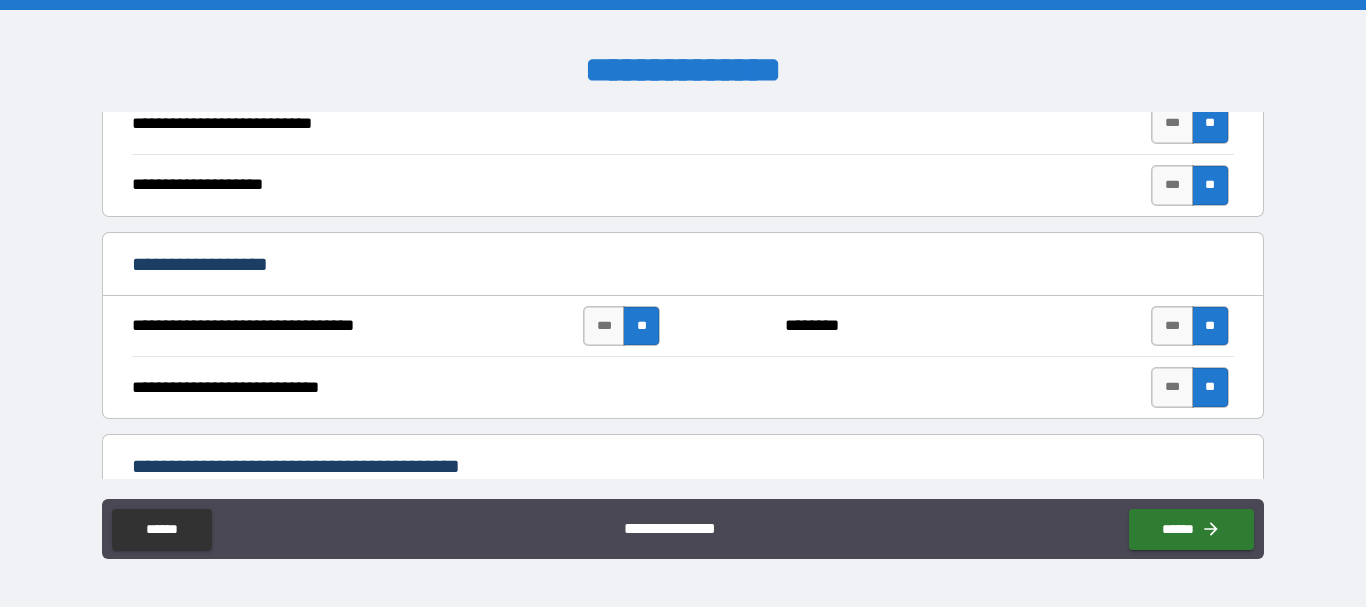 scroll, scrollTop: 933, scrollLeft: 0, axis: vertical 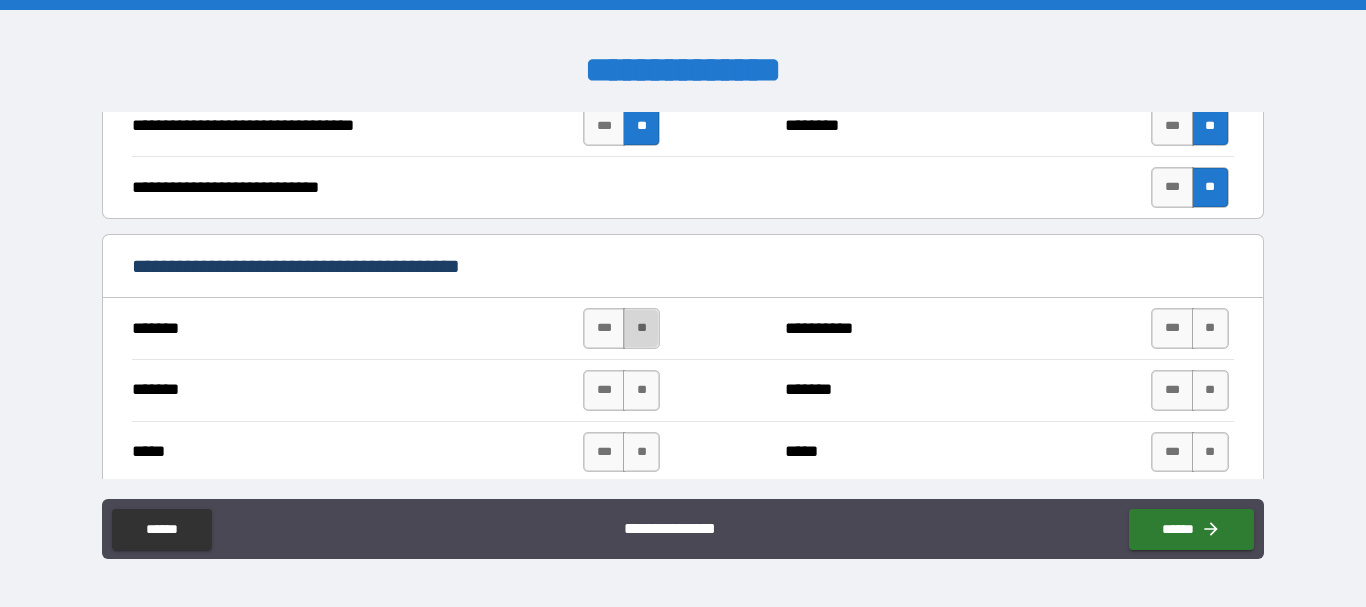 click on "**" at bounding box center [641, 328] 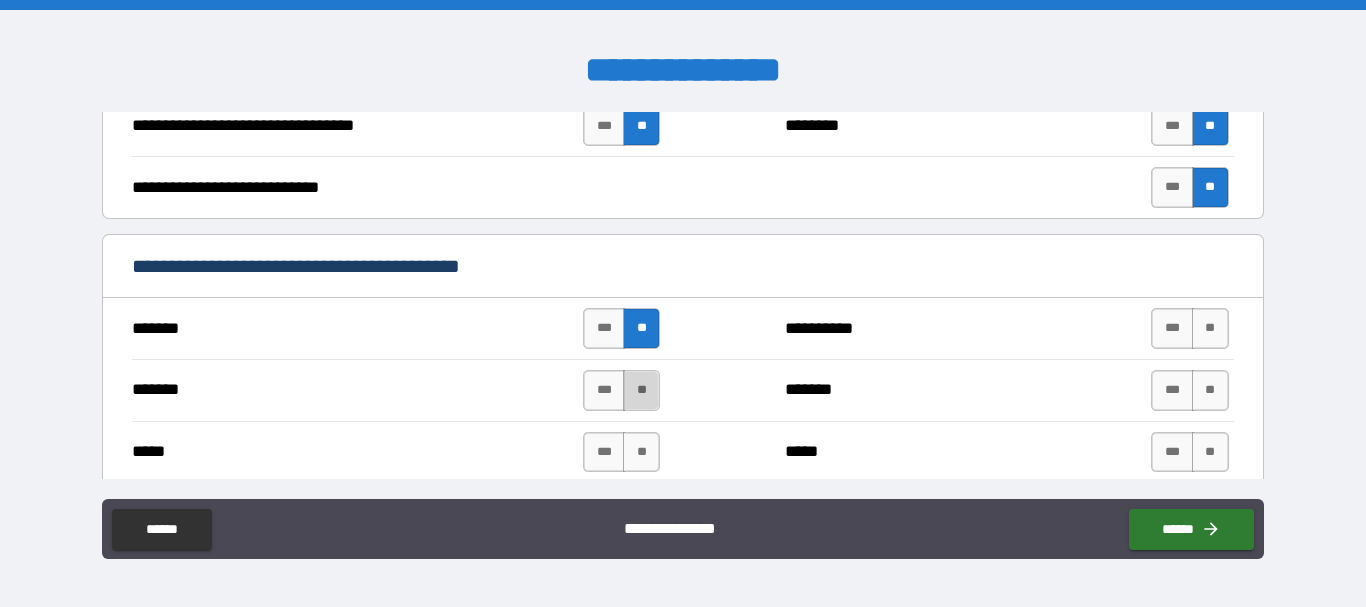 click on "**" at bounding box center (641, 390) 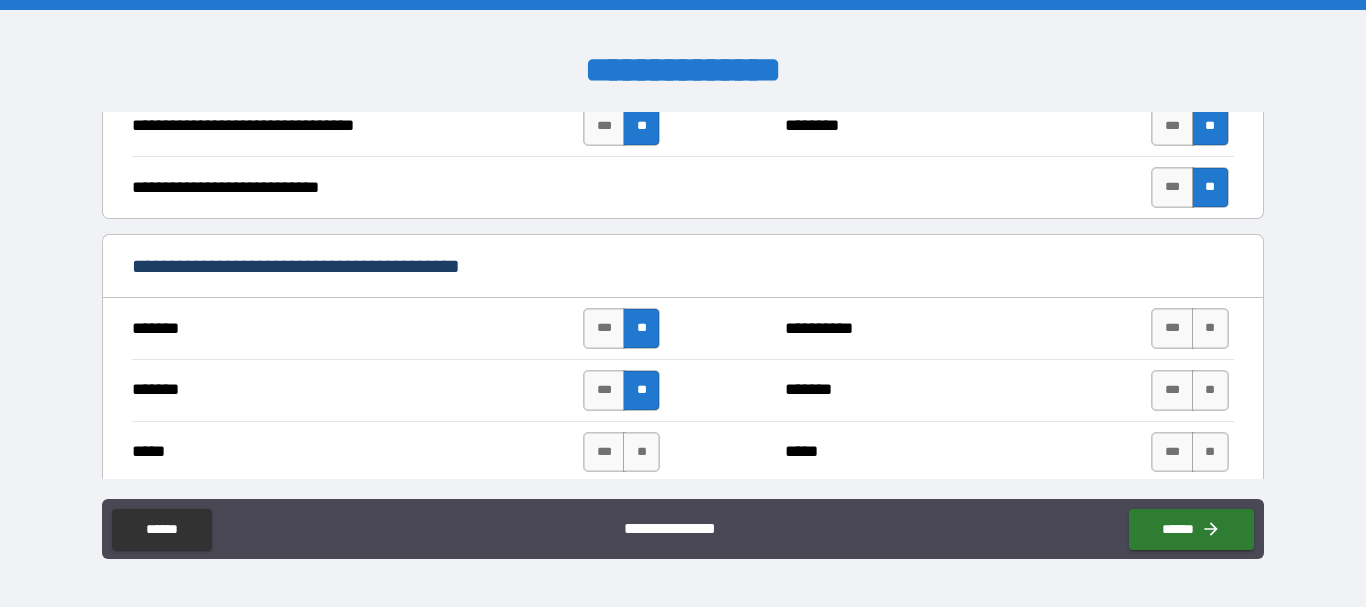scroll, scrollTop: 1067, scrollLeft: 0, axis: vertical 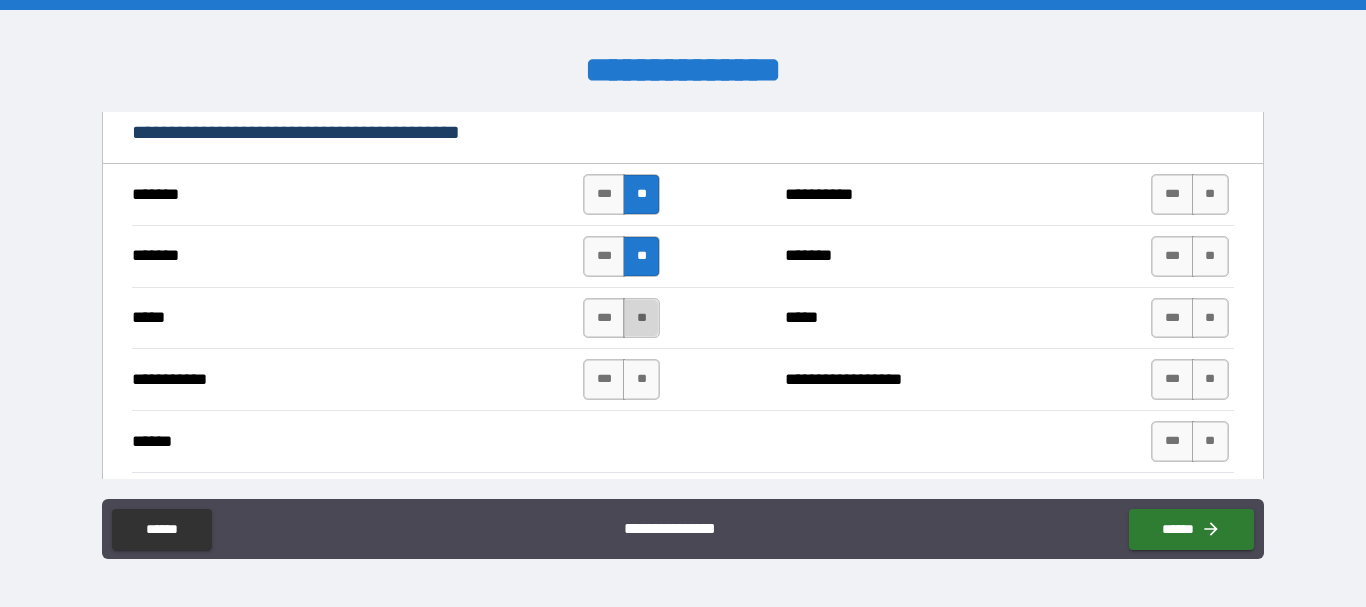 click on "**" at bounding box center (641, 318) 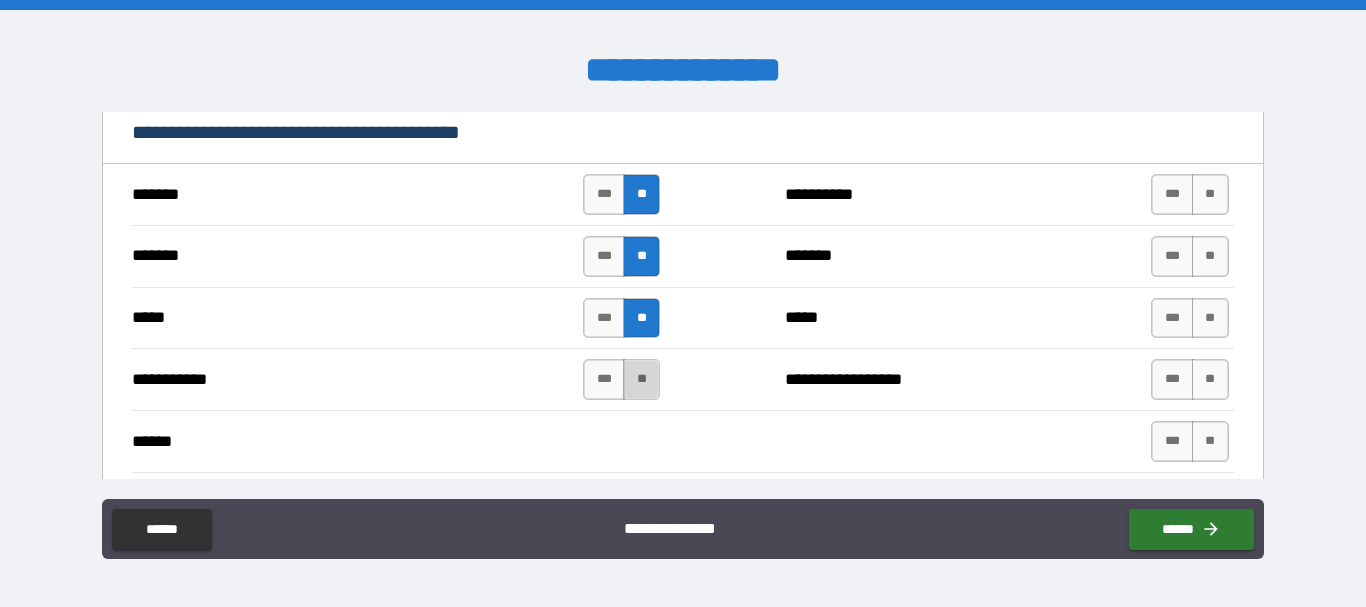 click on "**" at bounding box center (641, 379) 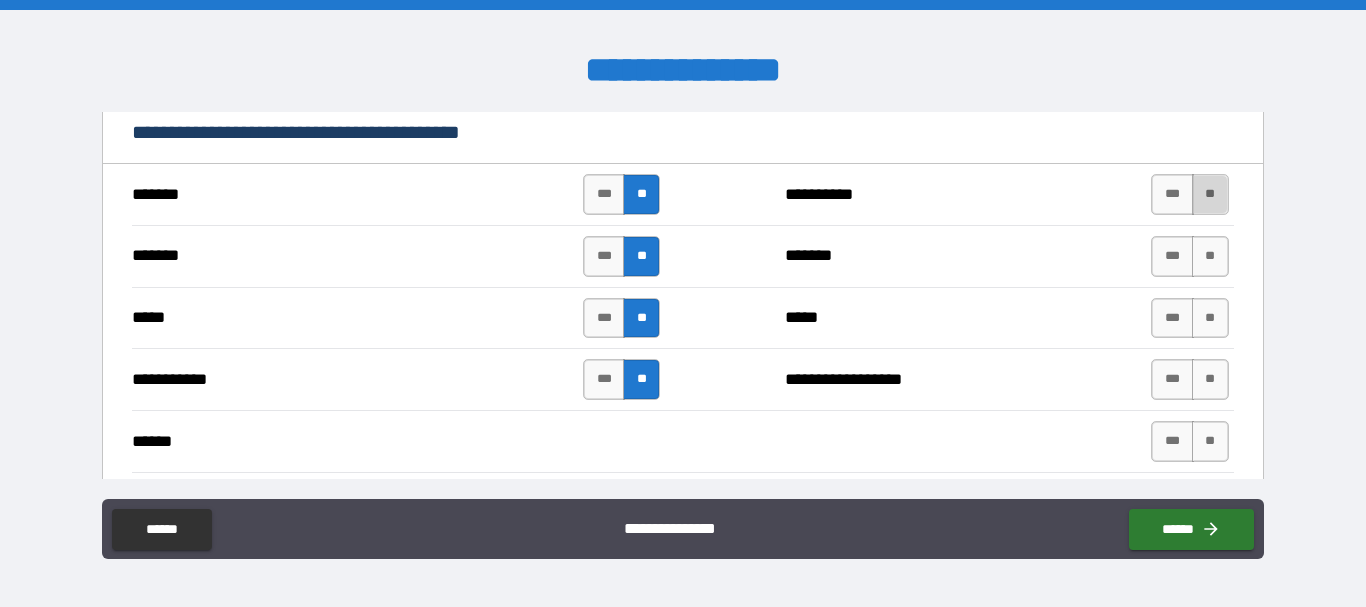 click on "**" at bounding box center [1210, 194] 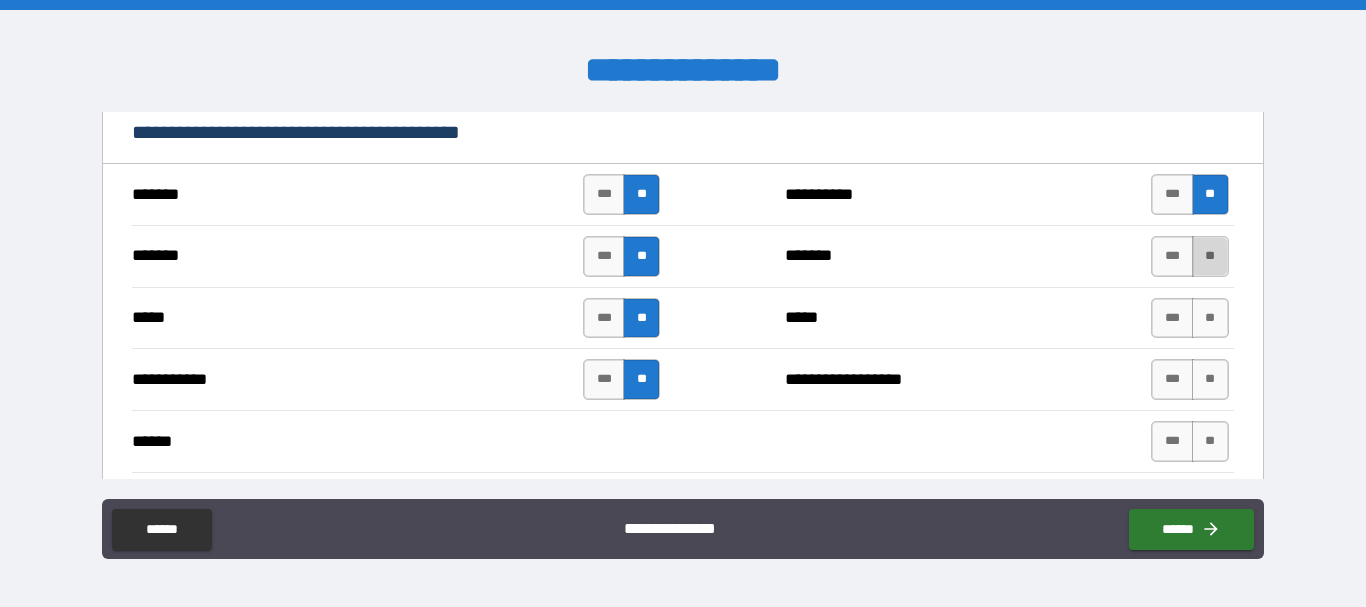 click on "**" at bounding box center (1210, 256) 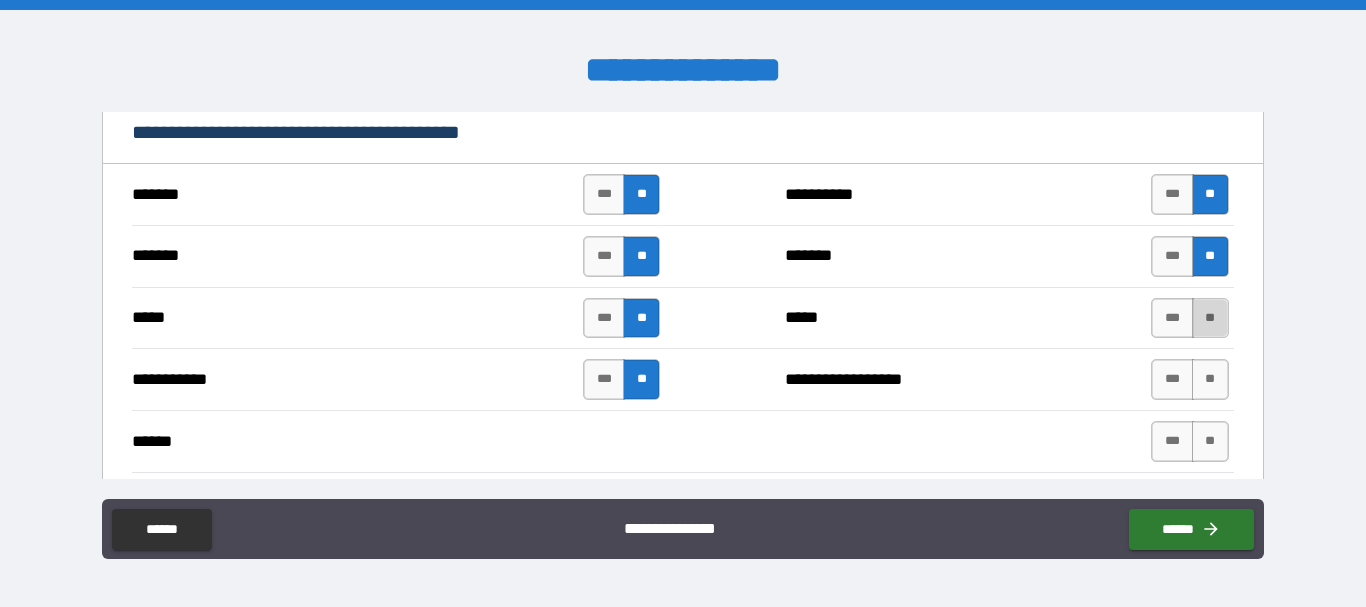click on "**" at bounding box center [1210, 318] 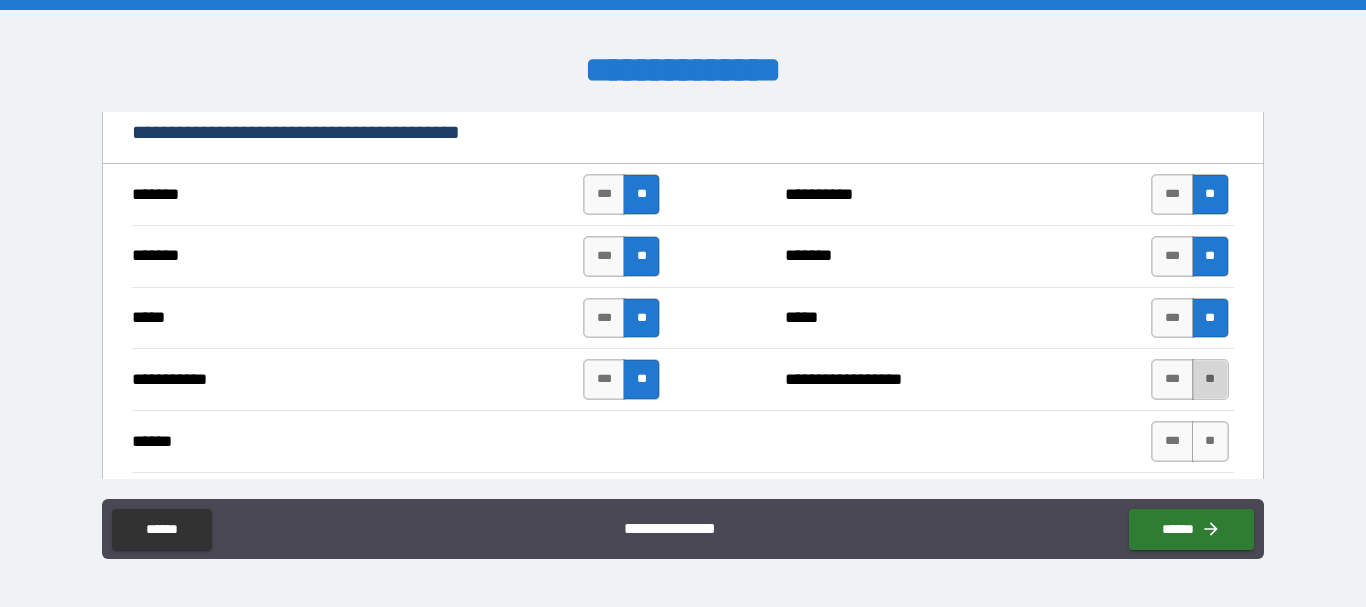 click on "**" at bounding box center [1210, 379] 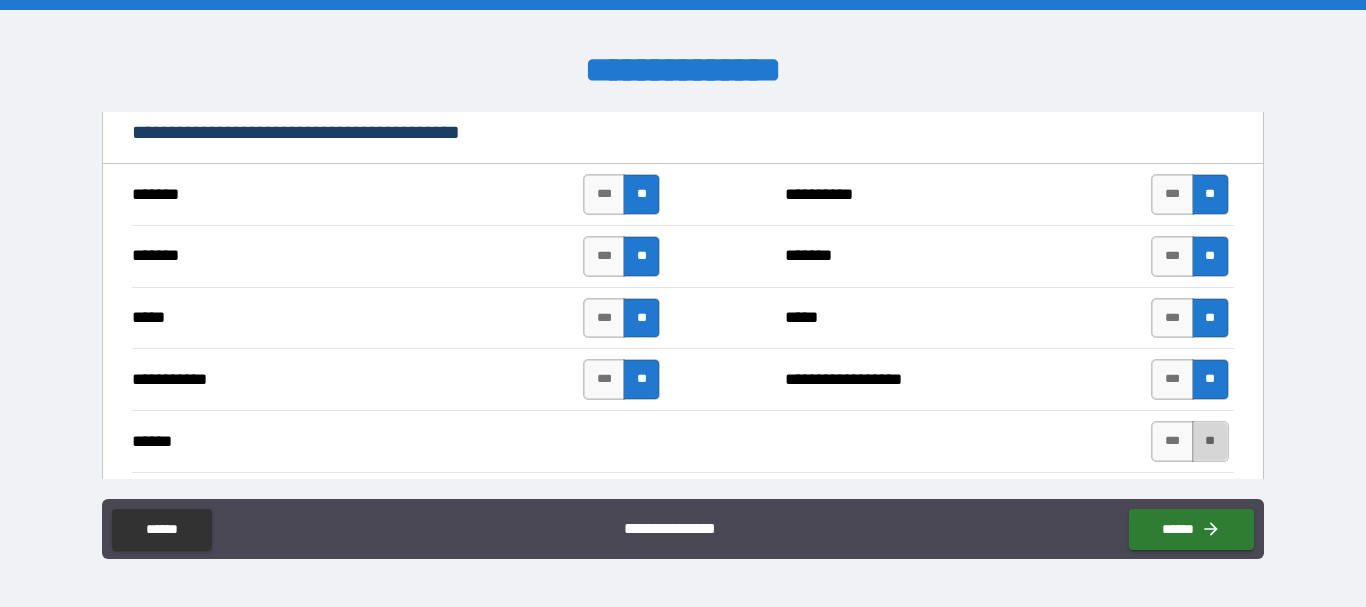 click on "**" at bounding box center [1210, 441] 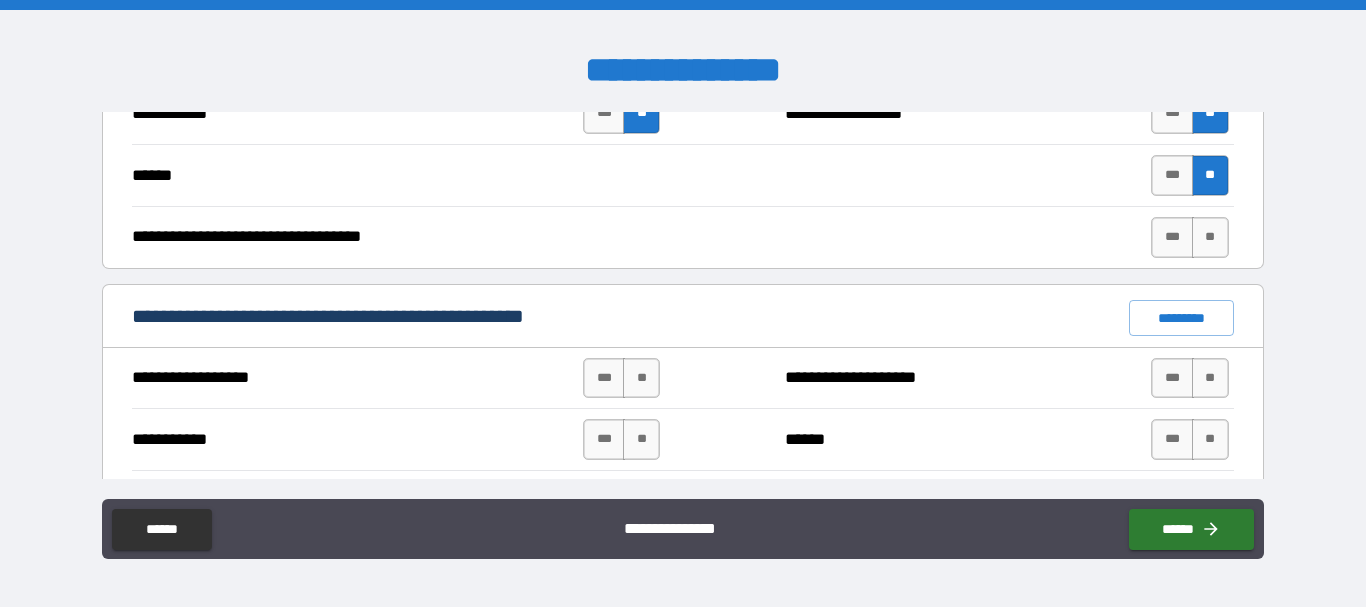 scroll, scrollTop: 1467, scrollLeft: 0, axis: vertical 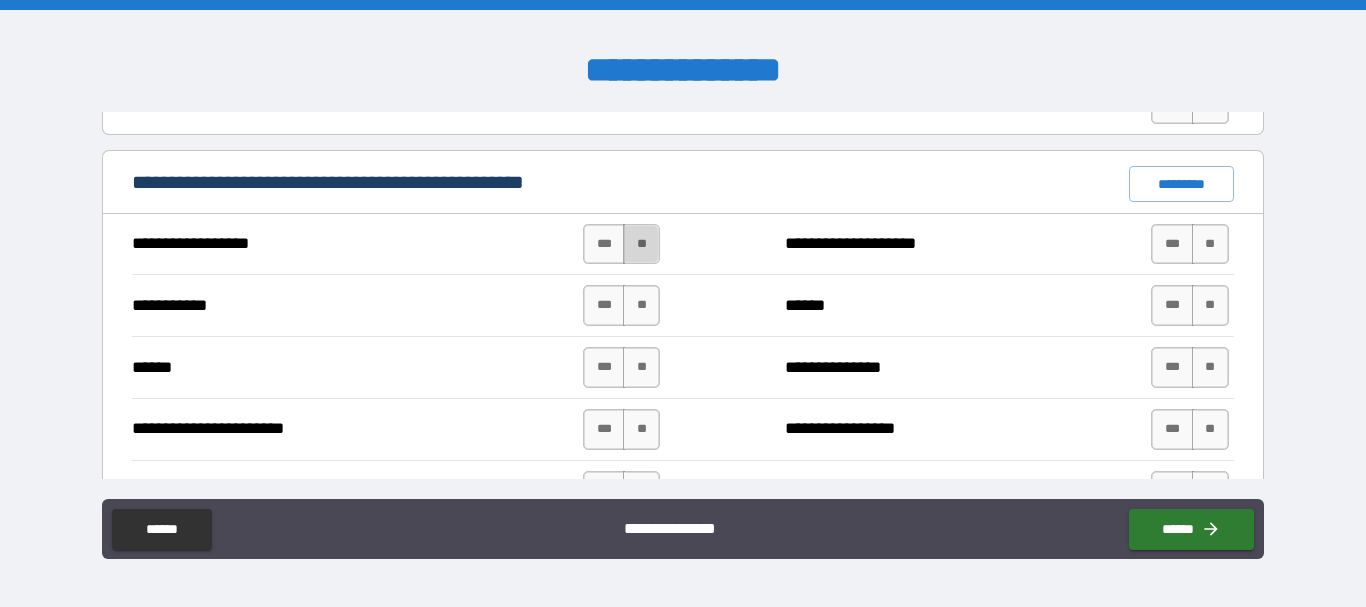 click on "**" at bounding box center (641, 244) 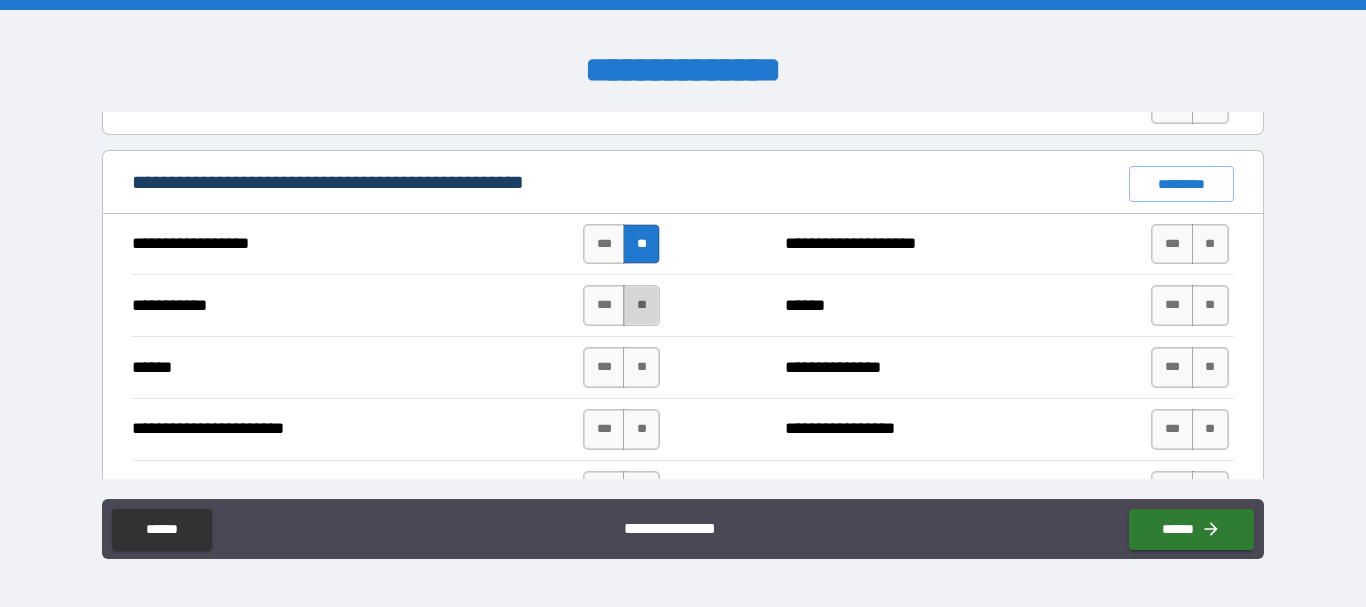 click on "**" at bounding box center [641, 305] 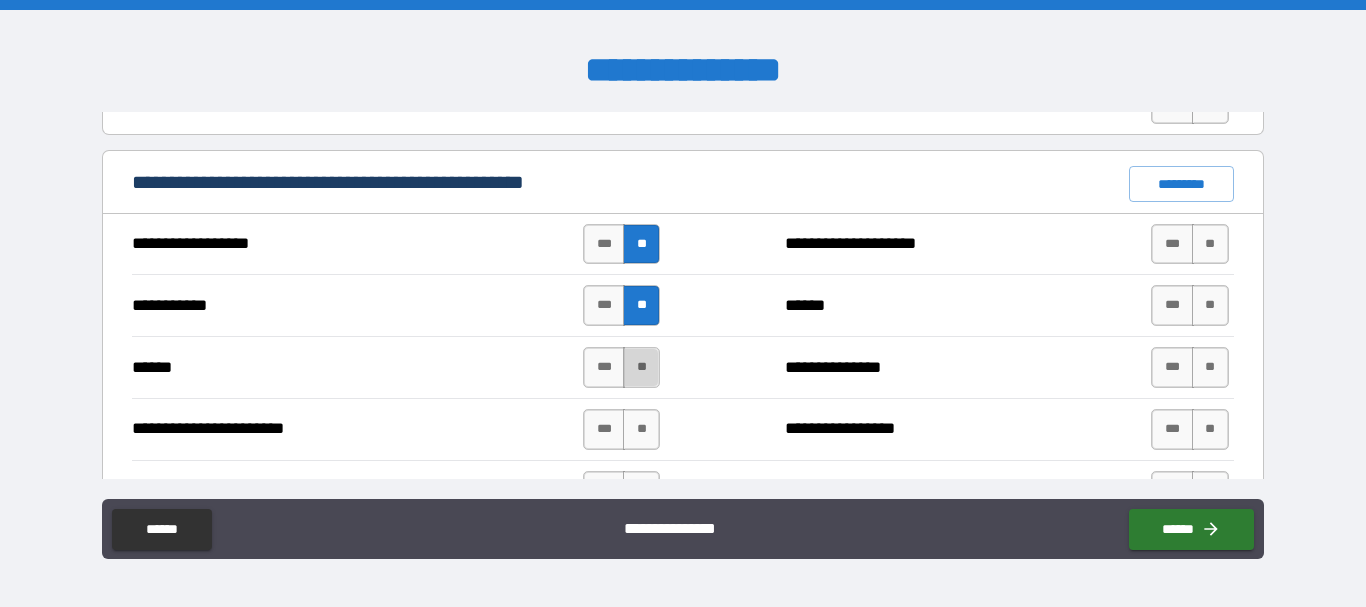 click on "**" at bounding box center (641, 367) 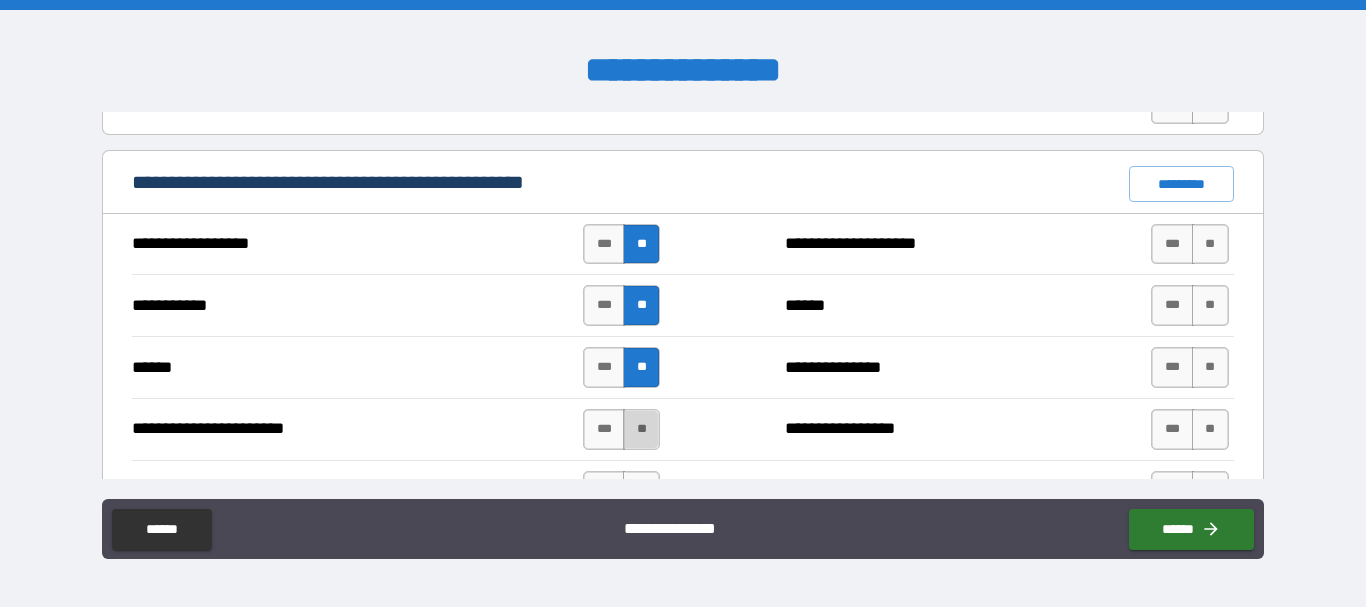 click on "**" at bounding box center (641, 429) 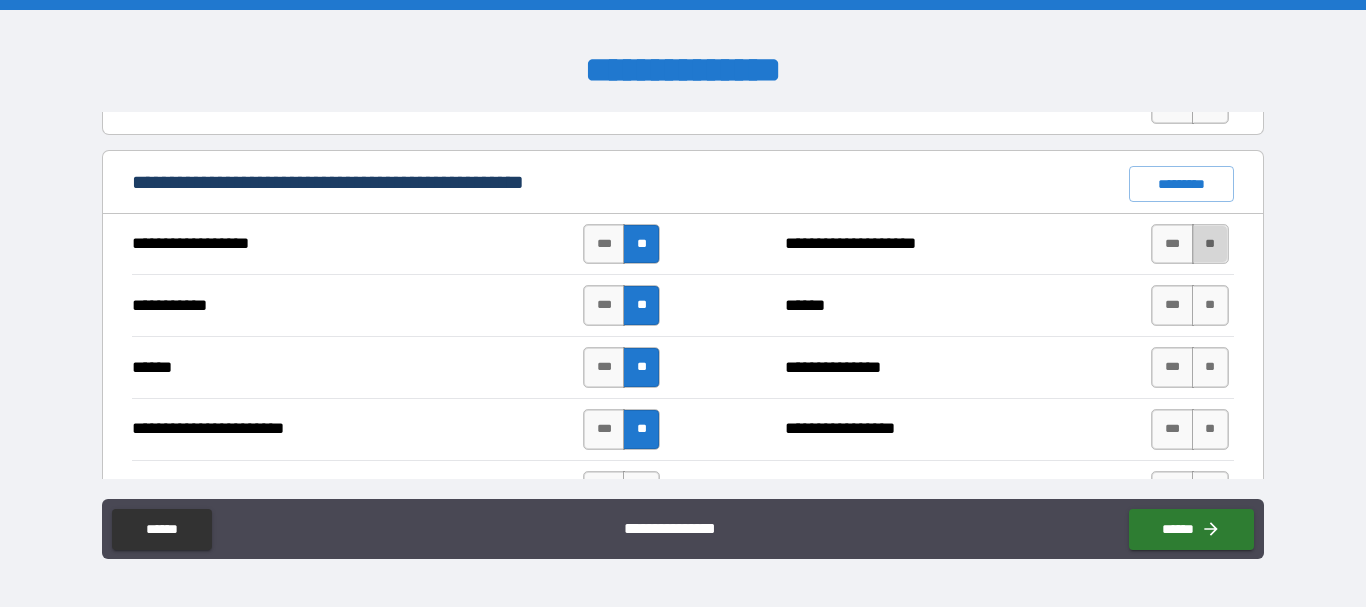 click on "**" at bounding box center [1210, 244] 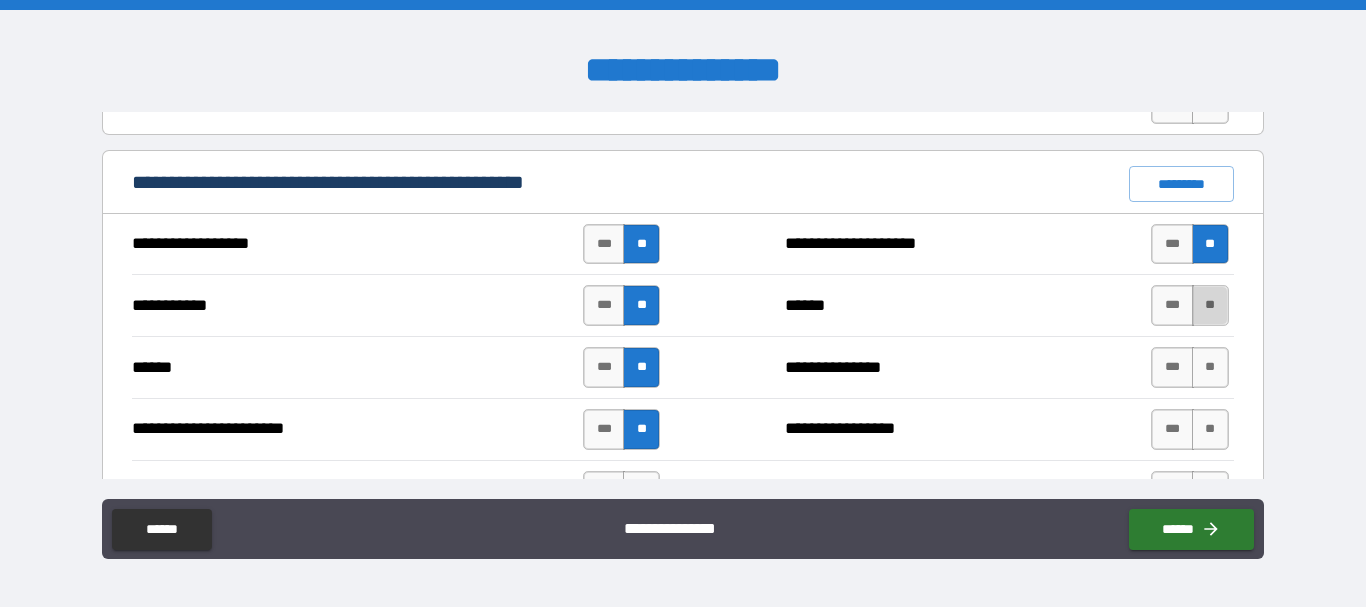 click on "**" at bounding box center (1210, 305) 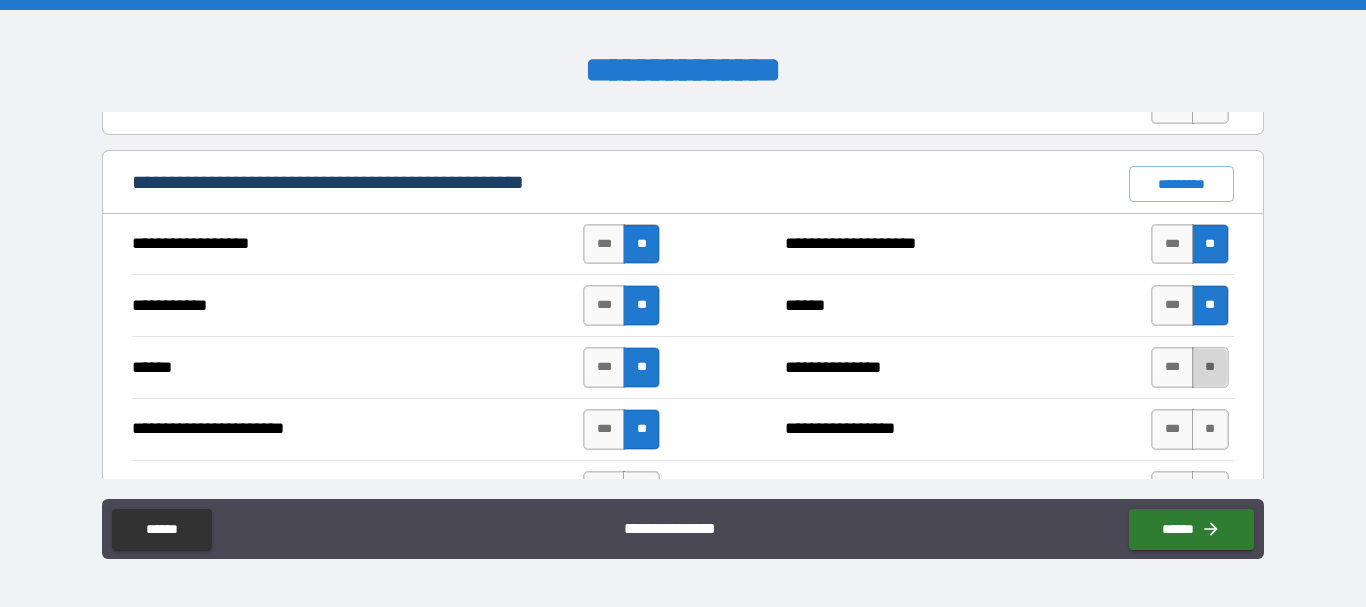 click on "**" at bounding box center (1210, 367) 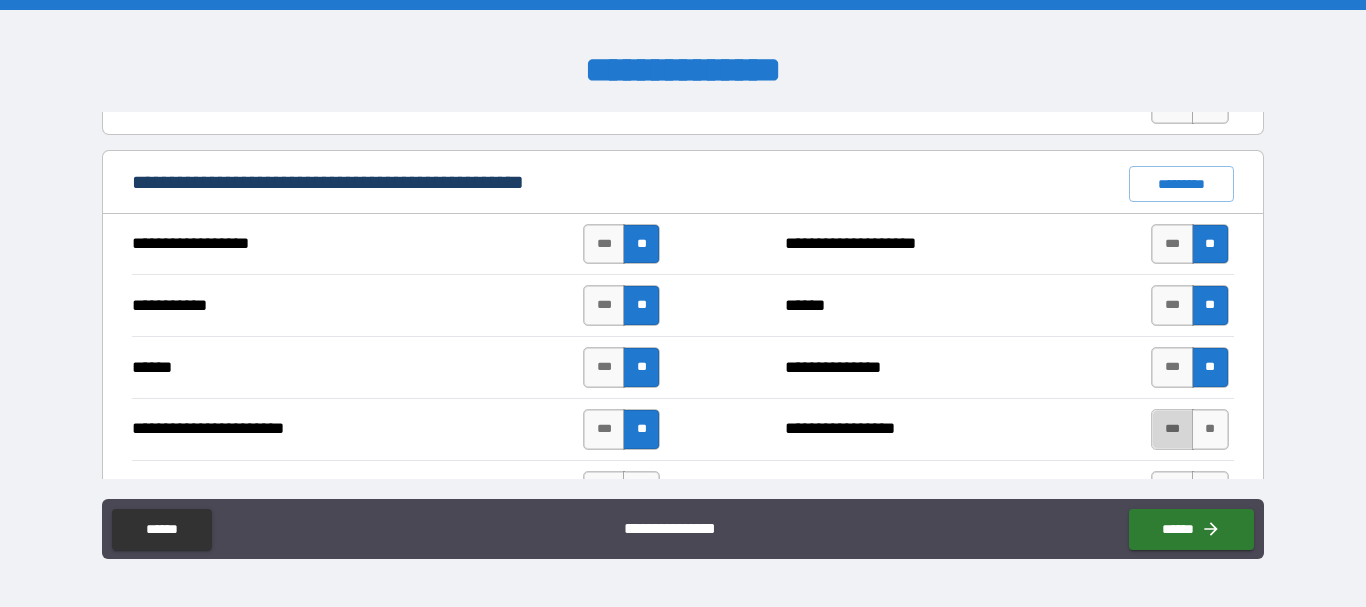 click on "***" at bounding box center [1172, 429] 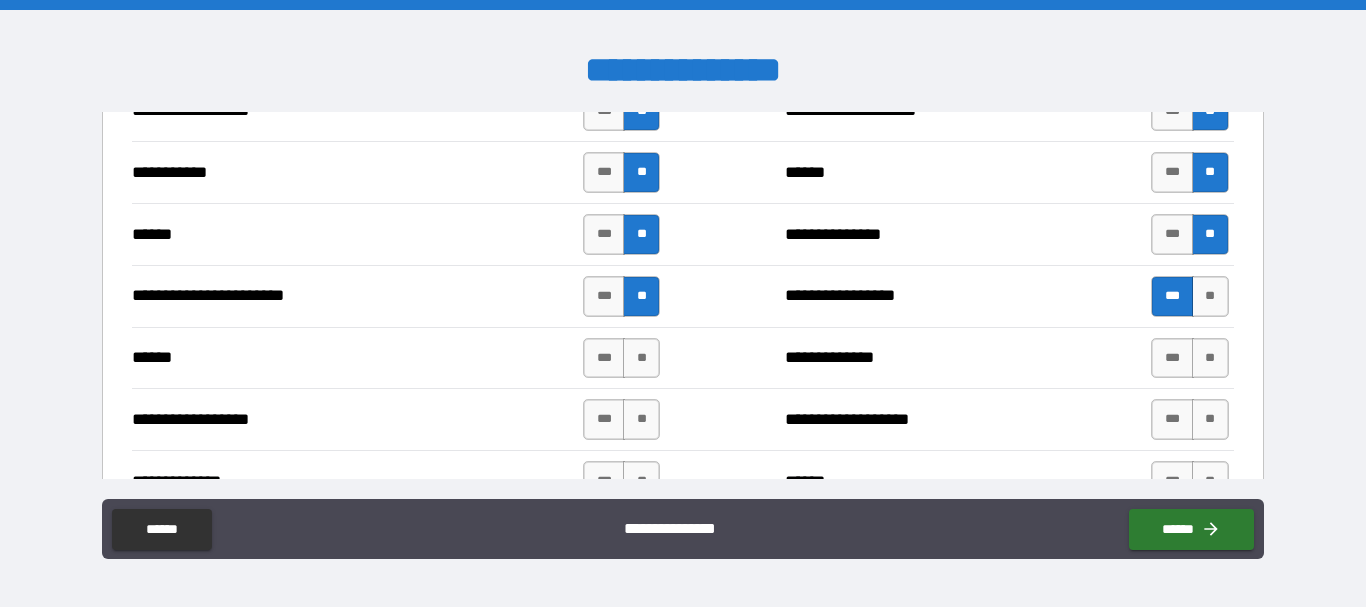 scroll, scrollTop: 1667, scrollLeft: 0, axis: vertical 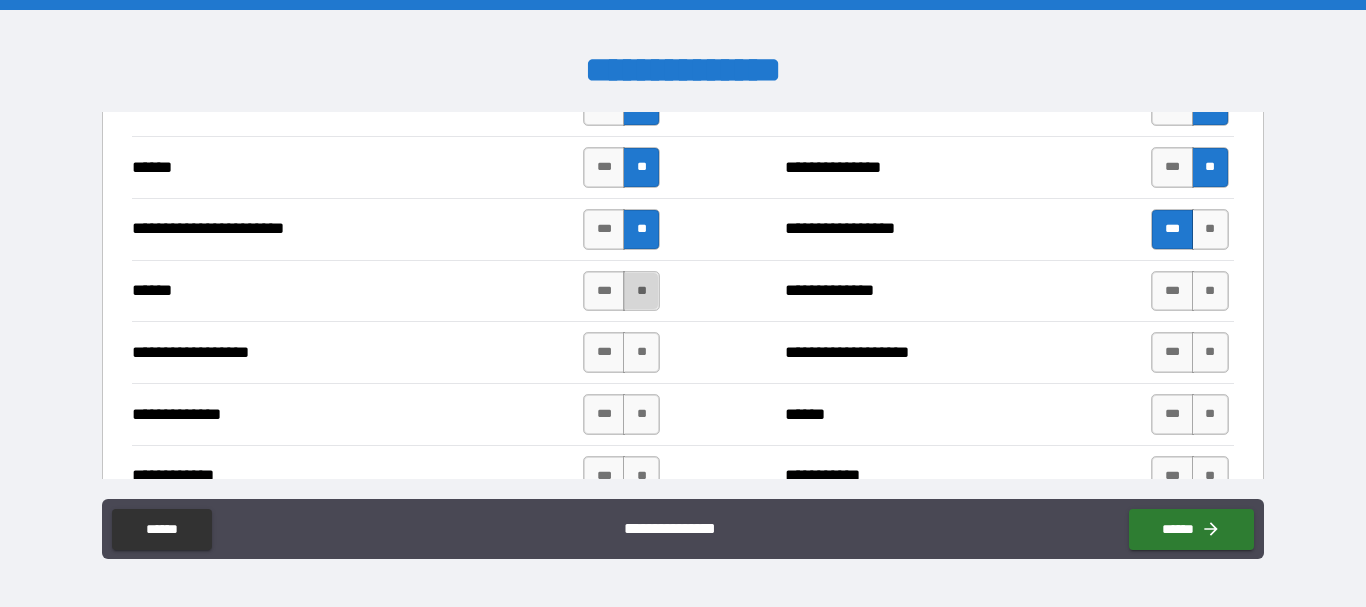 click on "**" at bounding box center (641, 291) 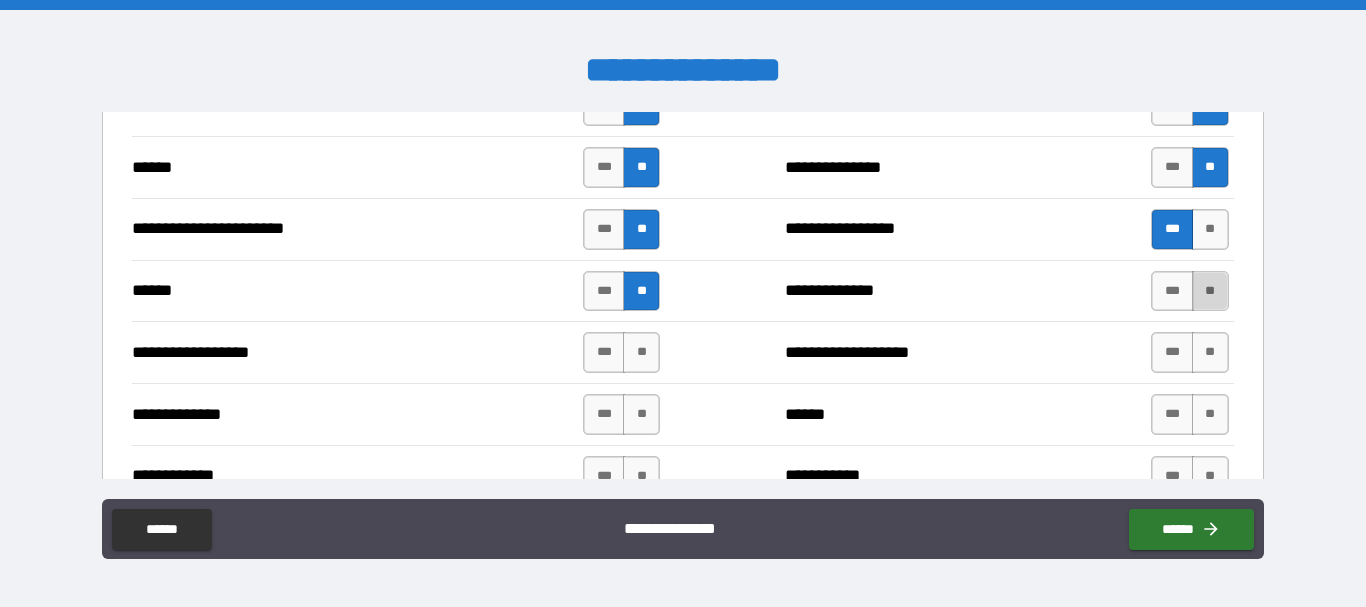 click on "**" at bounding box center (1210, 291) 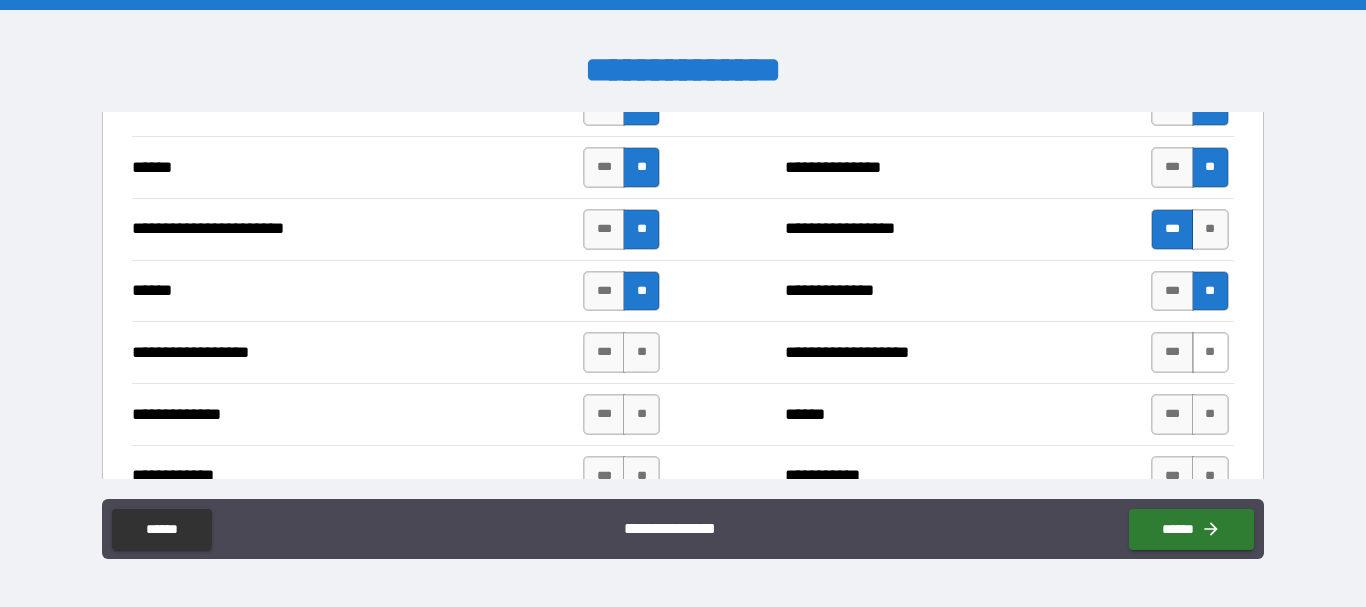 click on "**" at bounding box center [1210, 352] 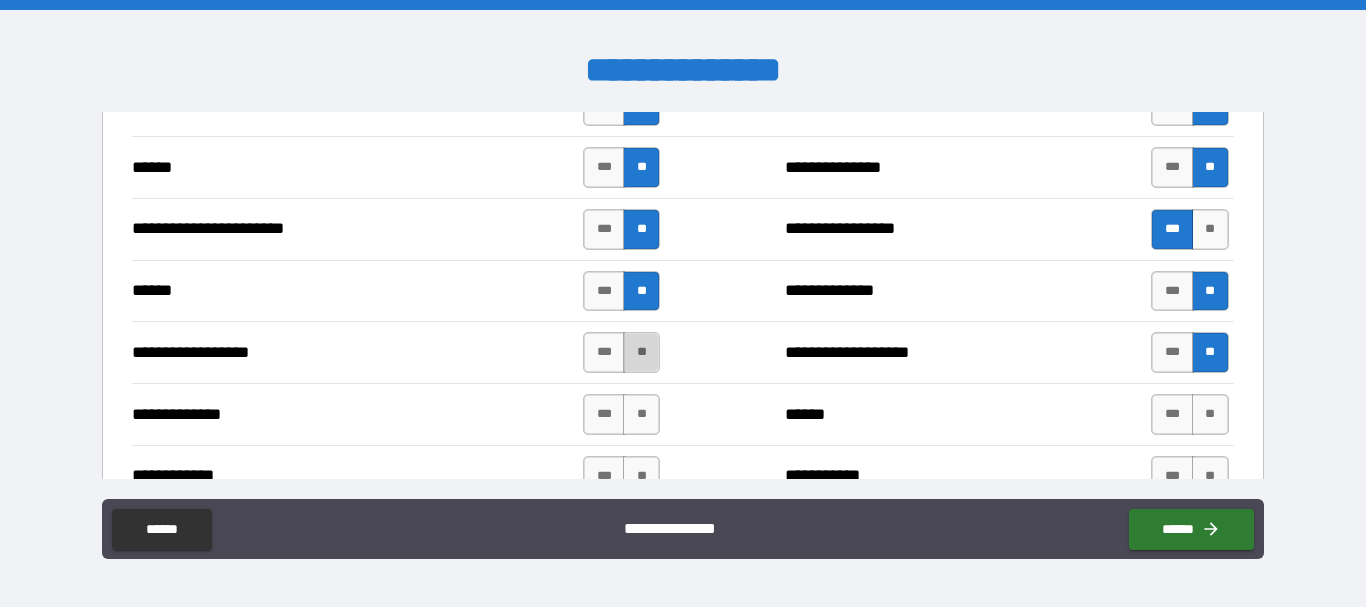 click on "**" at bounding box center (641, 352) 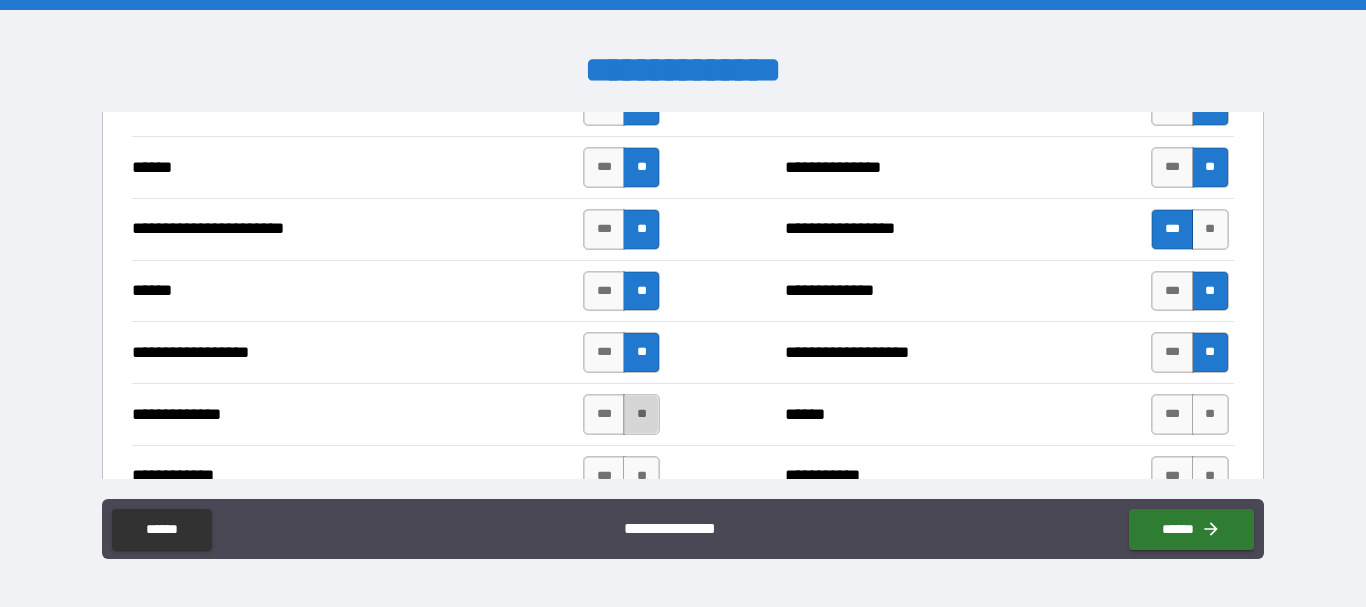 click on "**" at bounding box center [641, 414] 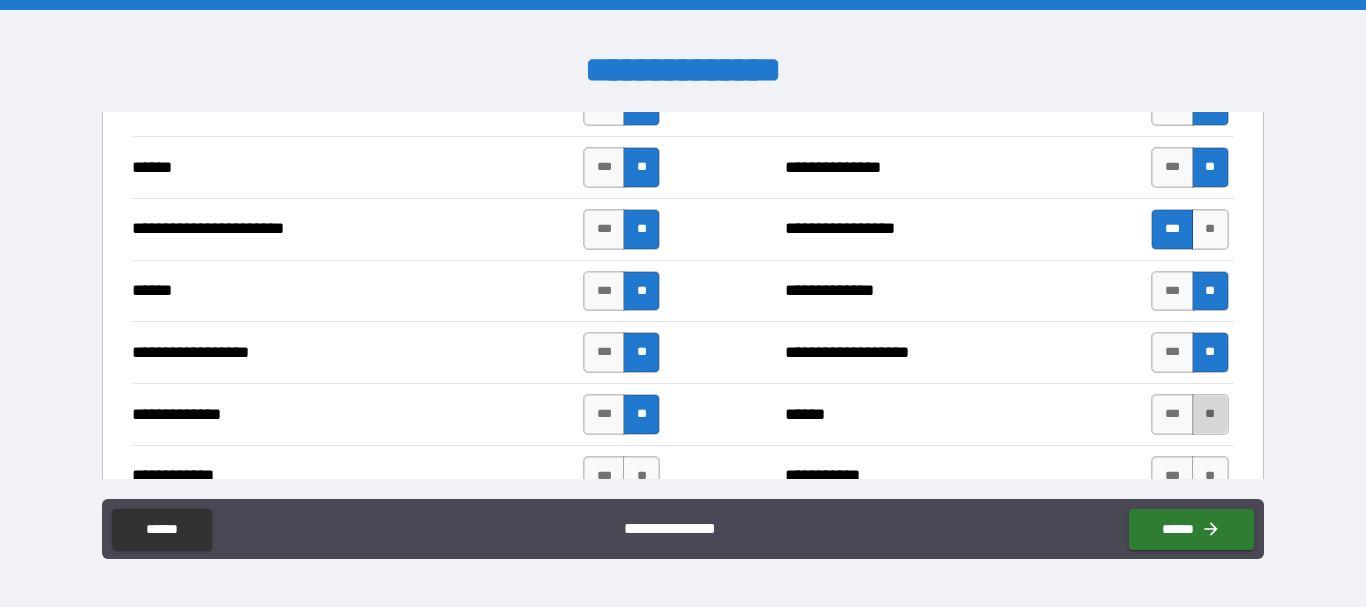 click on "**" at bounding box center [1210, 414] 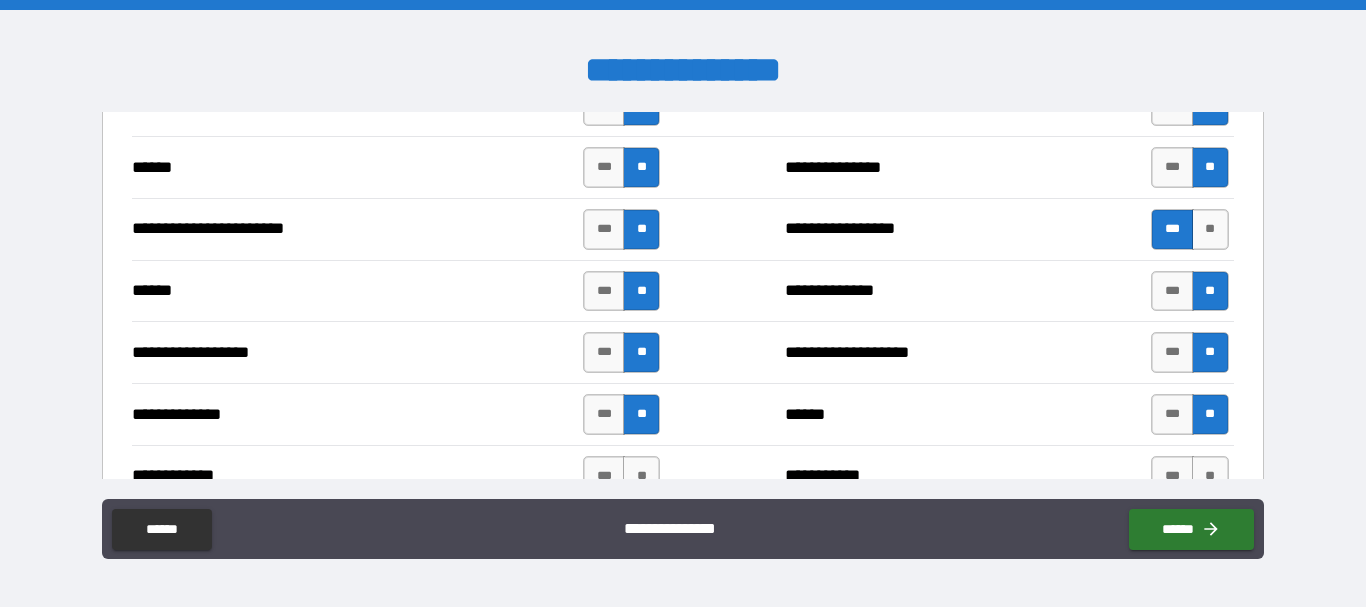 scroll, scrollTop: 1867, scrollLeft: 0, axis: vertical 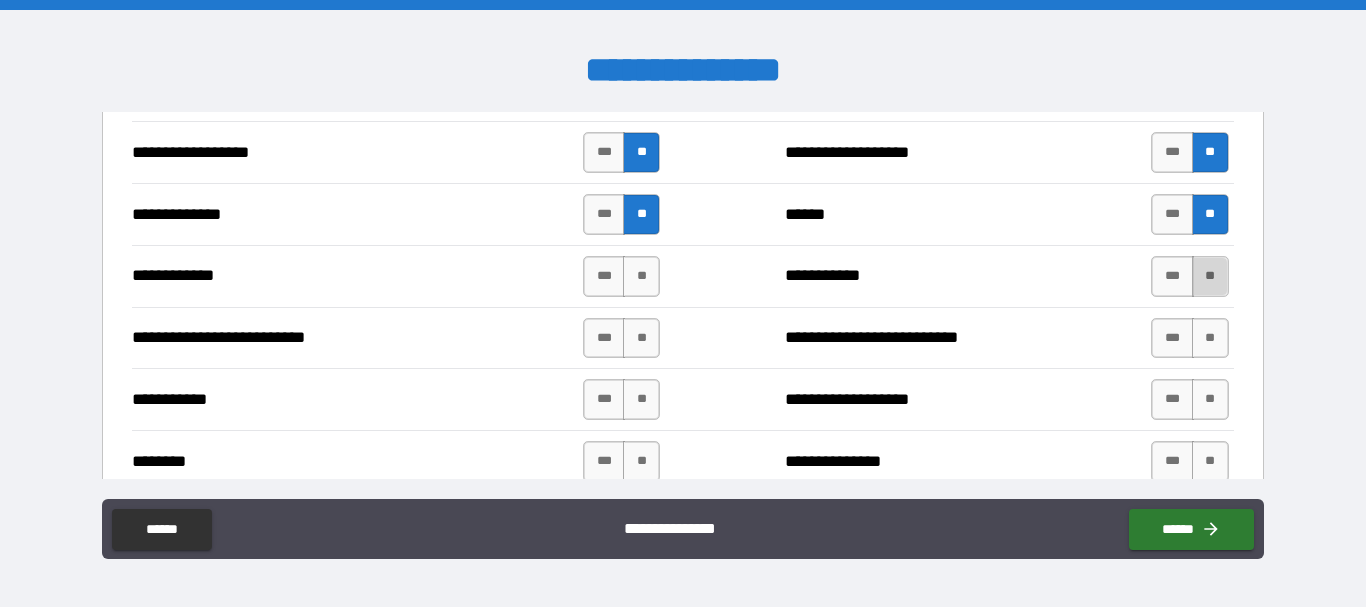 click on "**" at bounding box center (1210, 276) 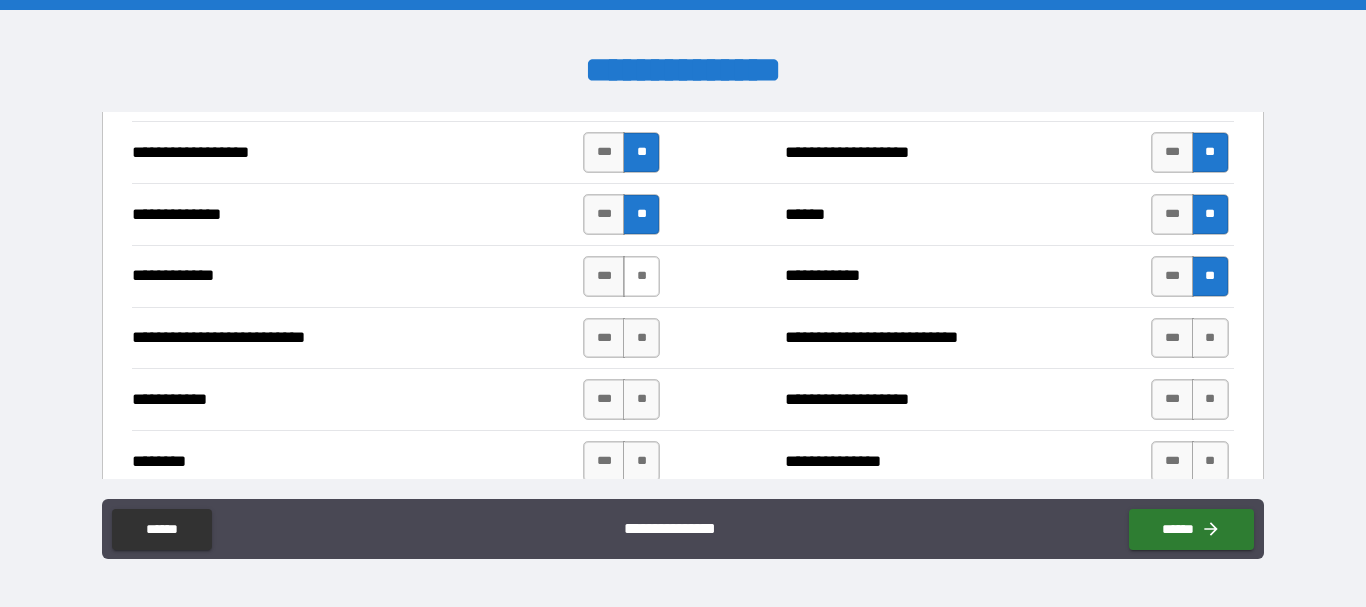 click on "**" at bounding box center [641, 276] 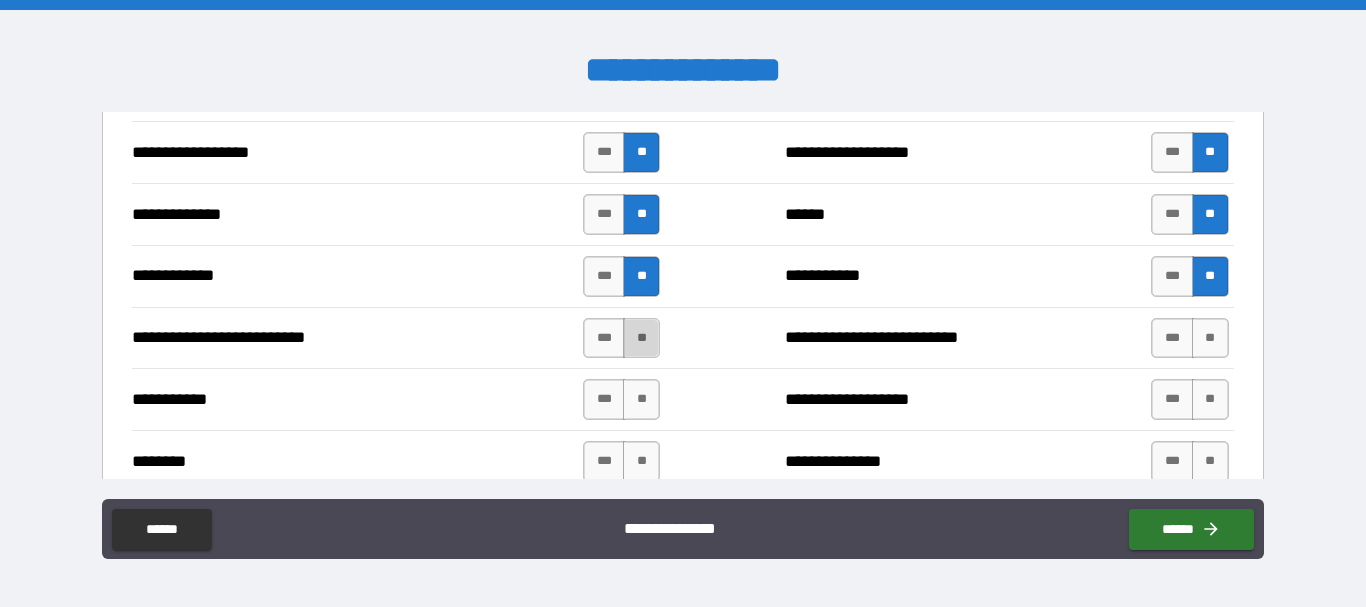 click on "**" at bounding box center (641, 338) 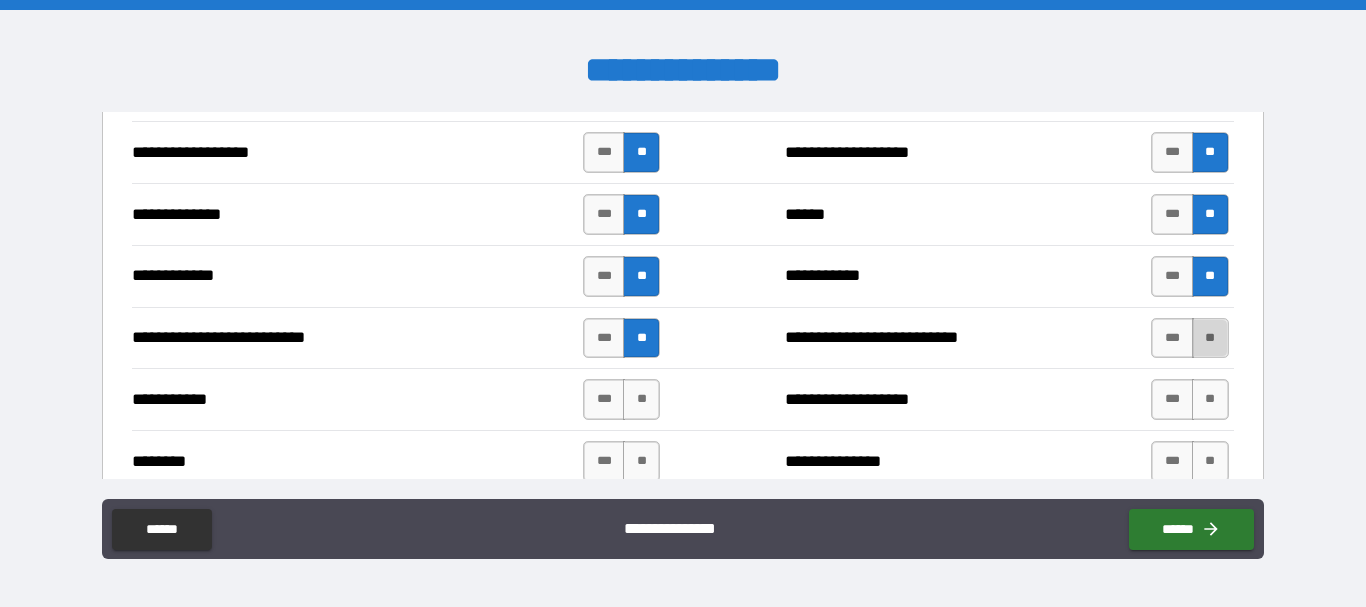 click on "**" at bounding box center [1210, 338] 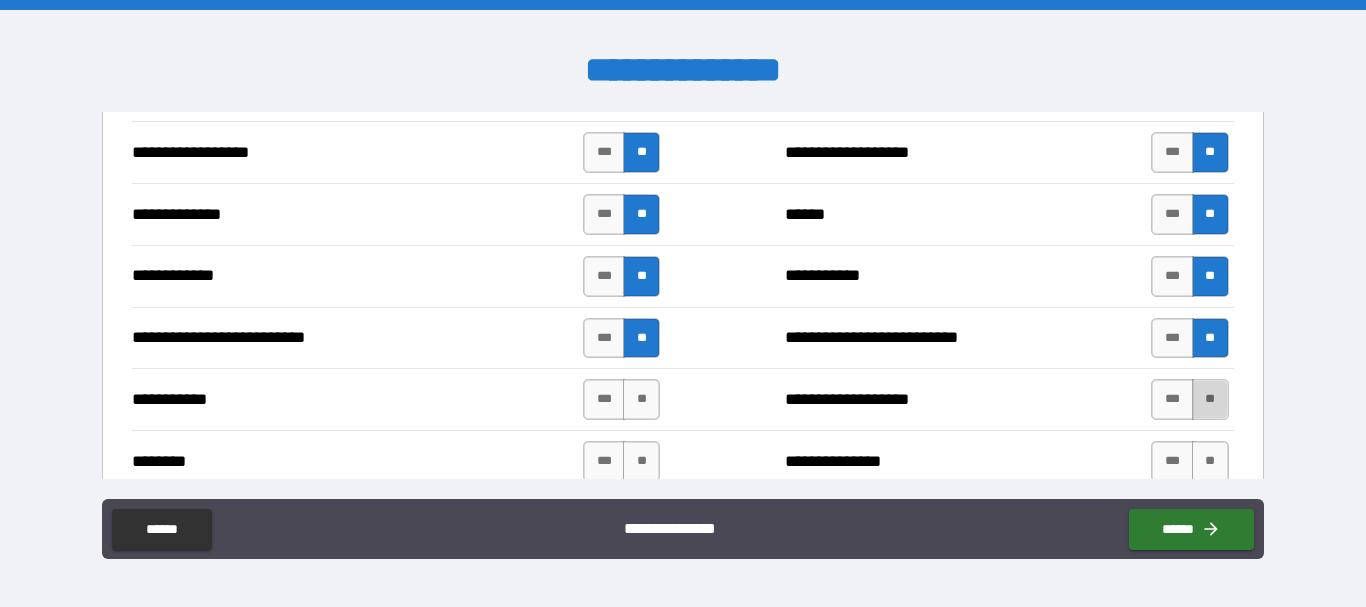 click on "**" at bounding box center (1210, 399) 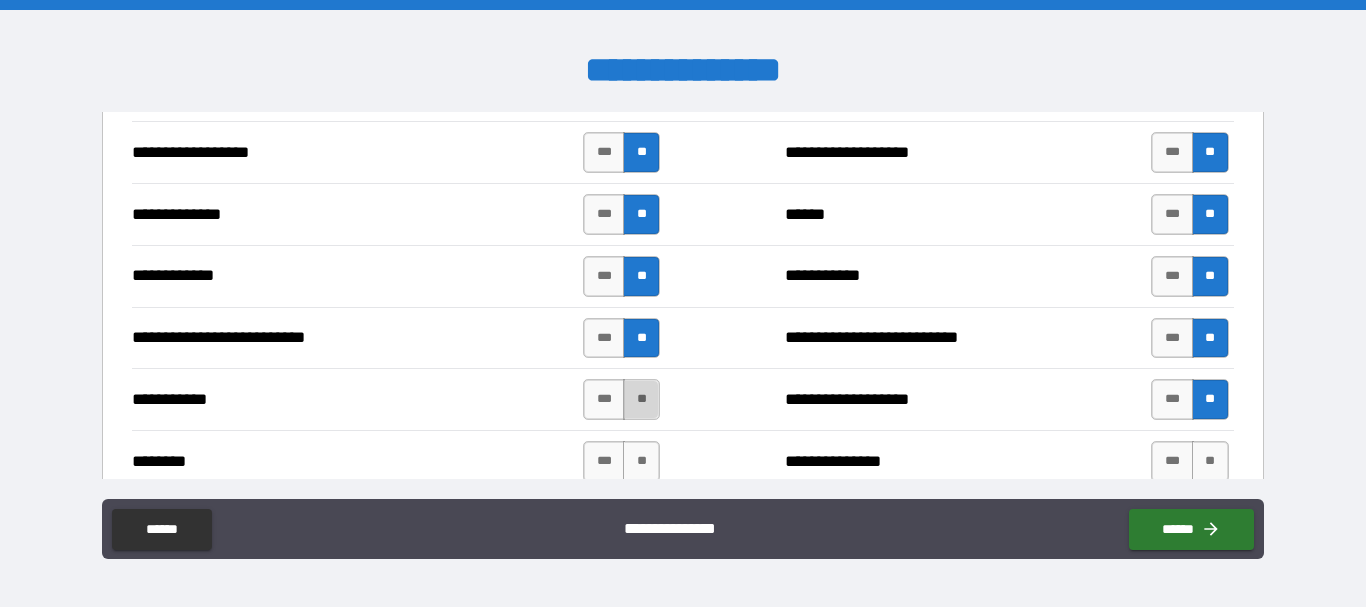 click on "**" at bounding box center (641, 399) 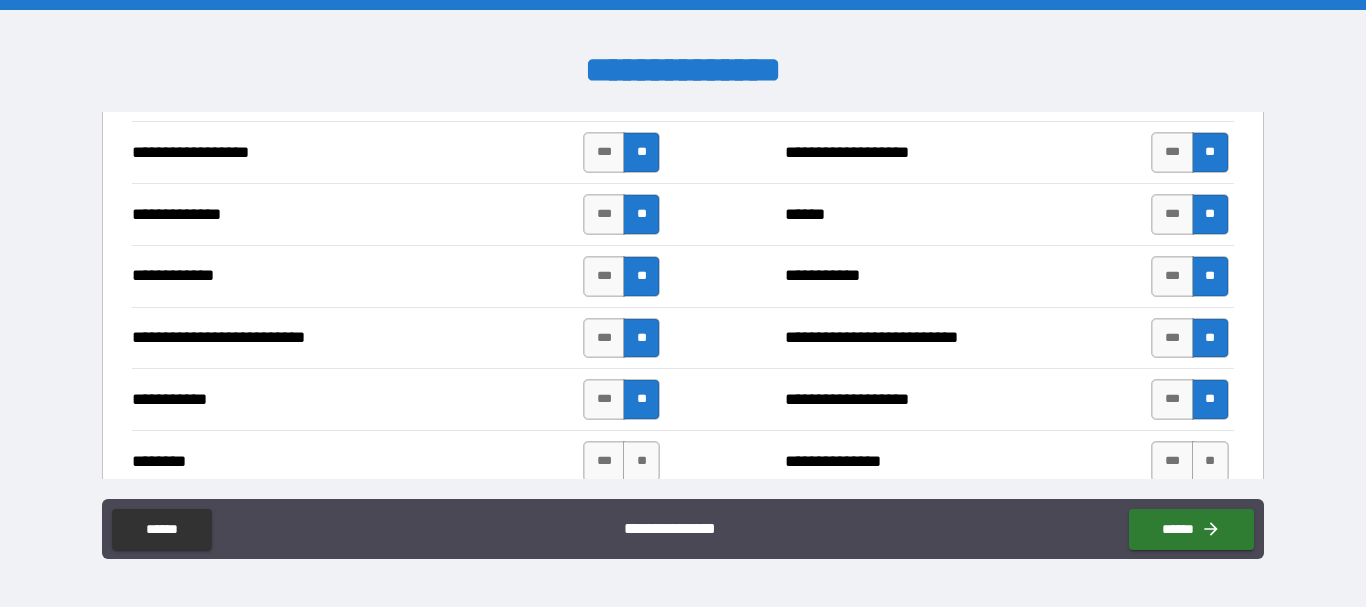 scroll, scrollTop: 2000, scrollLeft: 0, axis: vertical 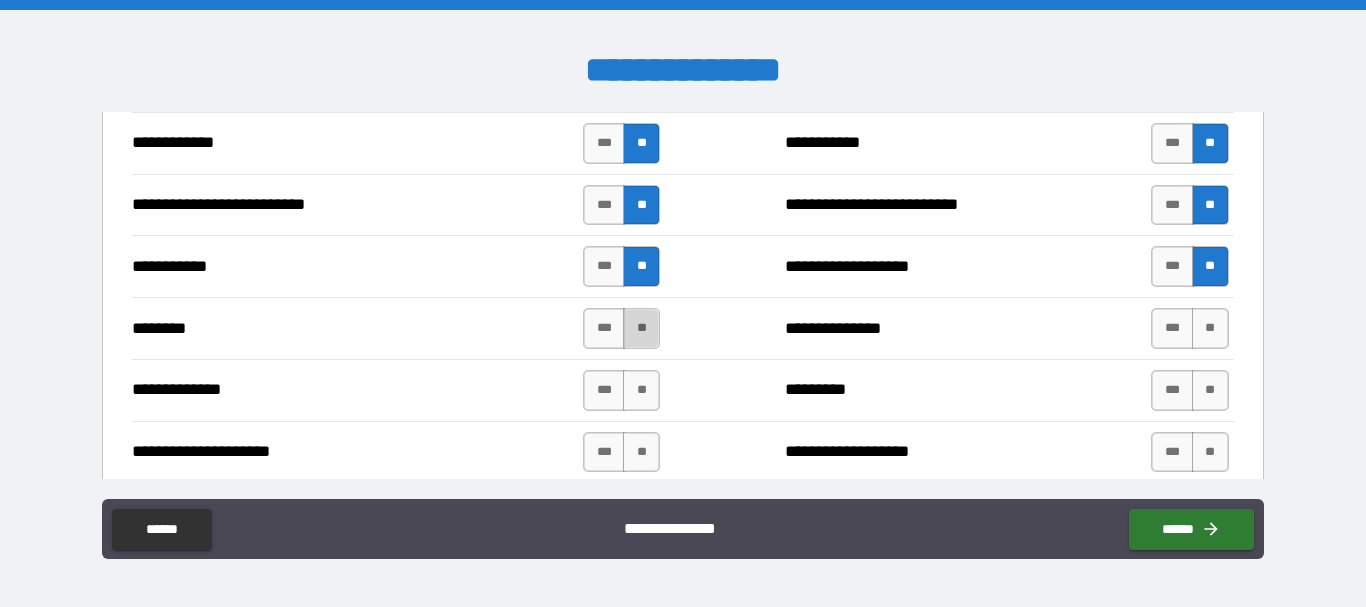 drag, startPoint x: 635, startPoint y: 324, endPoint x: 645, endPoint y: 328, distance: 10.770329 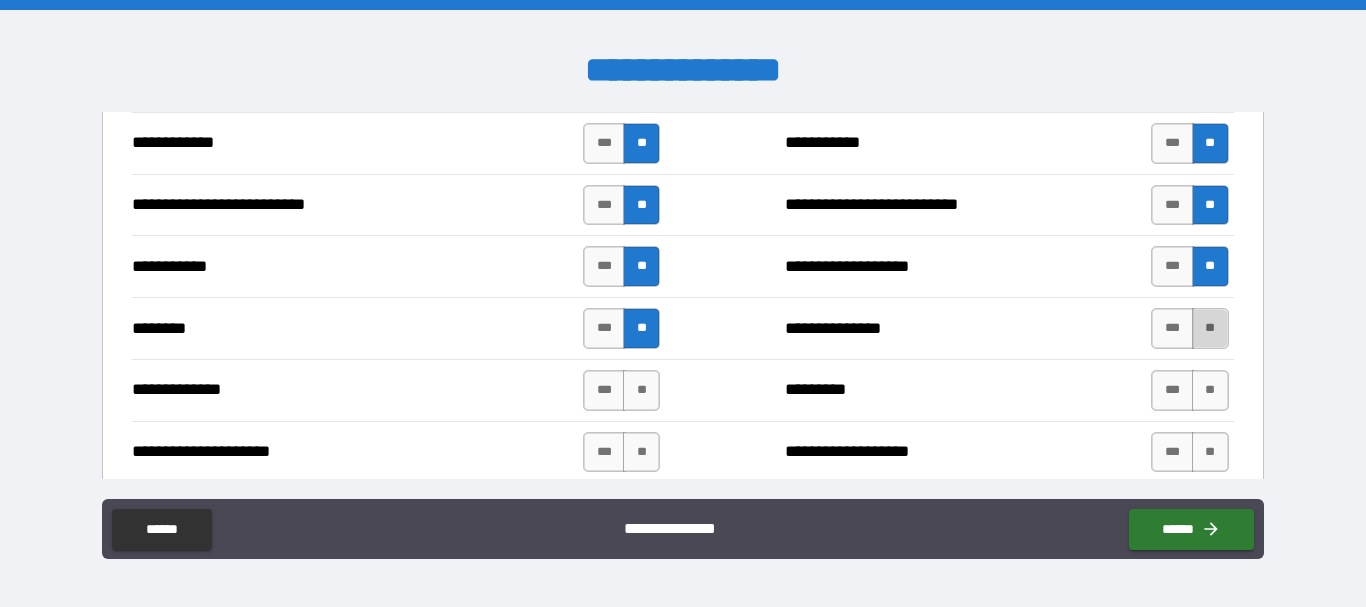 click on "**" at bounding box center [1210, 328] 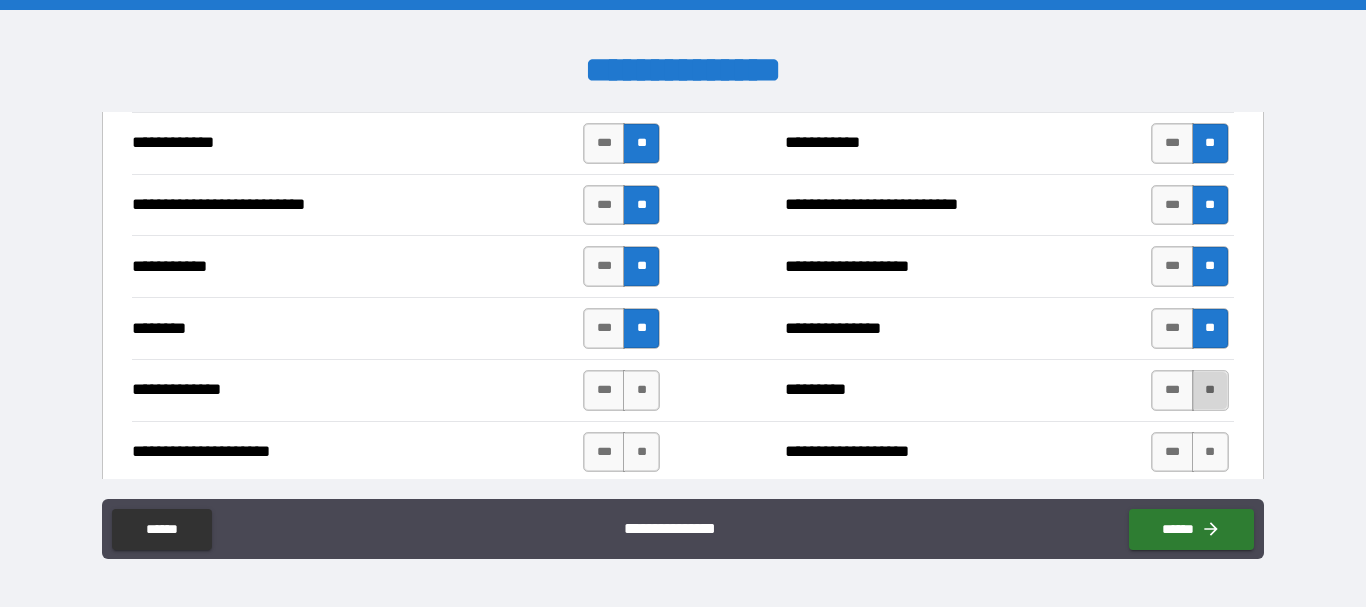 click on "**" at bounding box center [1210, 390] 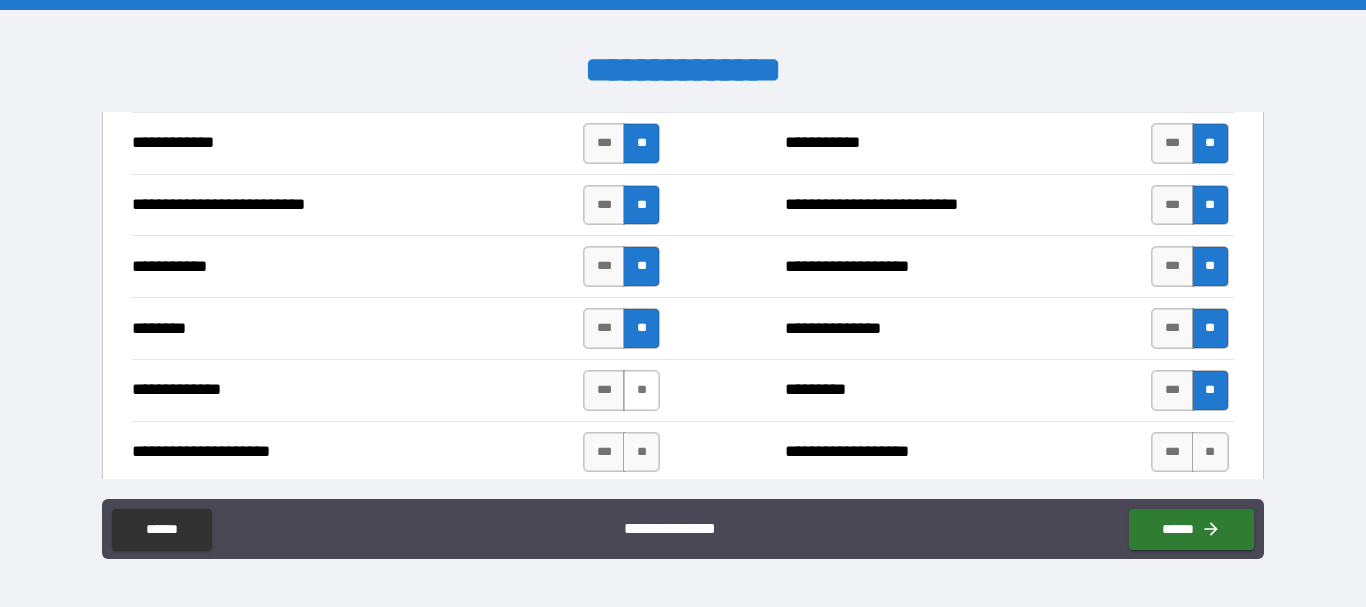 click on "**" at bounding box center (641, 390) 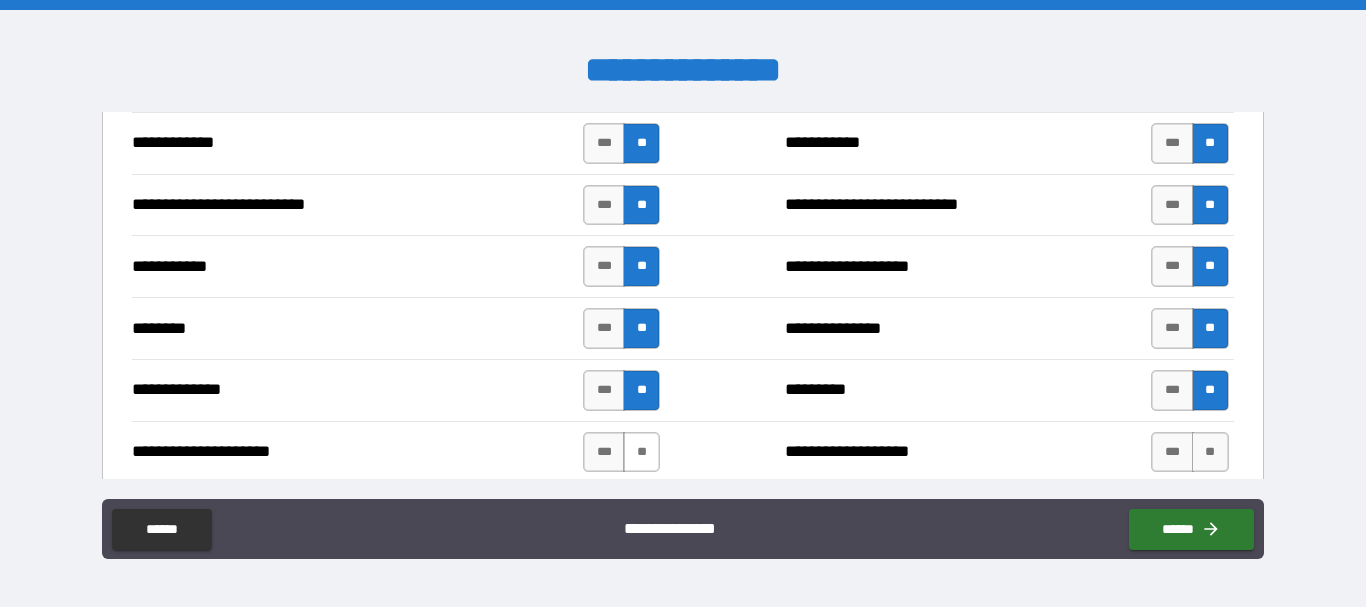 click on "**" at bounding box center (641, 452) 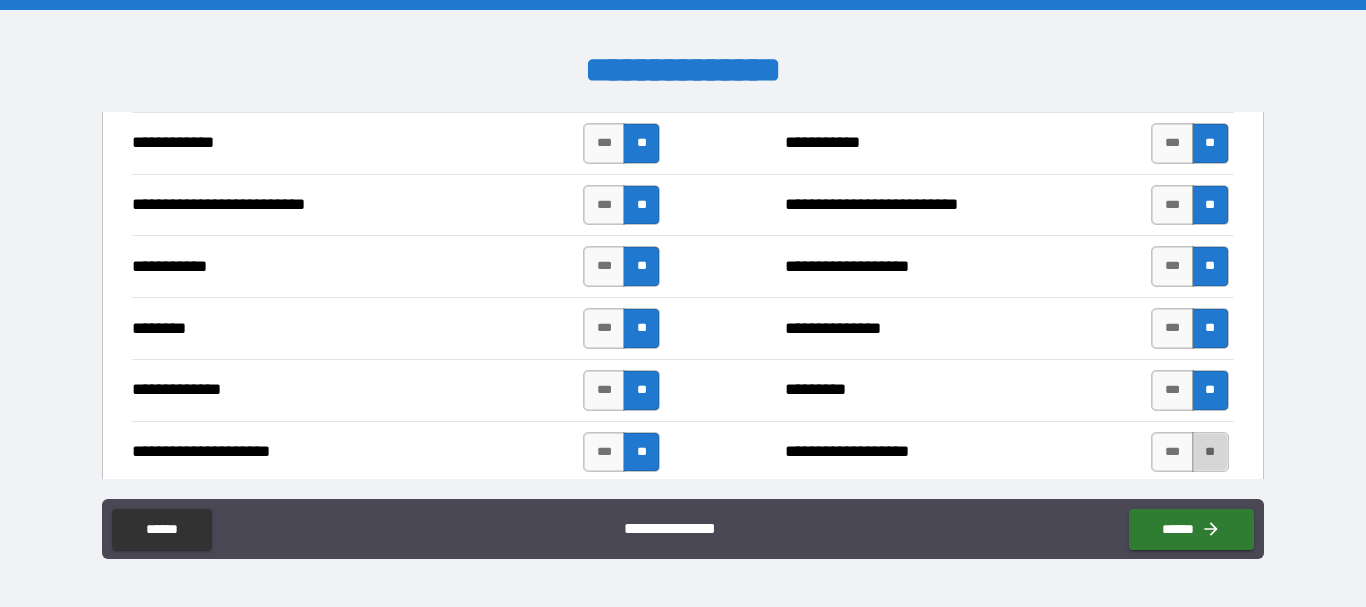 click on "**" at bounding box center (1210, 452) 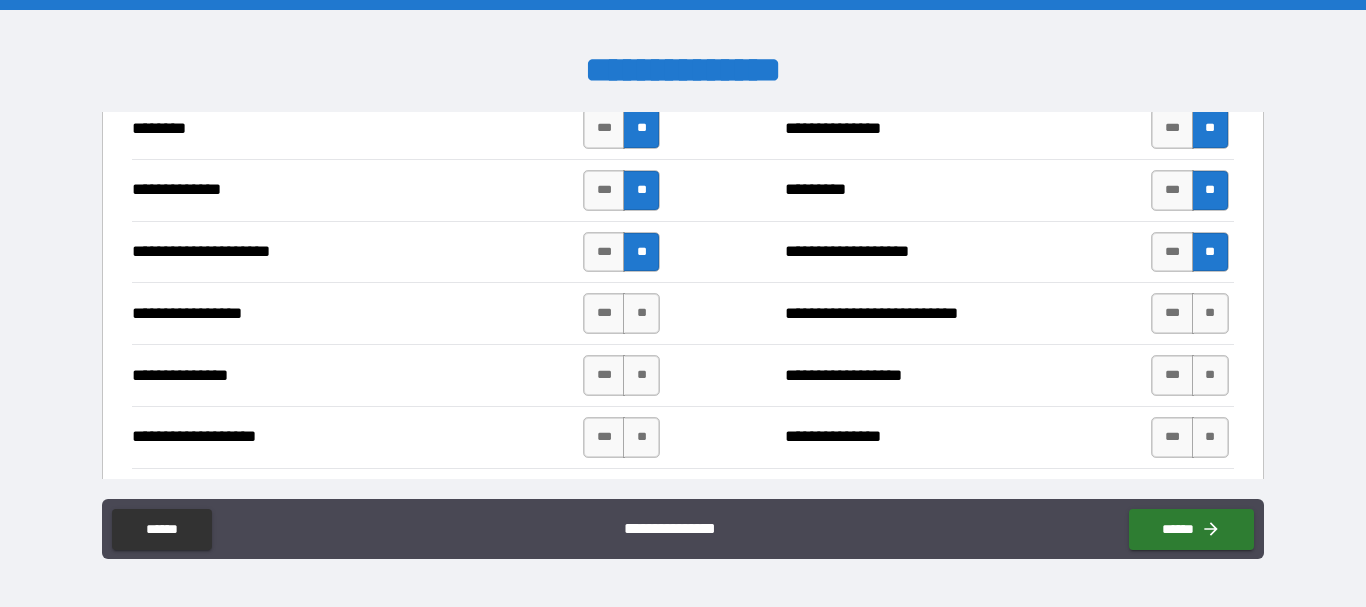 scroll, scrollTop: 2267, scrollLeft: 0, axis: vertical 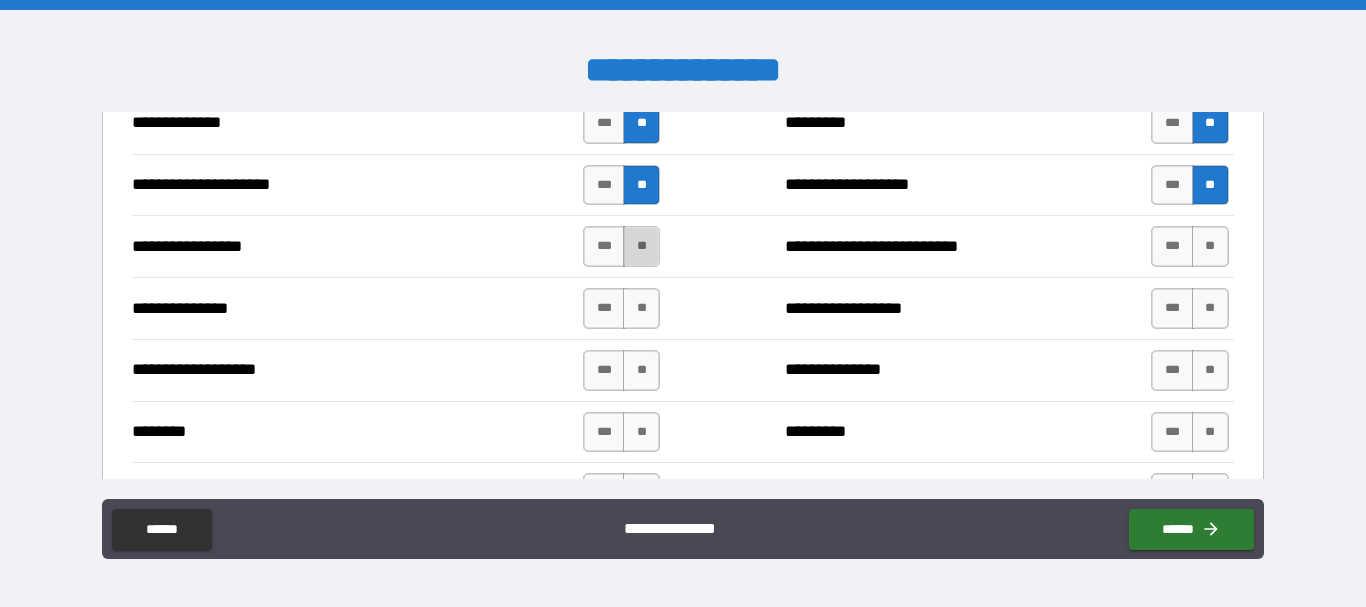 click on "**" at bounding box center (641, 246) 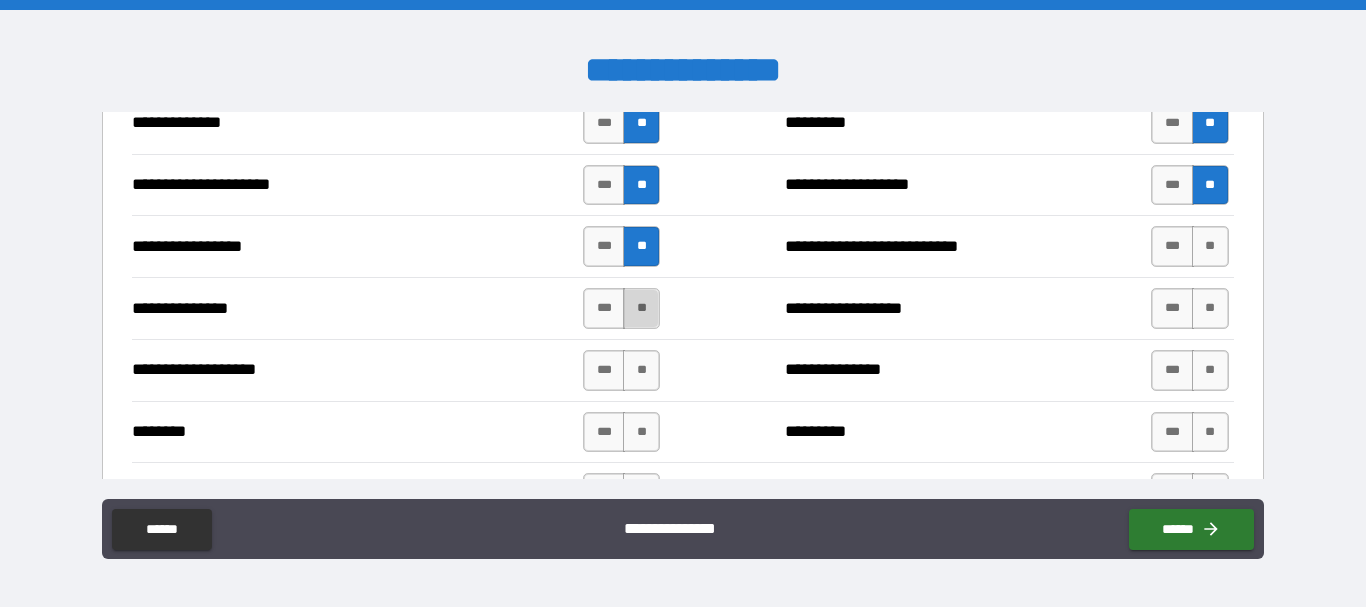 click on "**" at bounding box center [641, 308] 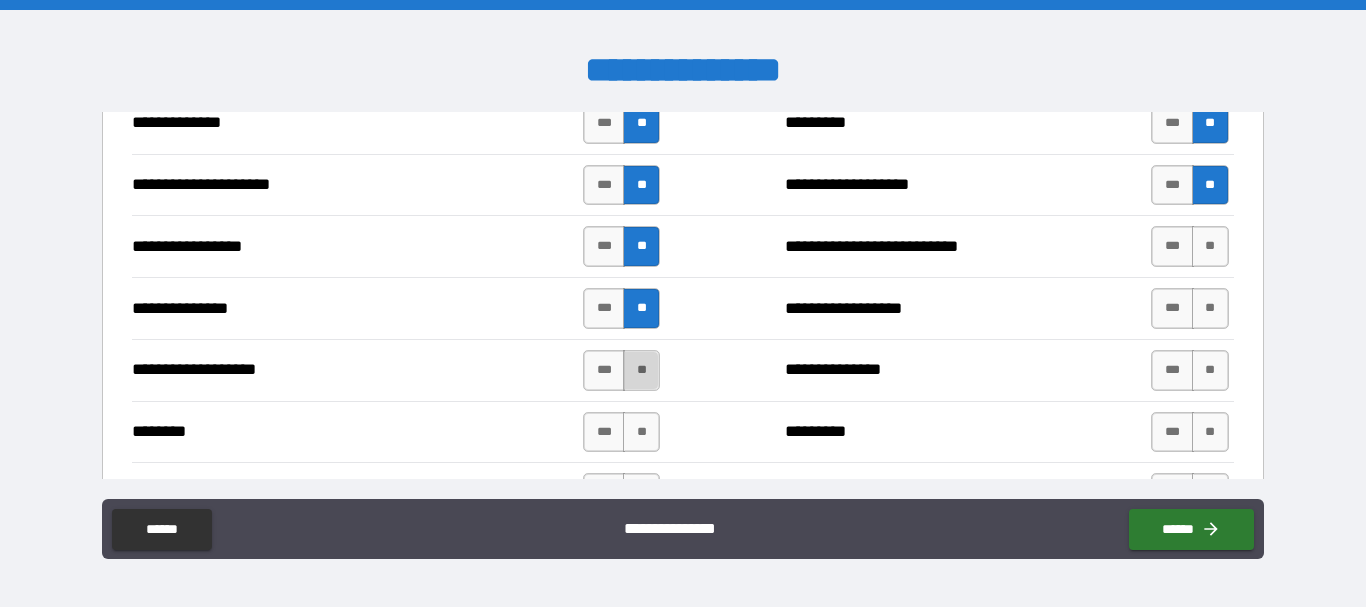 click on "**" at bounding box center (641, 370) 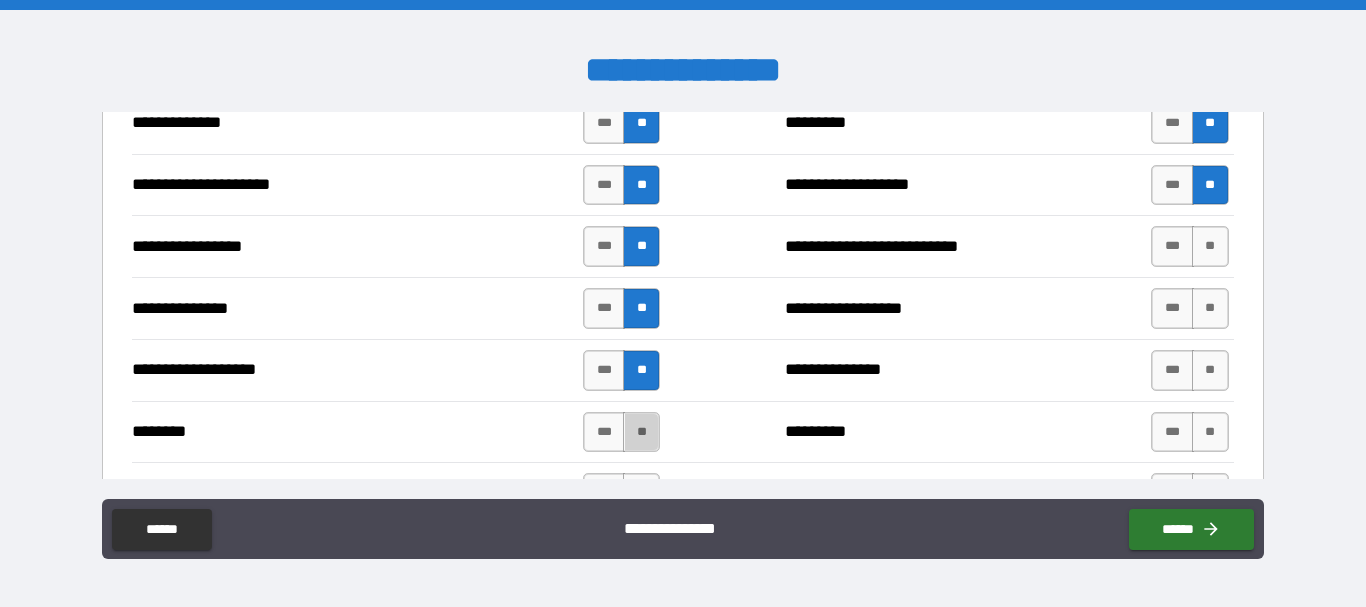 drag, startPoint x: 637, startPoint y: 437, endPoint x: 655, endPoint y: 422, distance: 23.43075 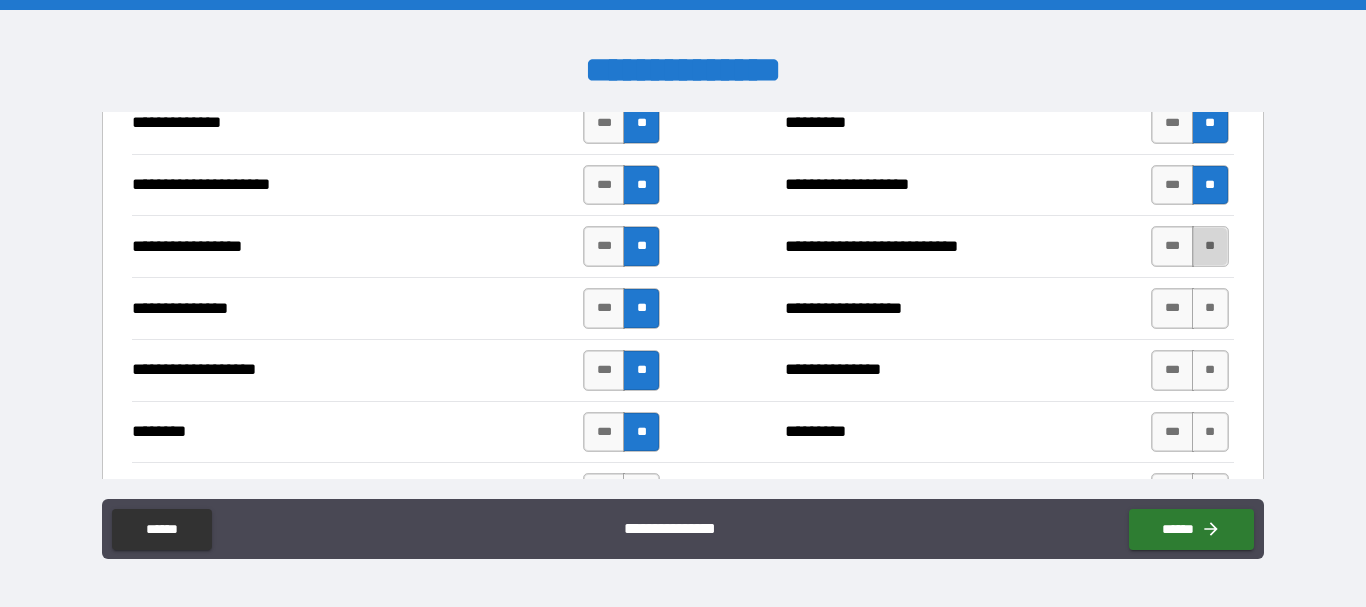 click on "**" at bounding box center (1210, 246) 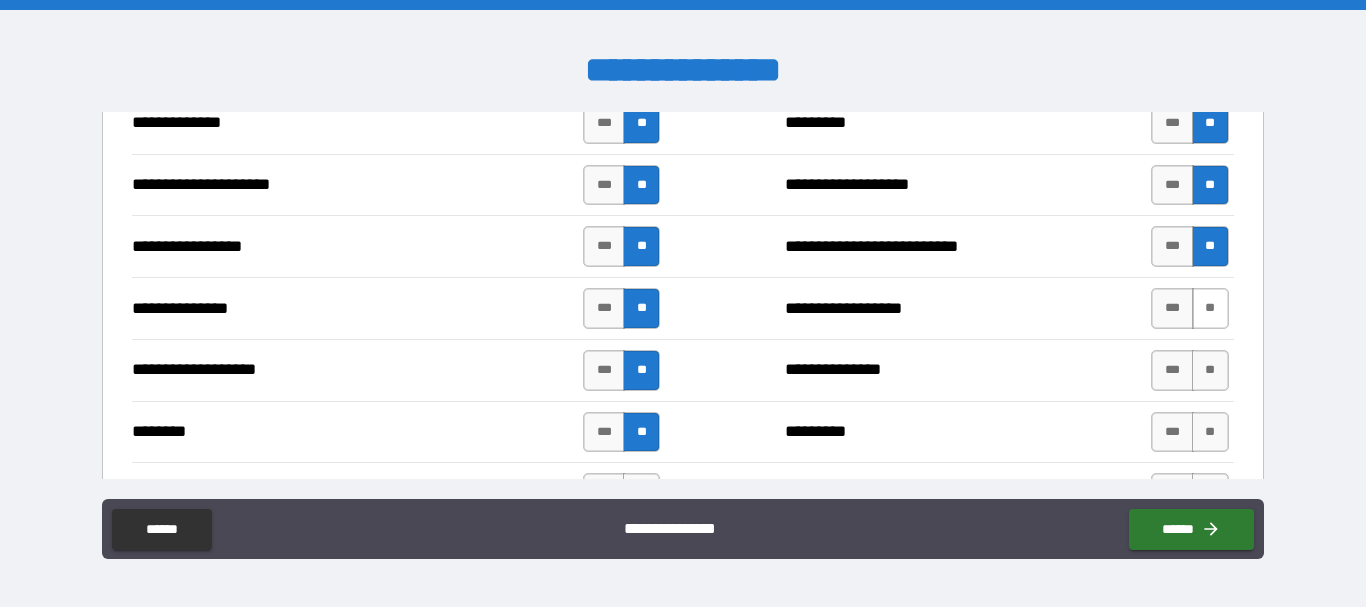 click on "**" at bounding box center (1210, 308) 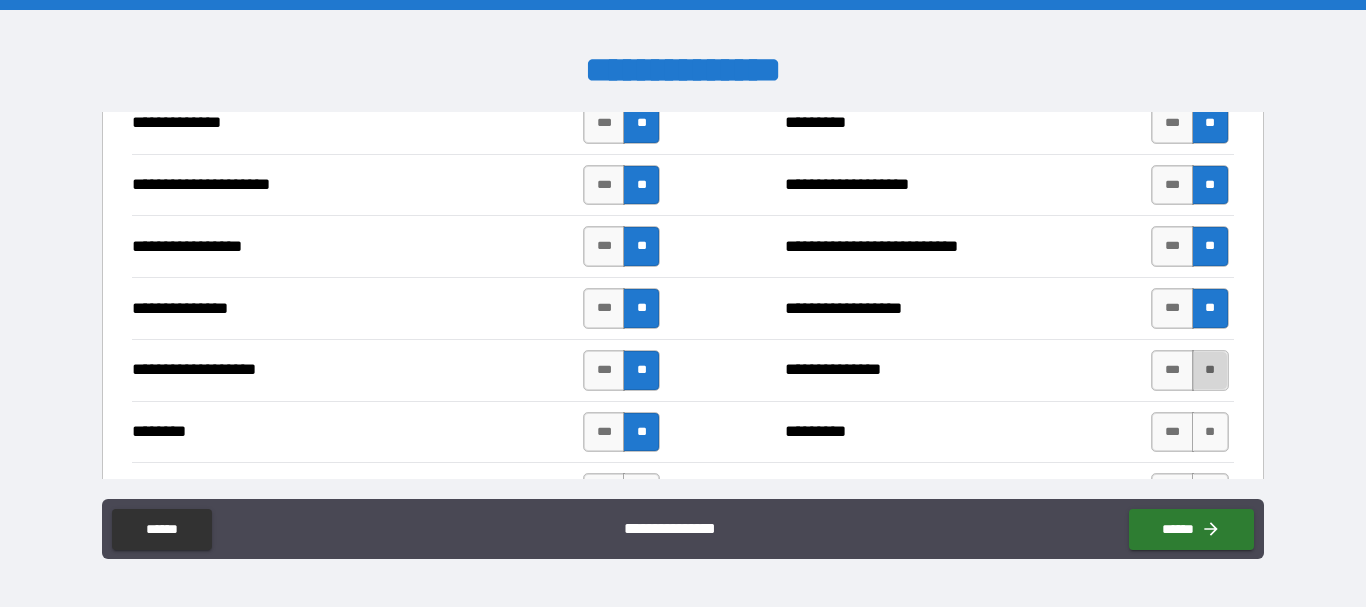 click on "**" at bounding box center (1210, 370) 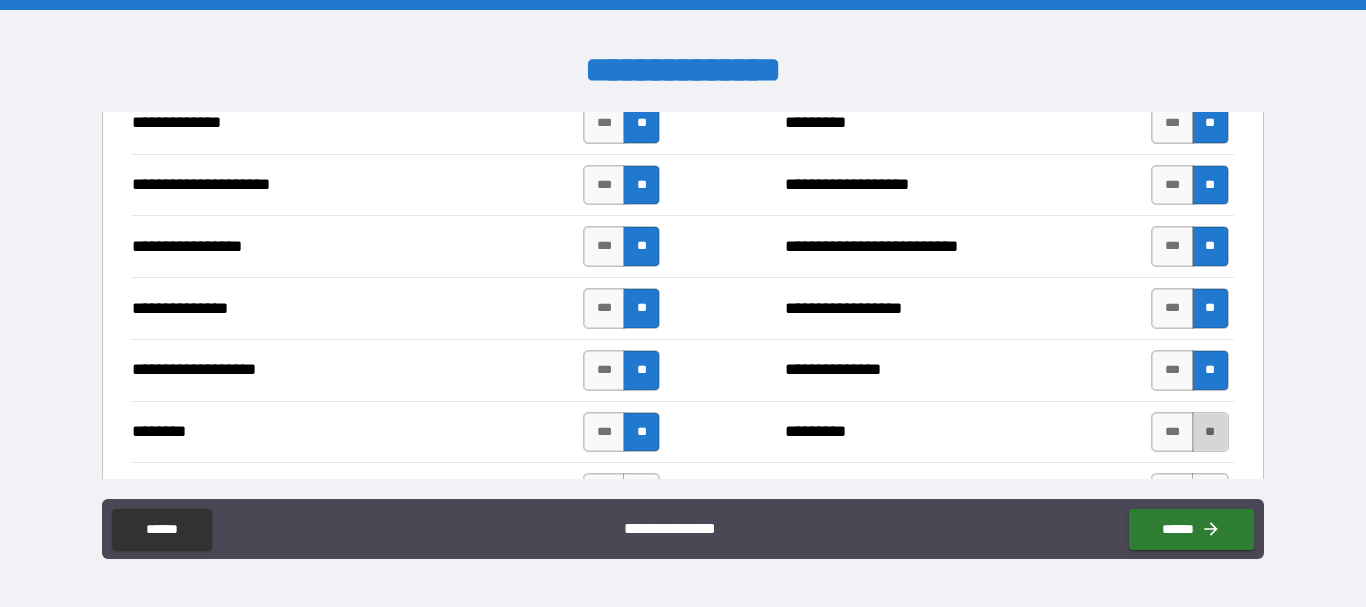 click on "**" at bounding box center (1210, 432) 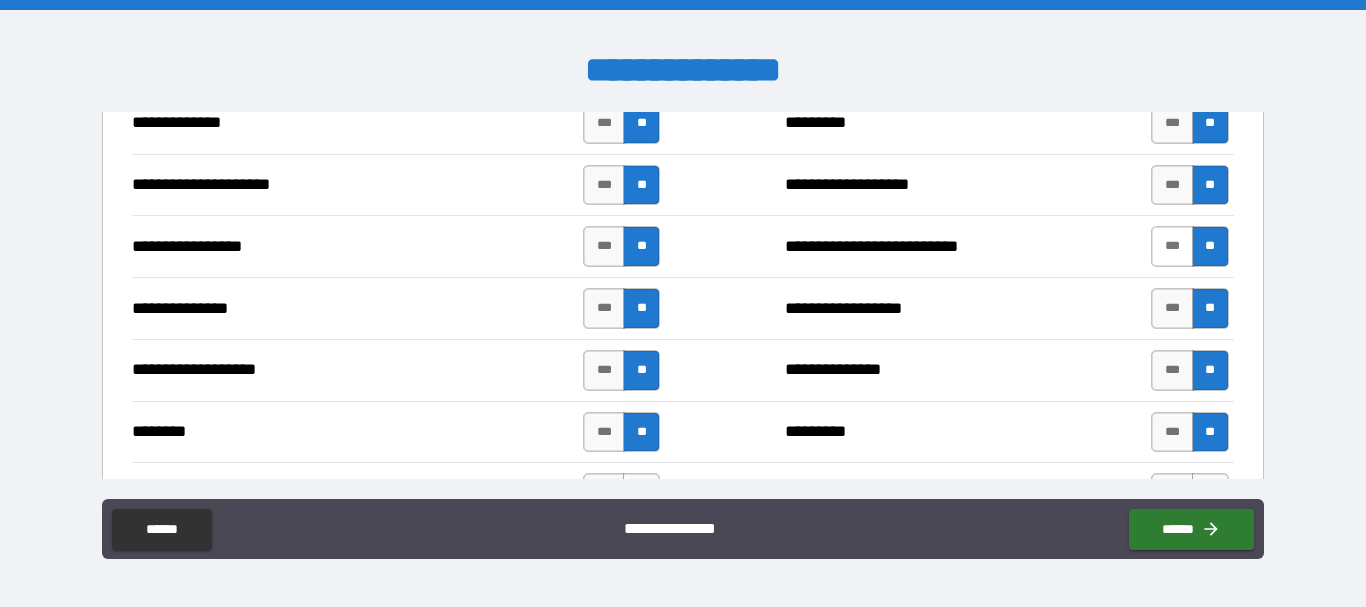 click on "***" at bounding box center [1172, 246] 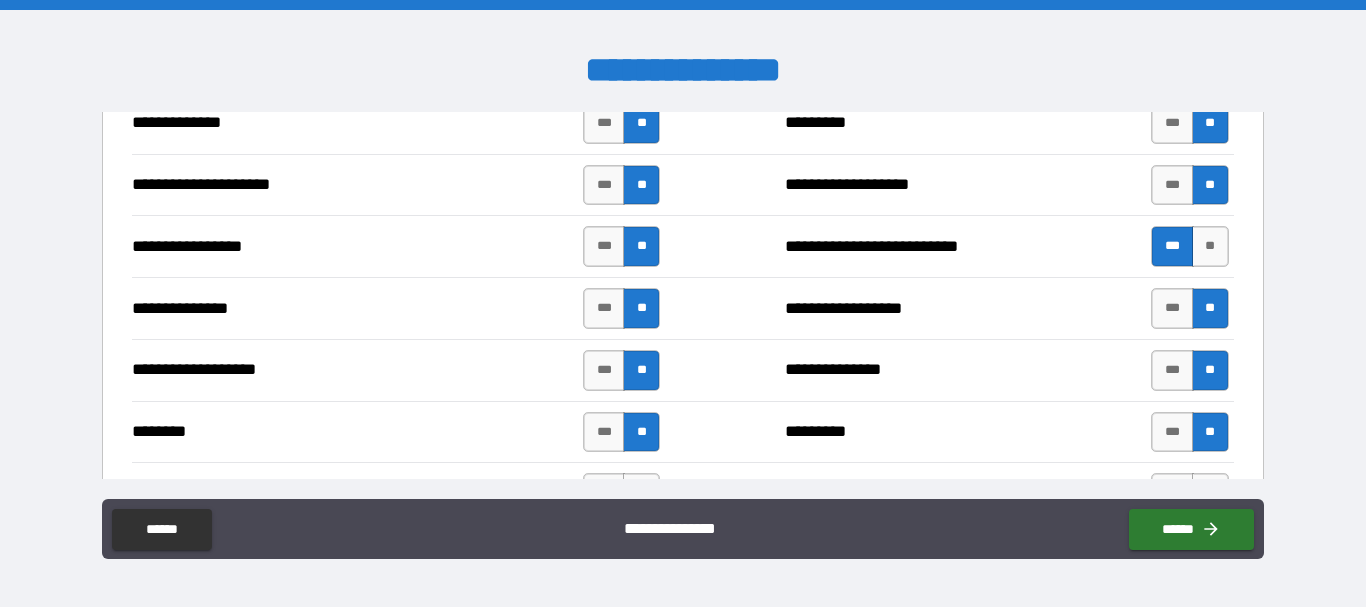 scroll, scrollTop: 2467, scrollLeft: 0, axis: vertical 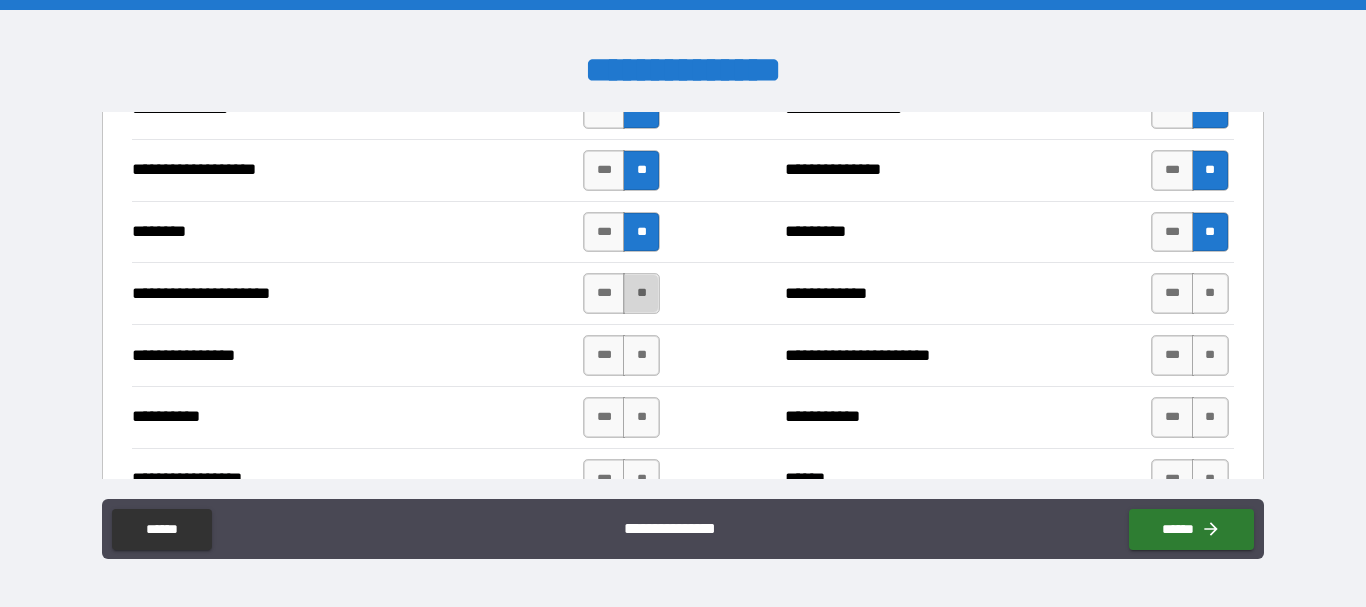 click on "**" at bounding box center [641, 293] 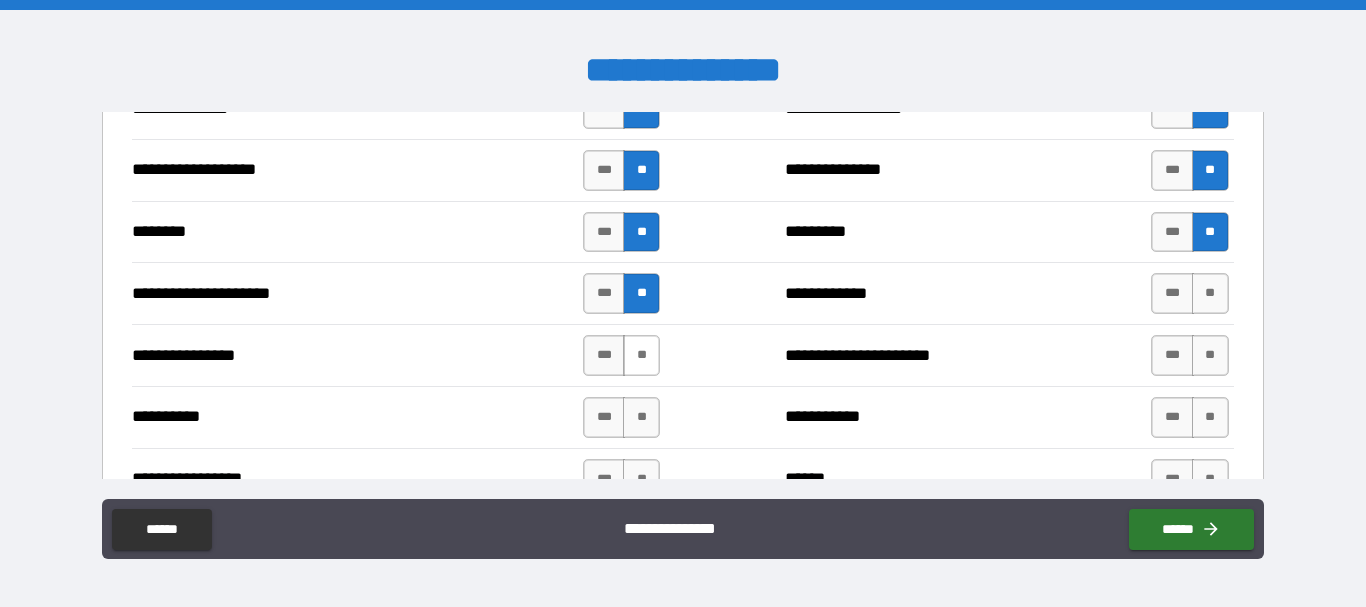 click on "**" at bounding box center (641, 355) 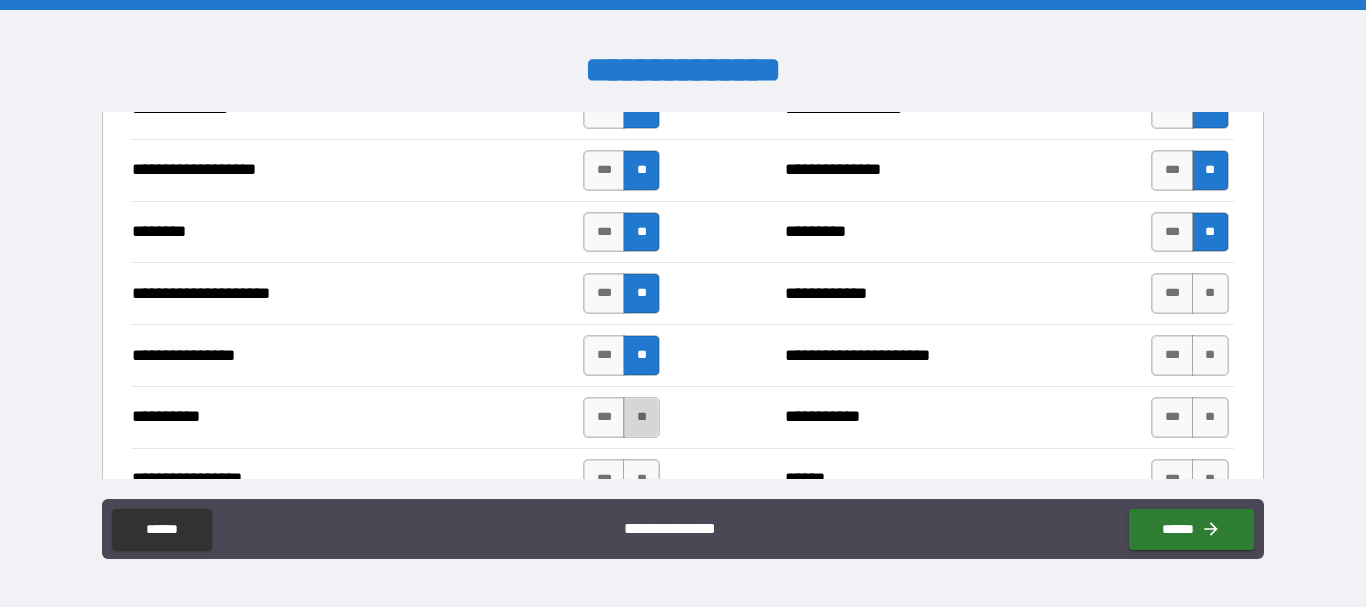 drag, startPoint x: 628, startPoint y: 422, endPoint x: 651, endPoint y: 426, distance: 23.345236 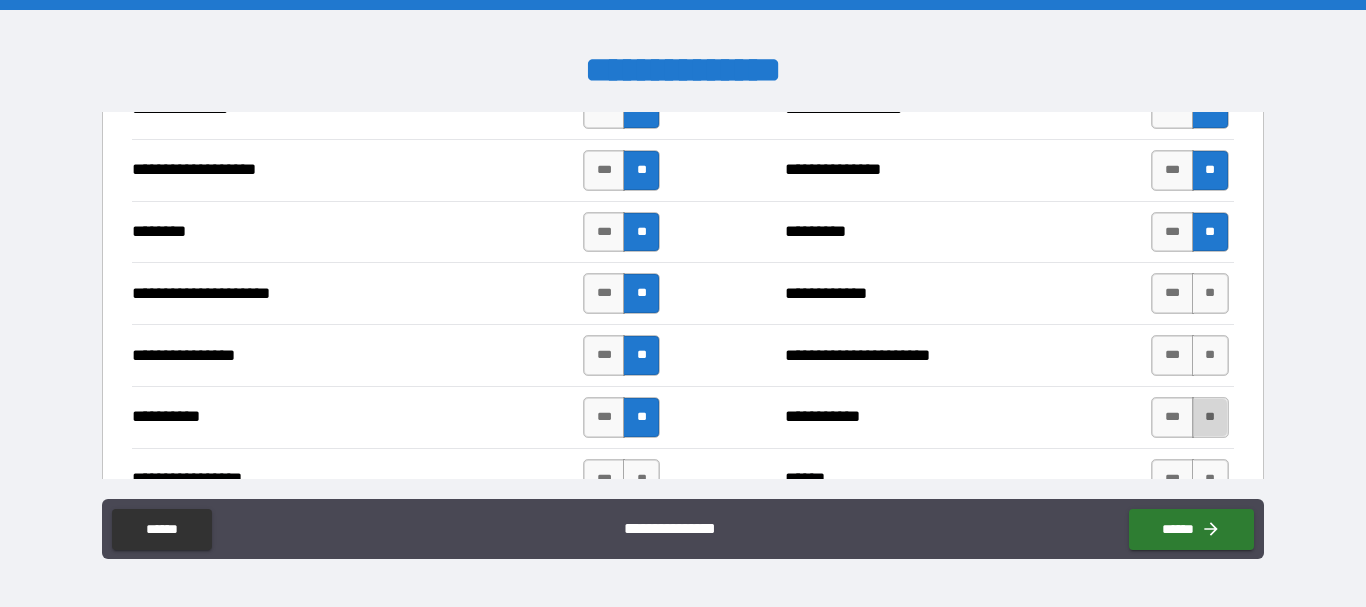 click on "**" at bounding box center (1210, 417) 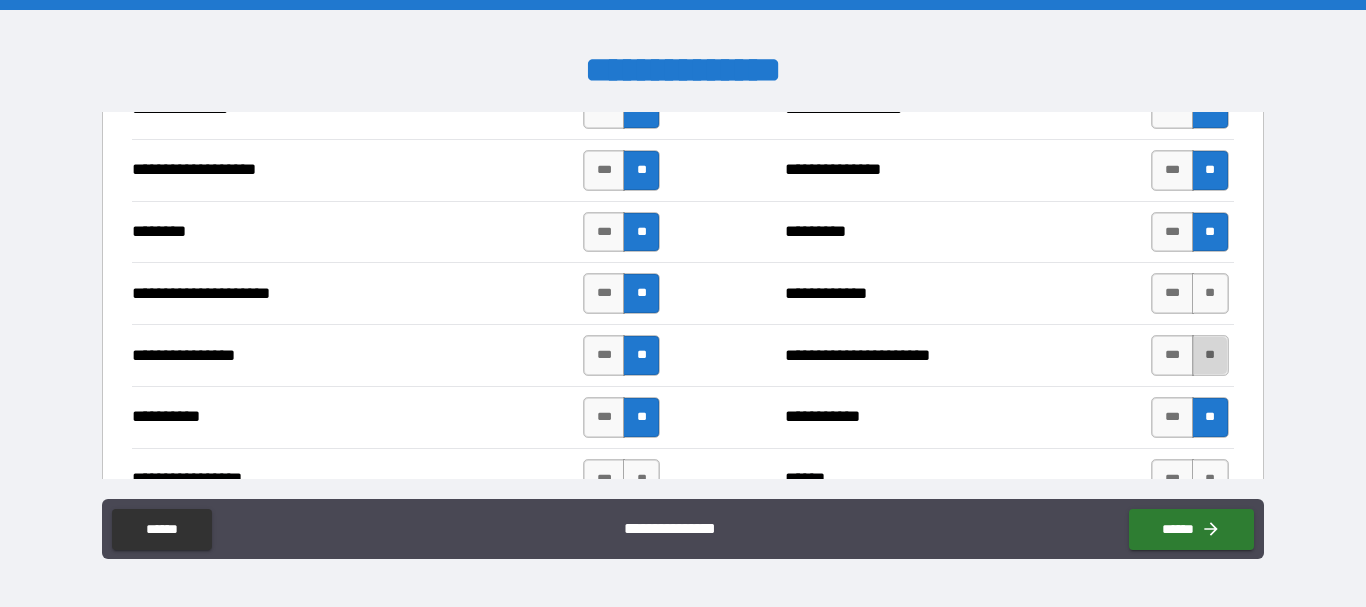 click on "**" at bounding box center (1210, 355) 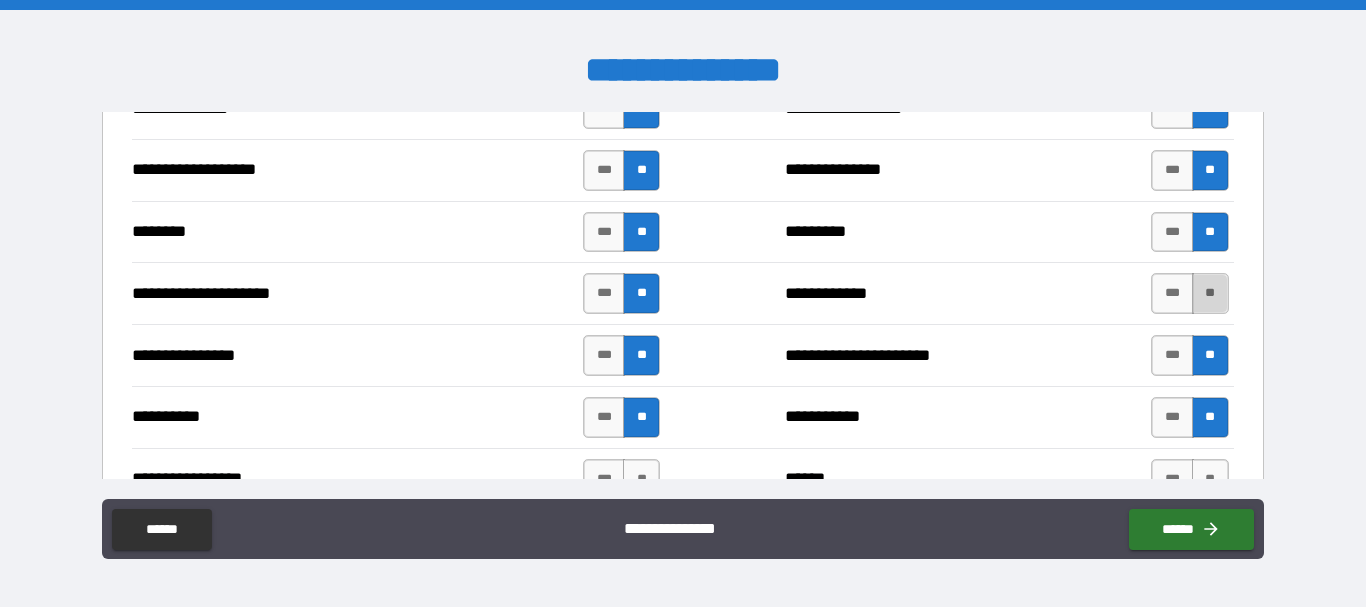 click on "**" at bounding box center [1210, 293] 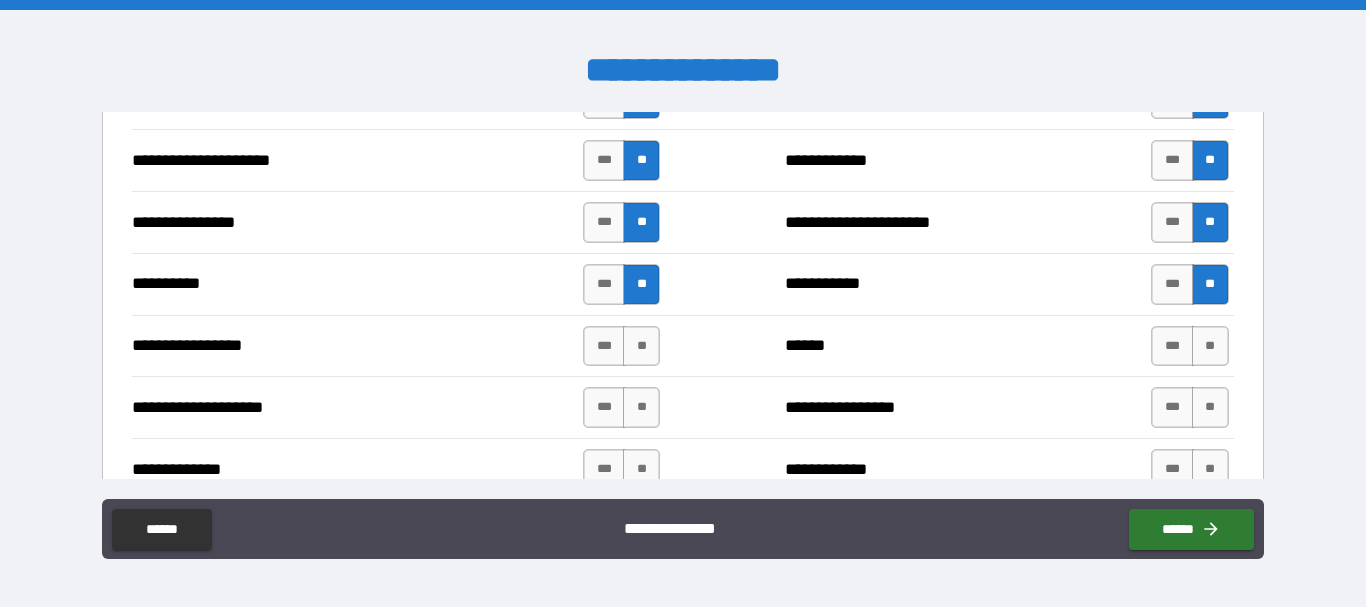 scroll, scrollTop: 2667, scrollLeft: 0, axis: vertical 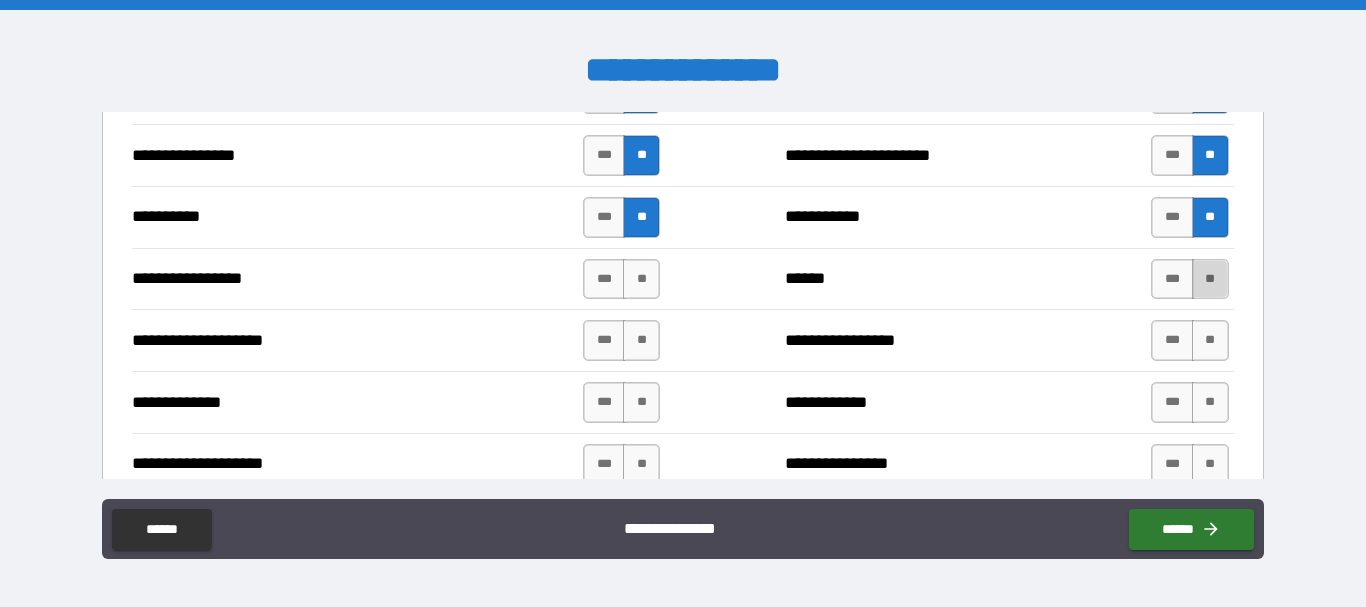 click on "**" at bounding box center [1210, 279] 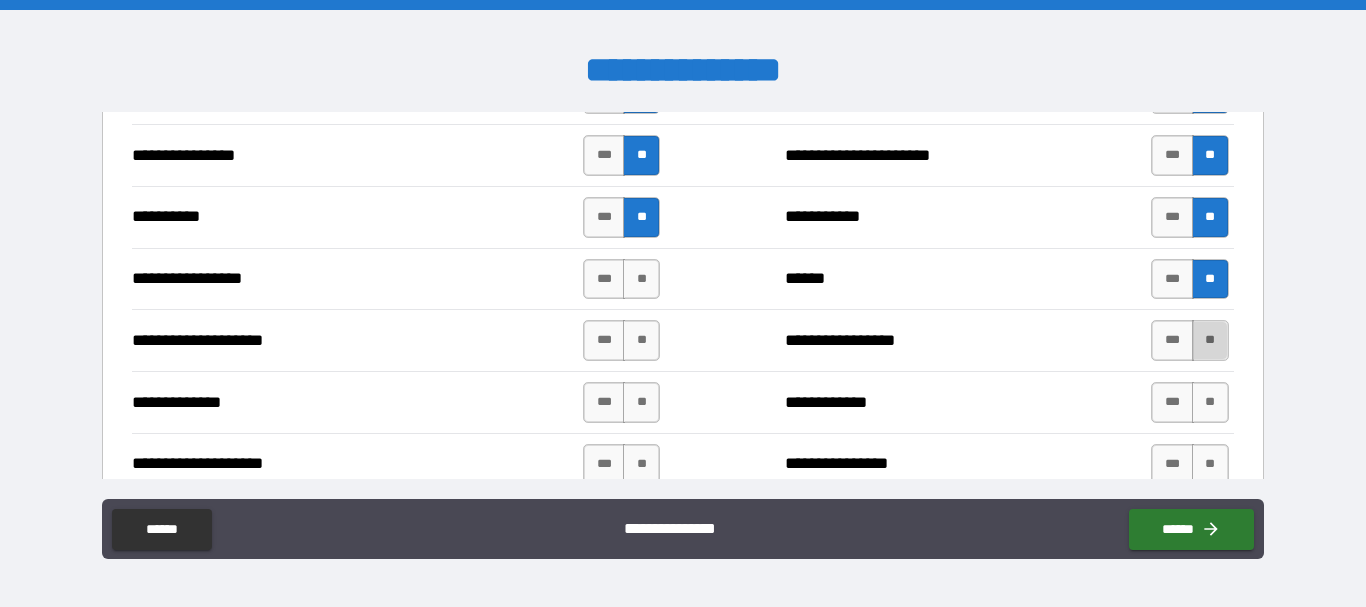 click on "**" at bounding box center [1210, 340] 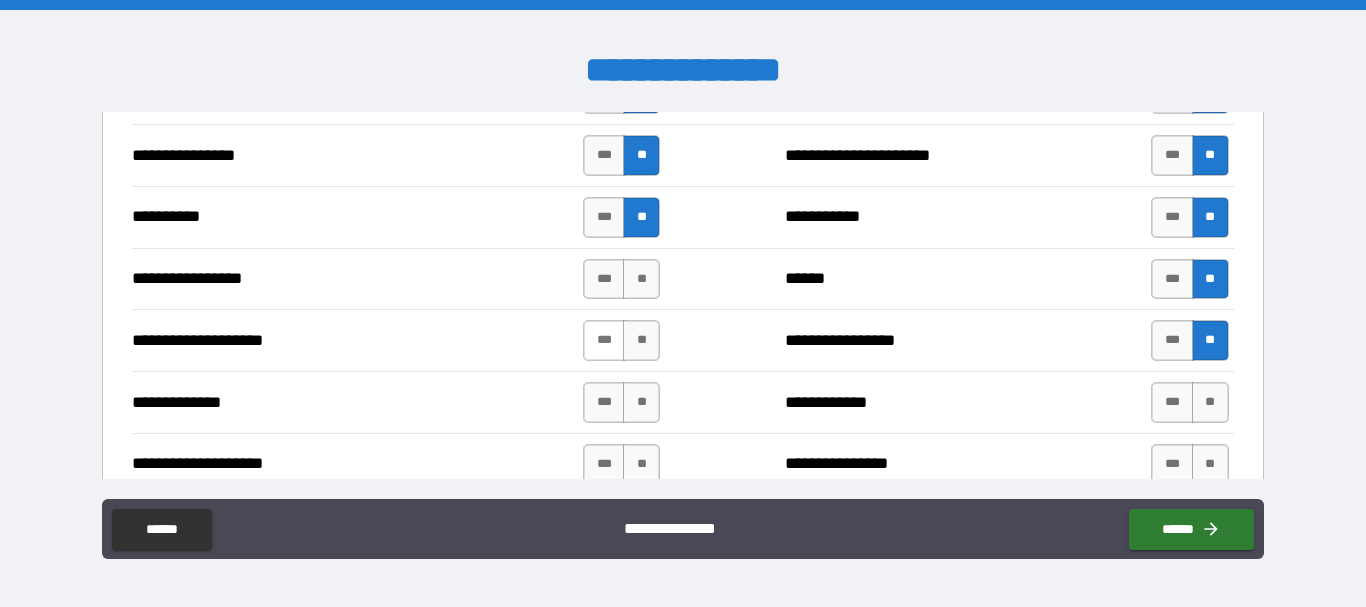 click on "***" at bounding box center [604, 340] 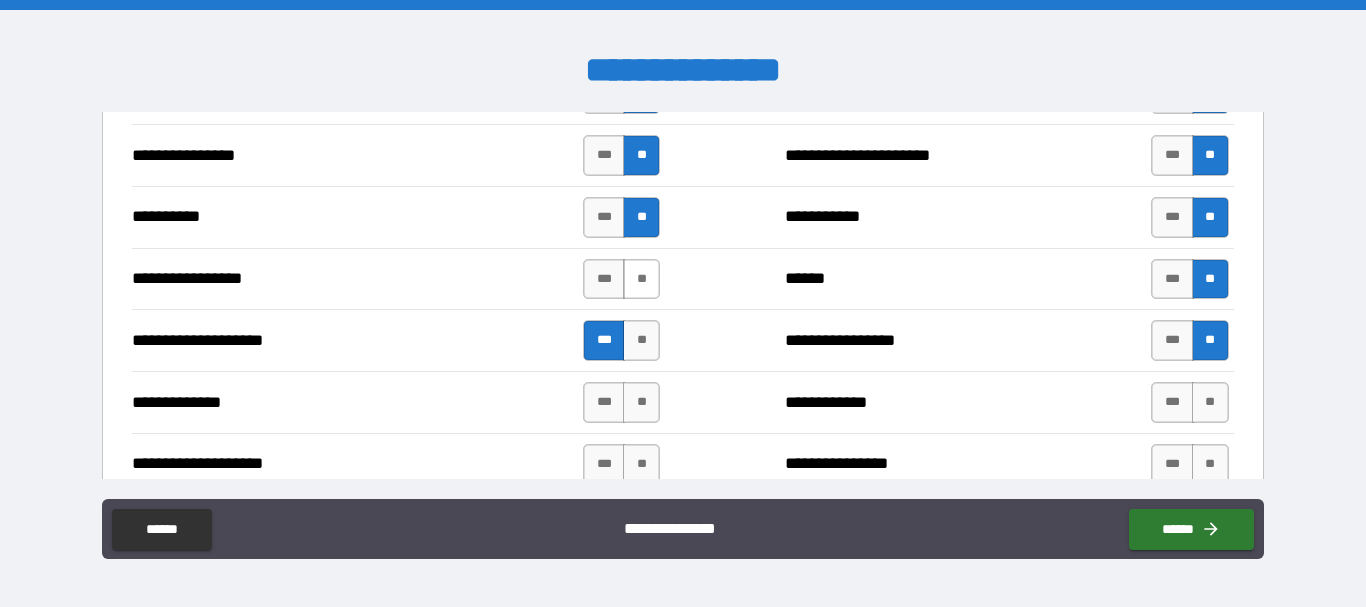 click on "**" at bounding box center [641, 279] 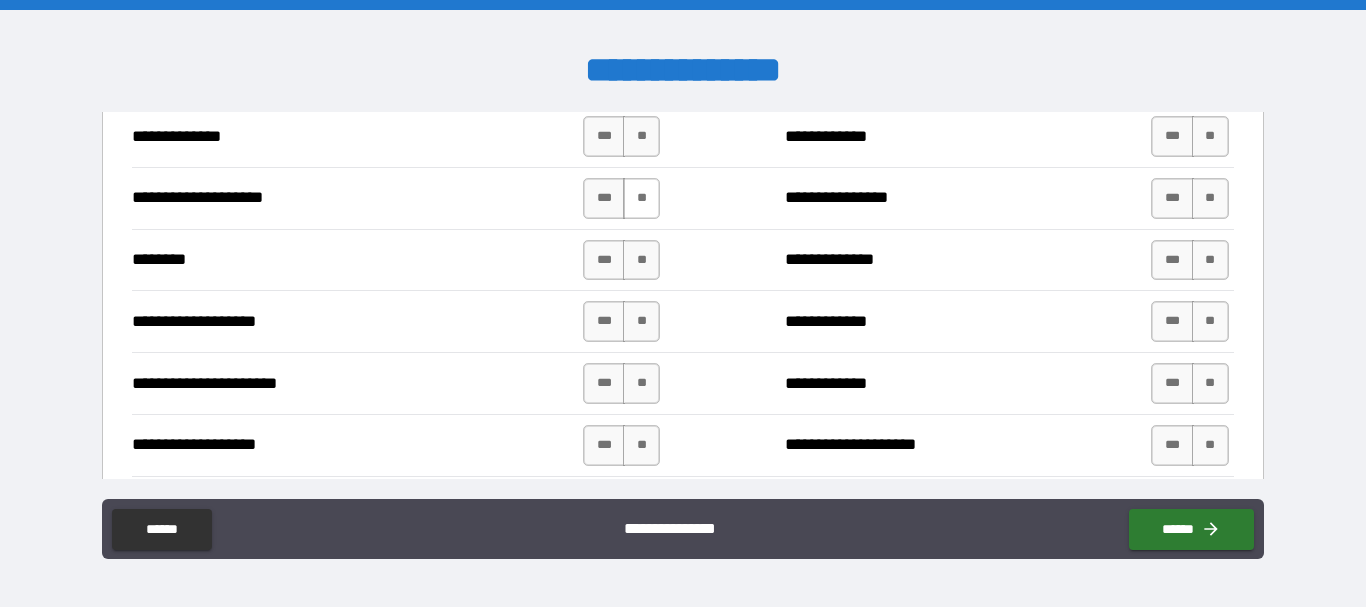 scroll, scrollTop: 2800, scrollLeft: 0, axis: vertical 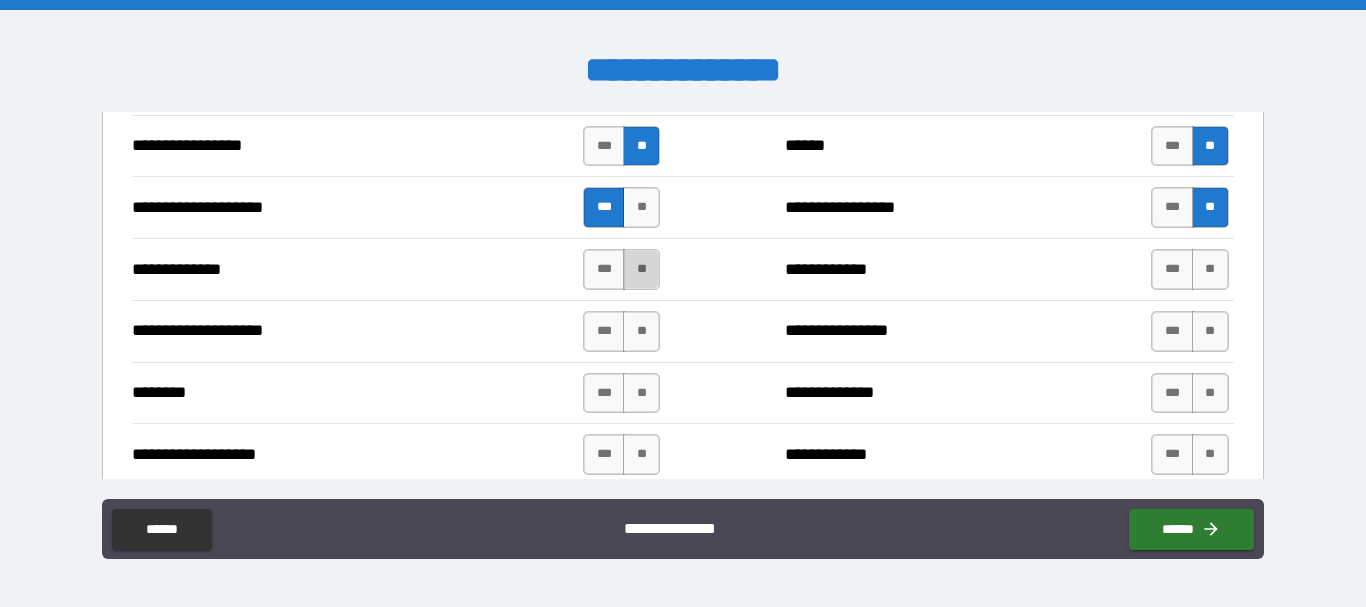 click on "**" at bounding box center [641, 269] 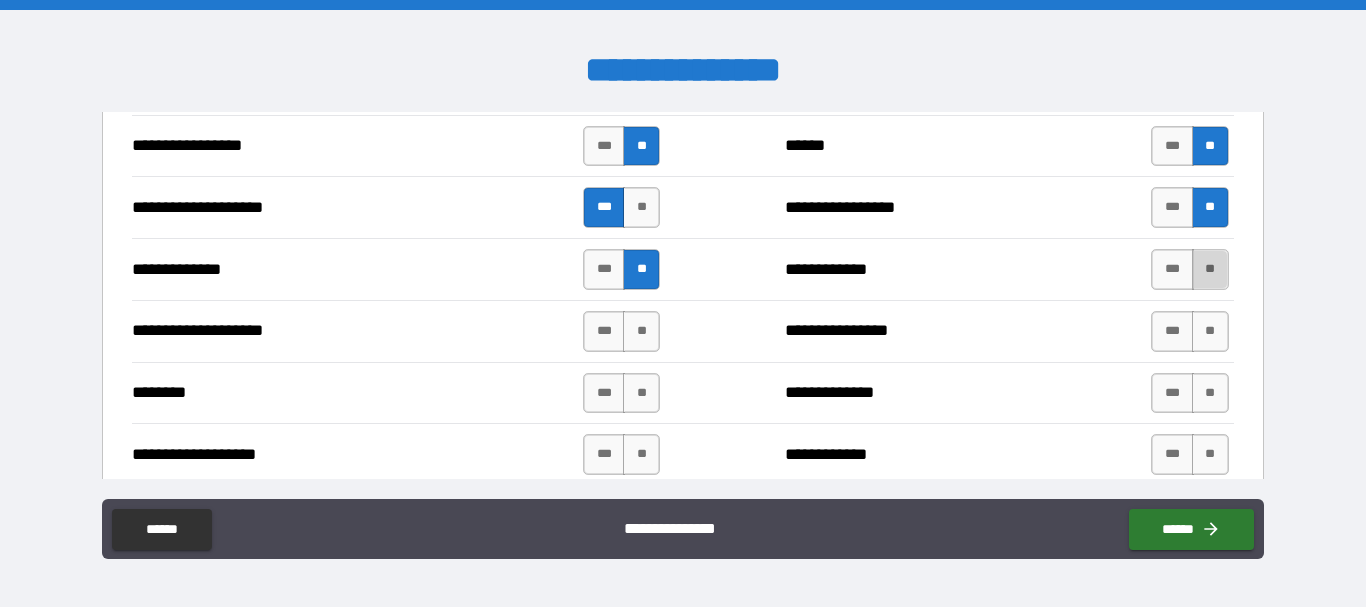 click on "**" at bounding box center [1210, 269] 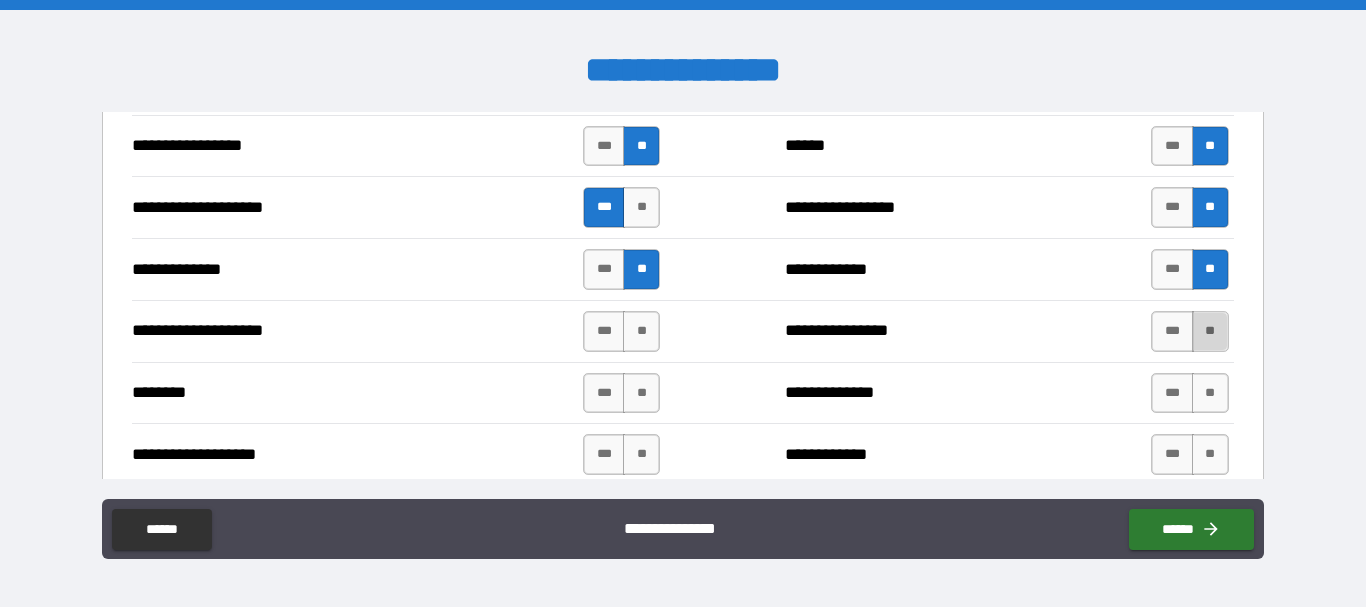 click on "**" at bounding box center (1210, 331) 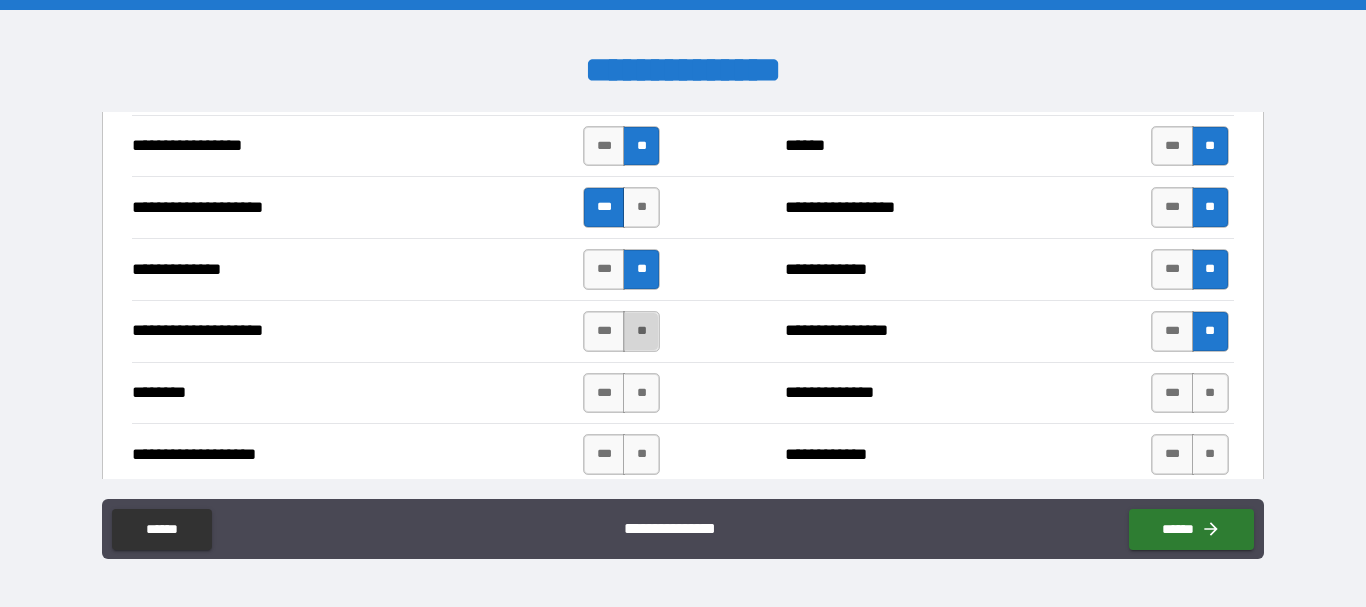 click on "**" at bounding box center (641, 331) 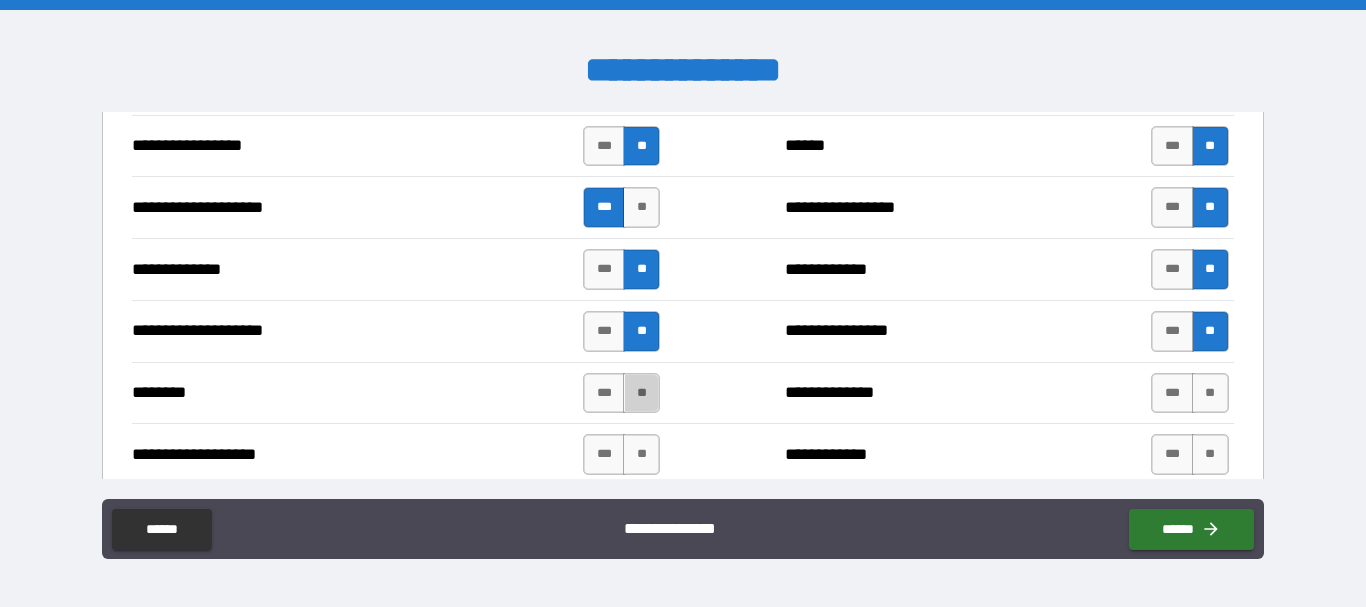 drag, startPoint x: 625, startPoint y: 389, endPoint x: 734, endPoint y: 403, distance: 109.89541 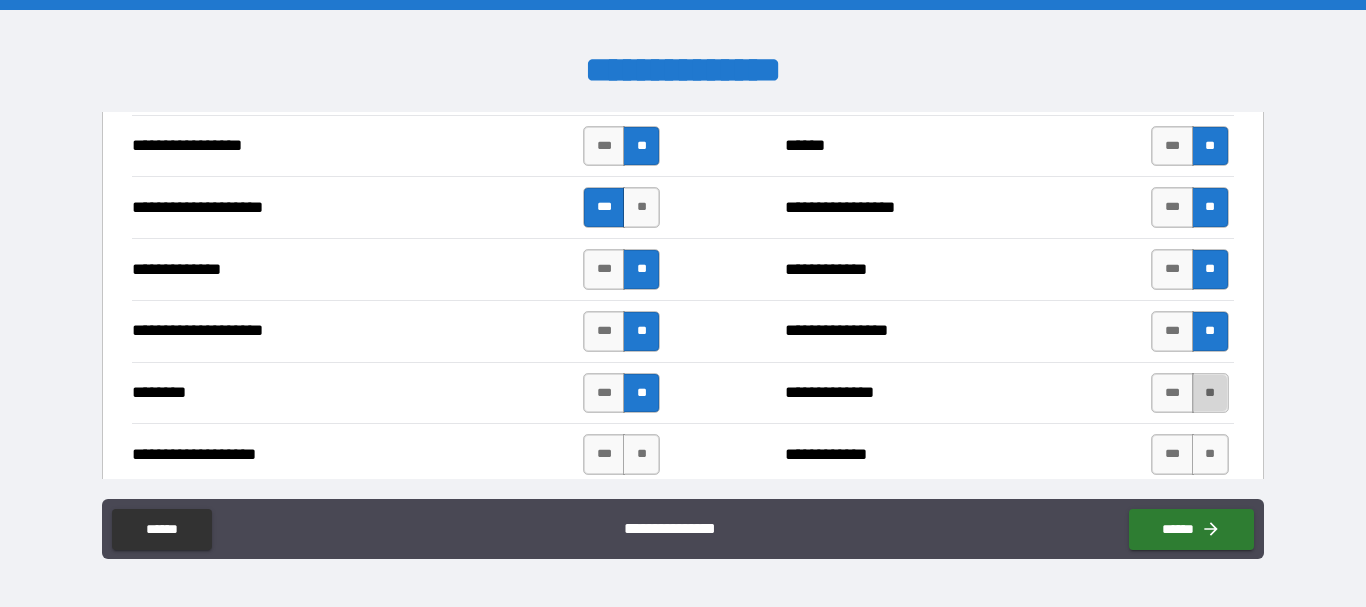 click on "**" at bounding box center [1210, 393] 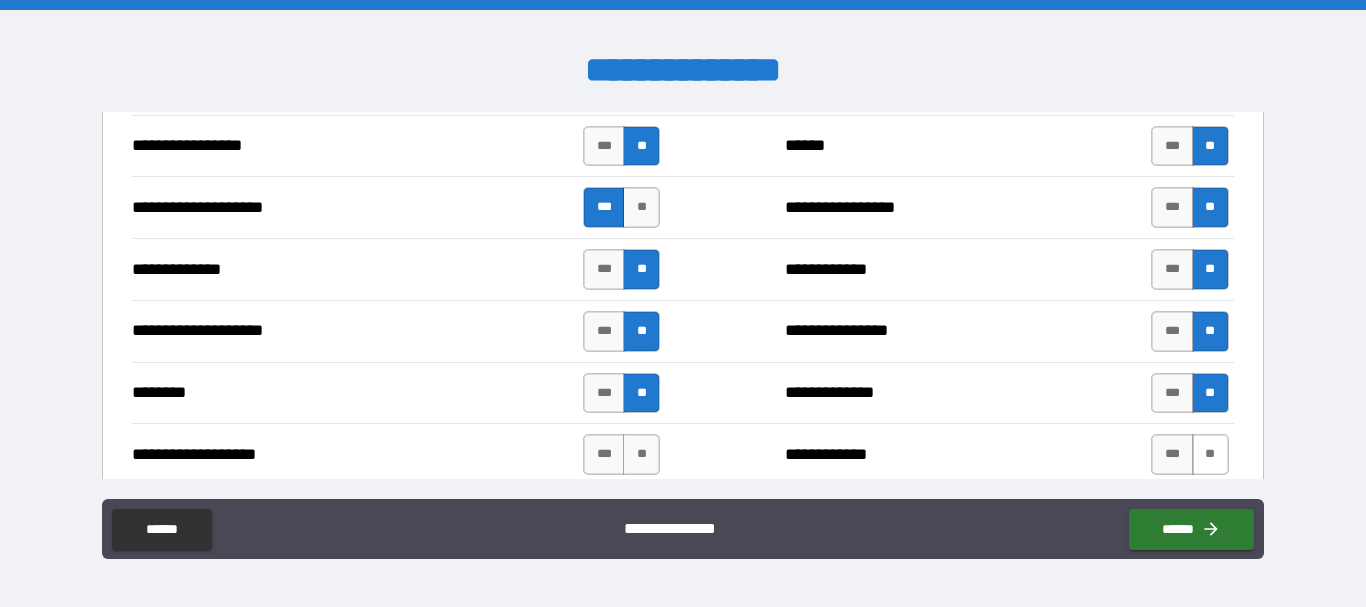click on "**" at bounding box center (1210, 454) 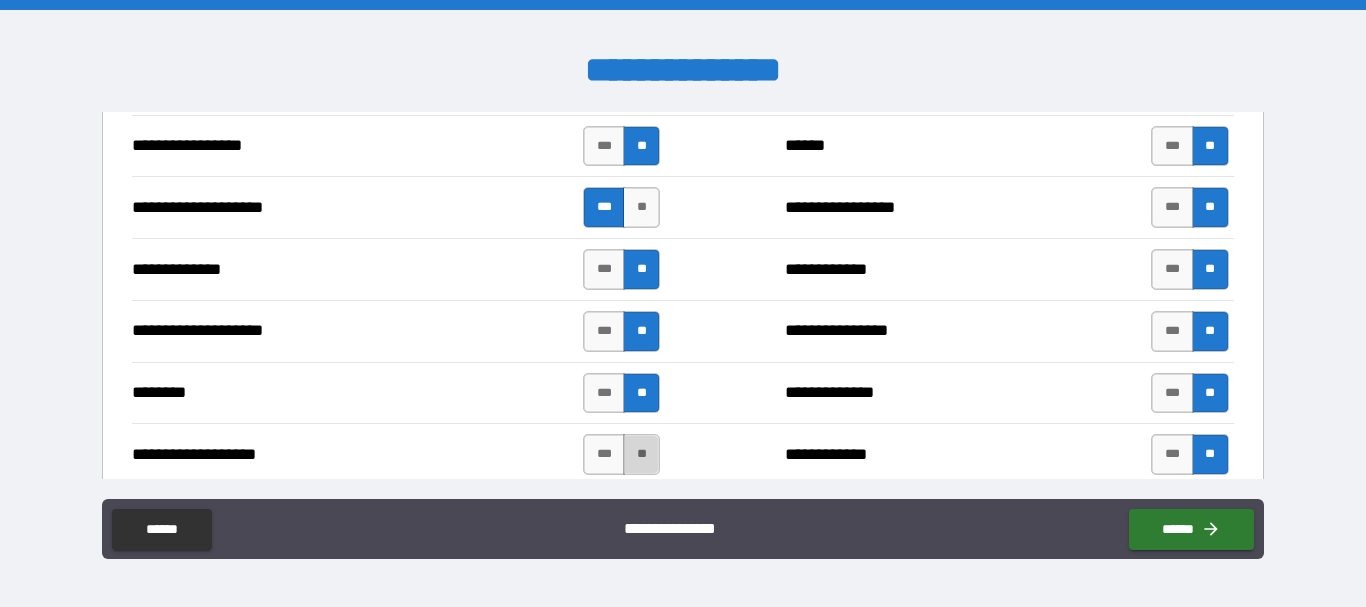 click on "**" at bounding box center (641, 454) 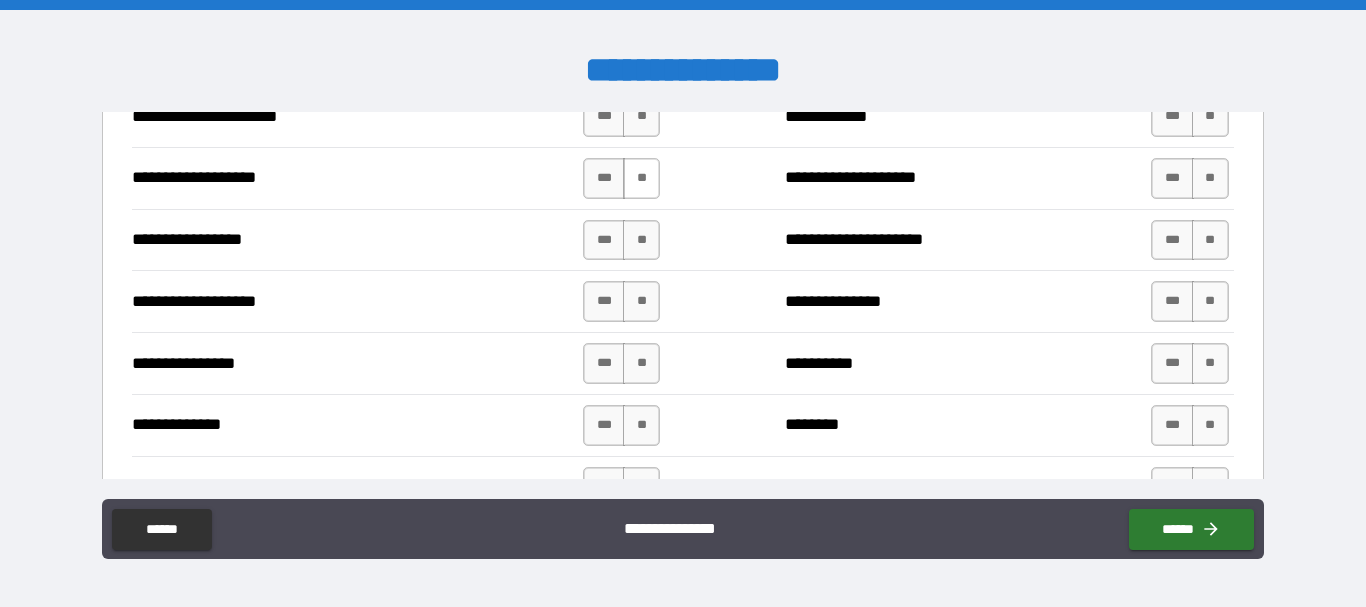 scroll, scrollTop: 3133, scrollLeft: 0, axis: vertical 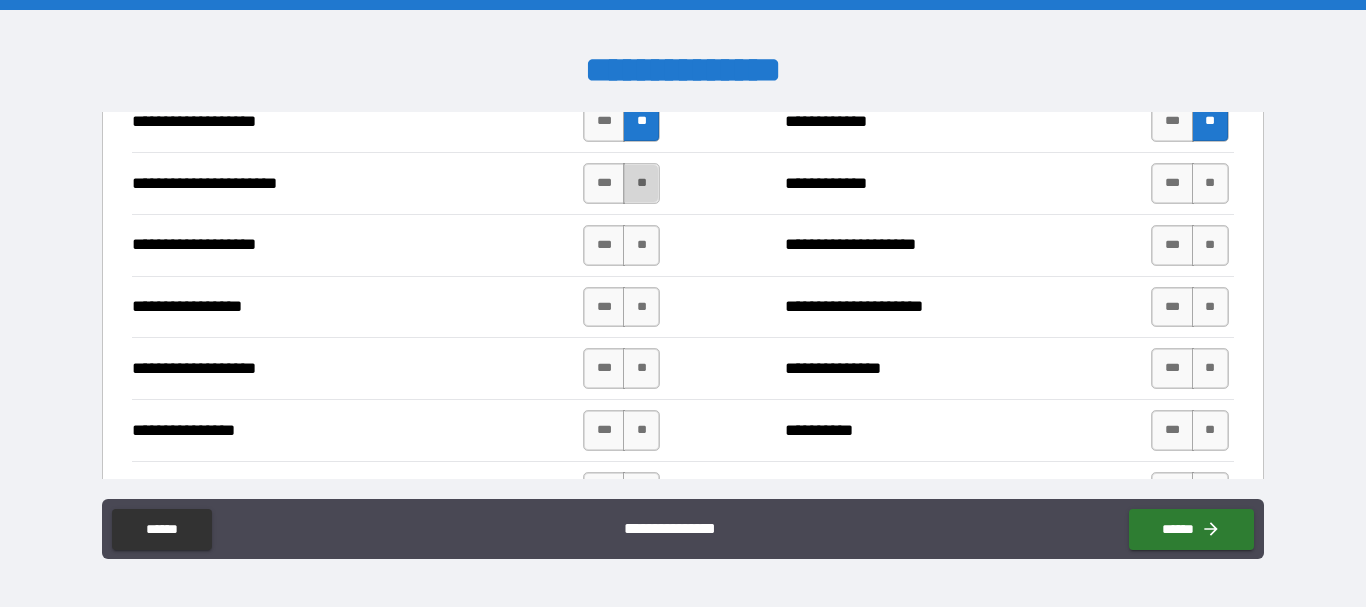 click on "**" at bounding box center [641, 183] 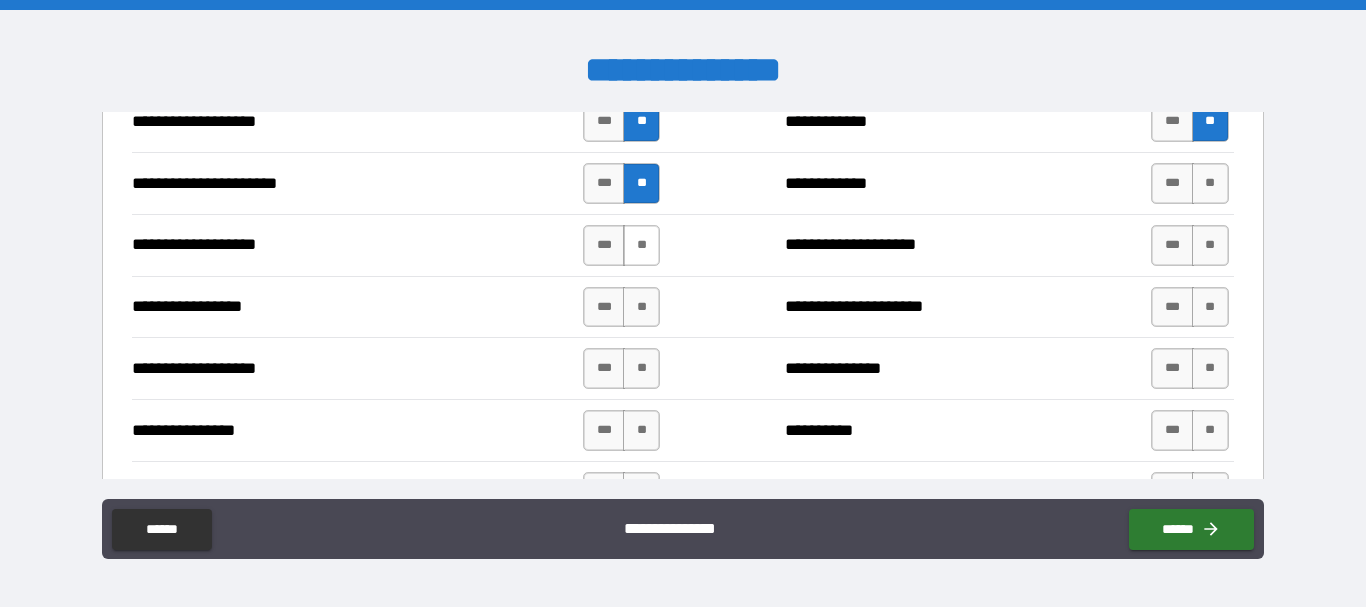 click on "**" at bounding box center [641, 245] 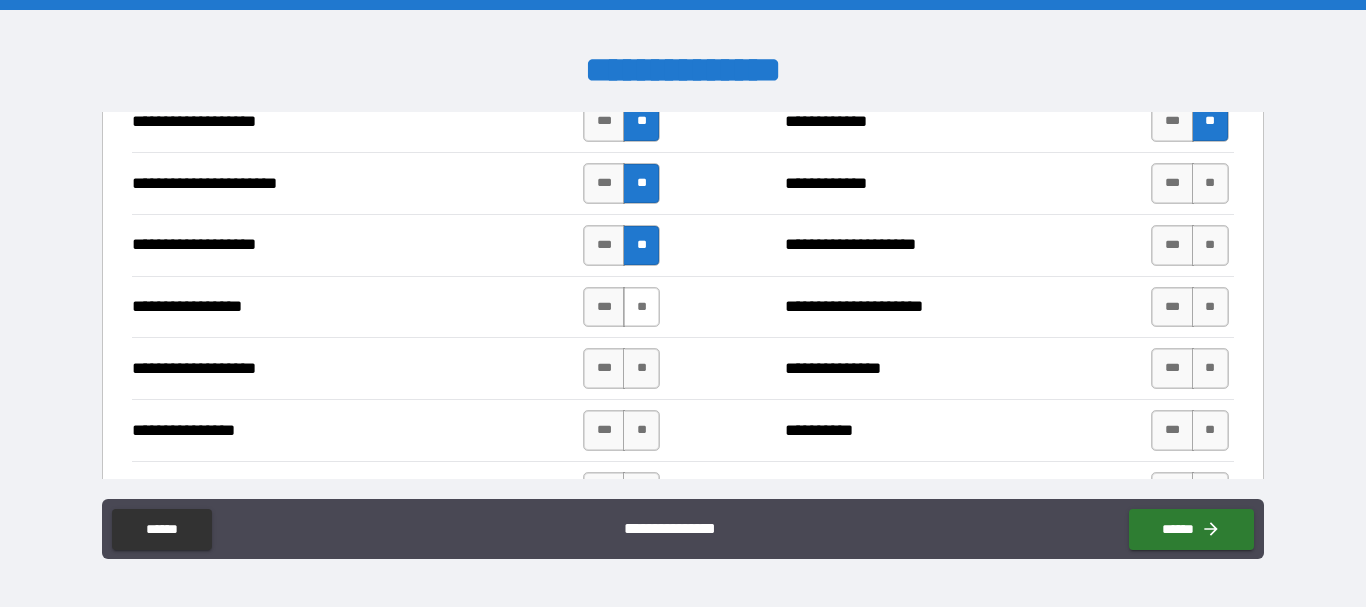 click on "**" at bounding box center [641, 307] 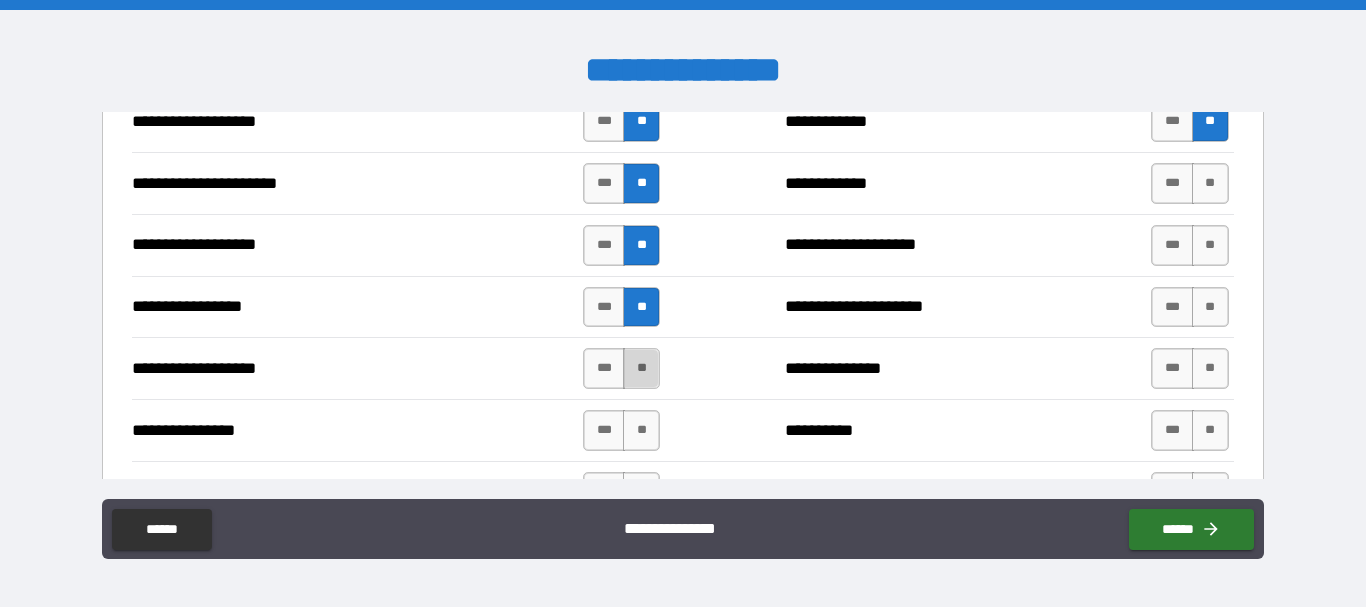 click on "**" at bounding box center [641, 368] 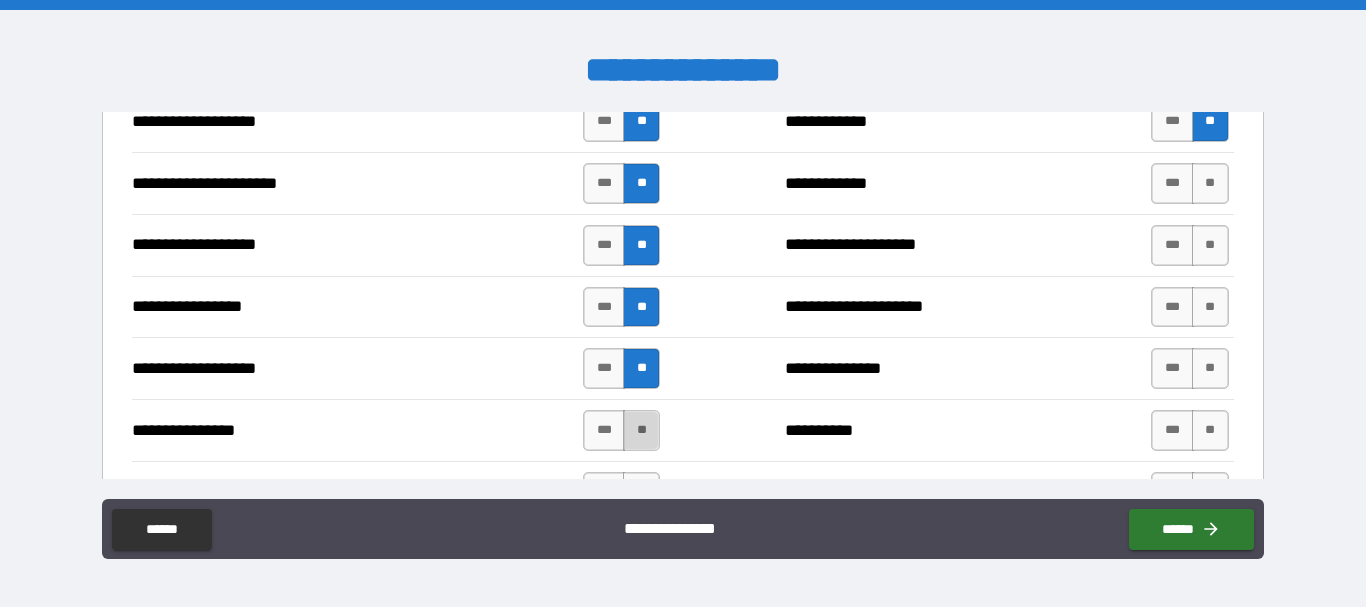 click on "**" at bounding box center (641, 430) 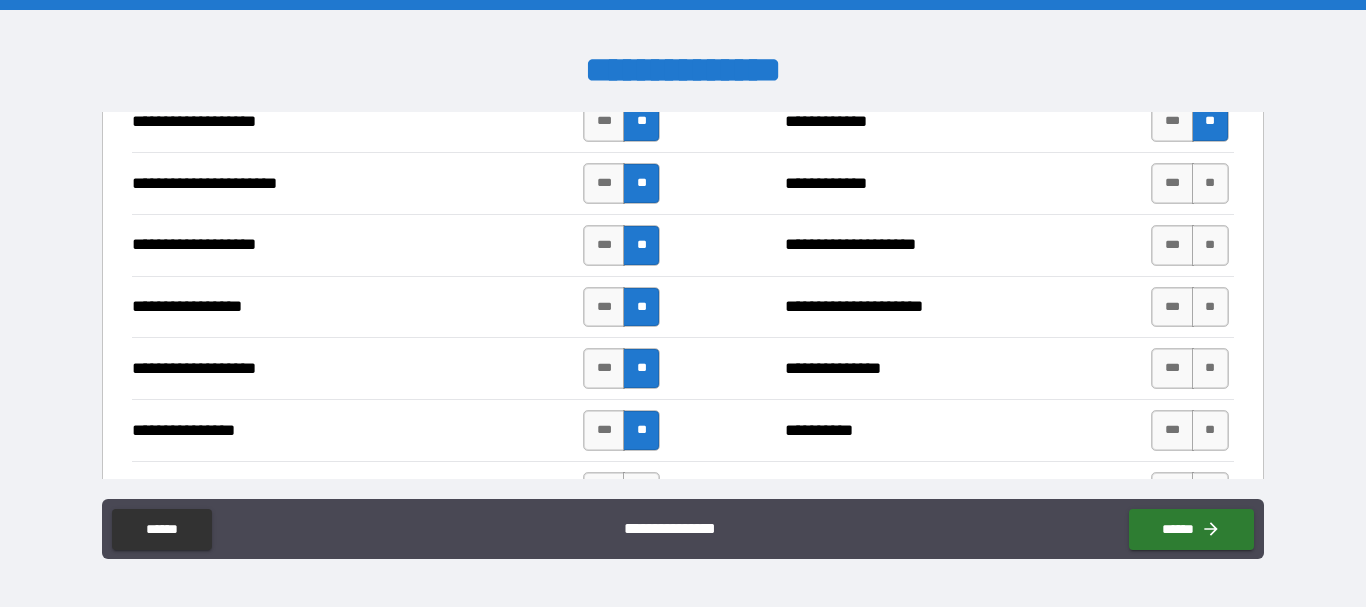 scroll, scrollTop: 3400, scrollLeft: 0, axis: vertical 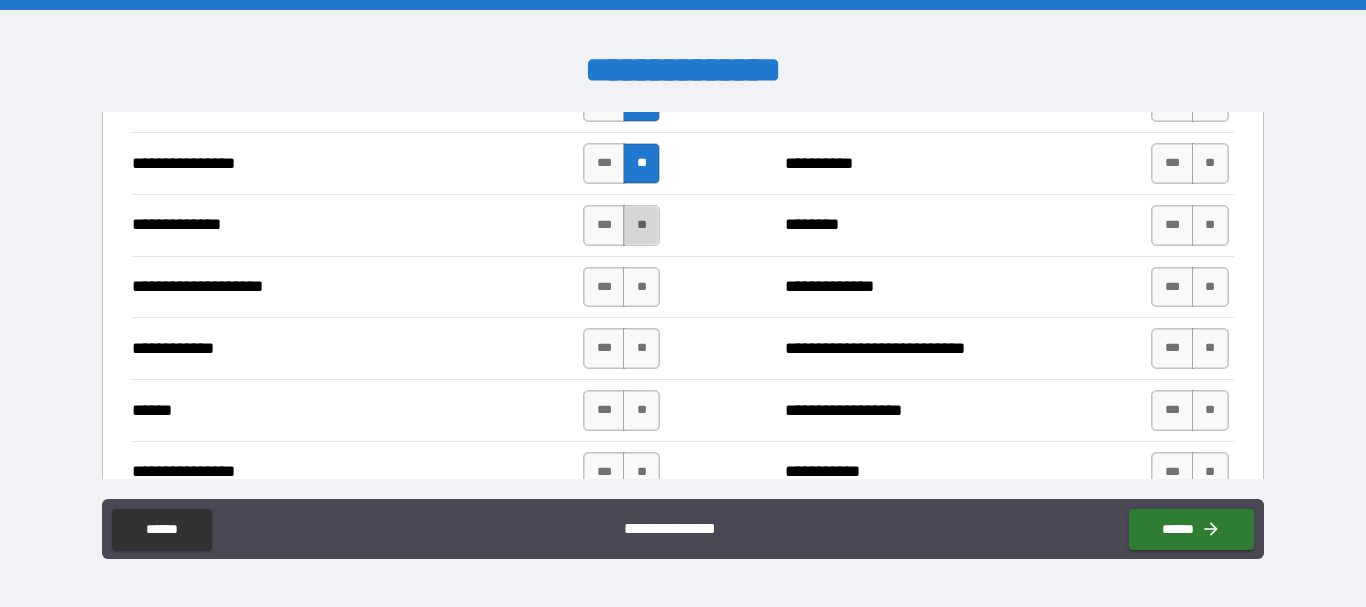click on "**" at bounding box center (641, 225) 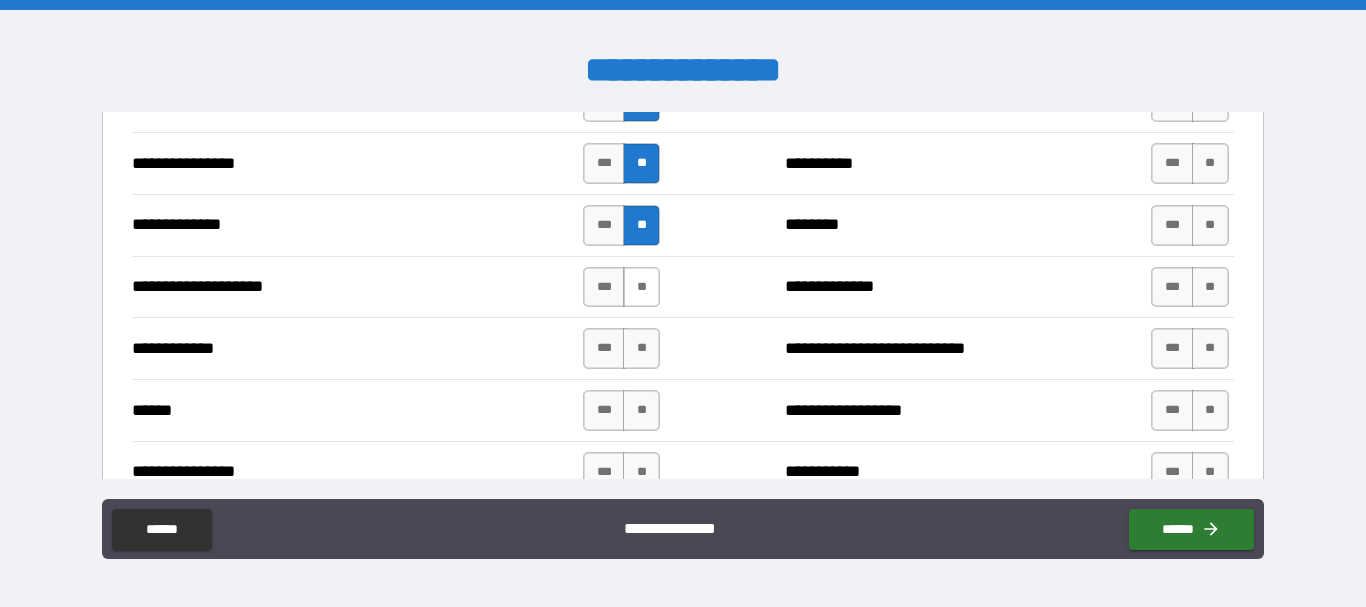 click on "**" at bounding box center (641, 287) 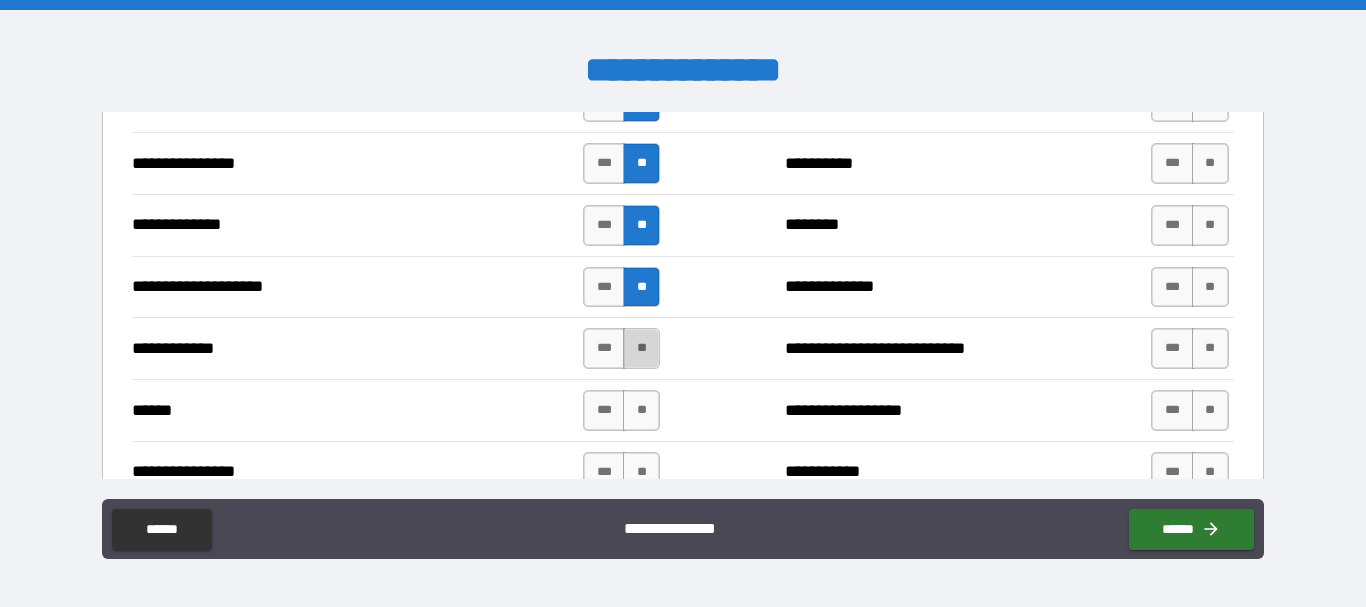 click on "**" at bounding box center [641, 348] 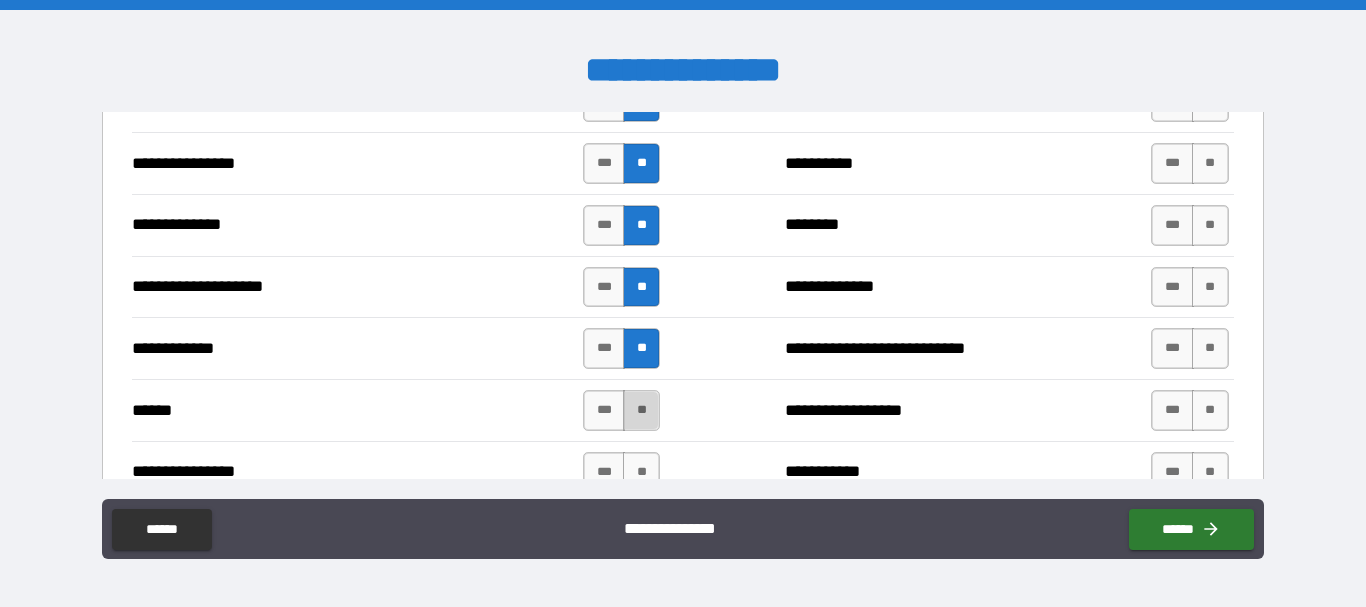 click on "**" at bounding box center [641, 410] 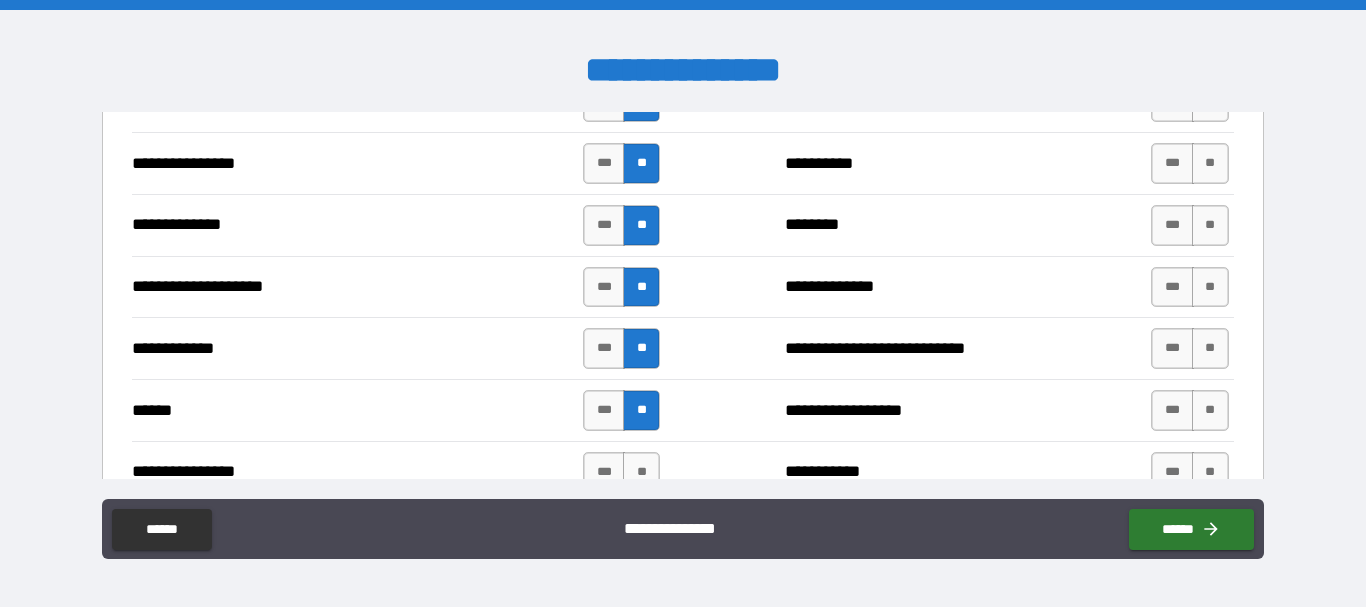 scroll, scrollTop: 3600, scrollLeft: 0, axis: vertical 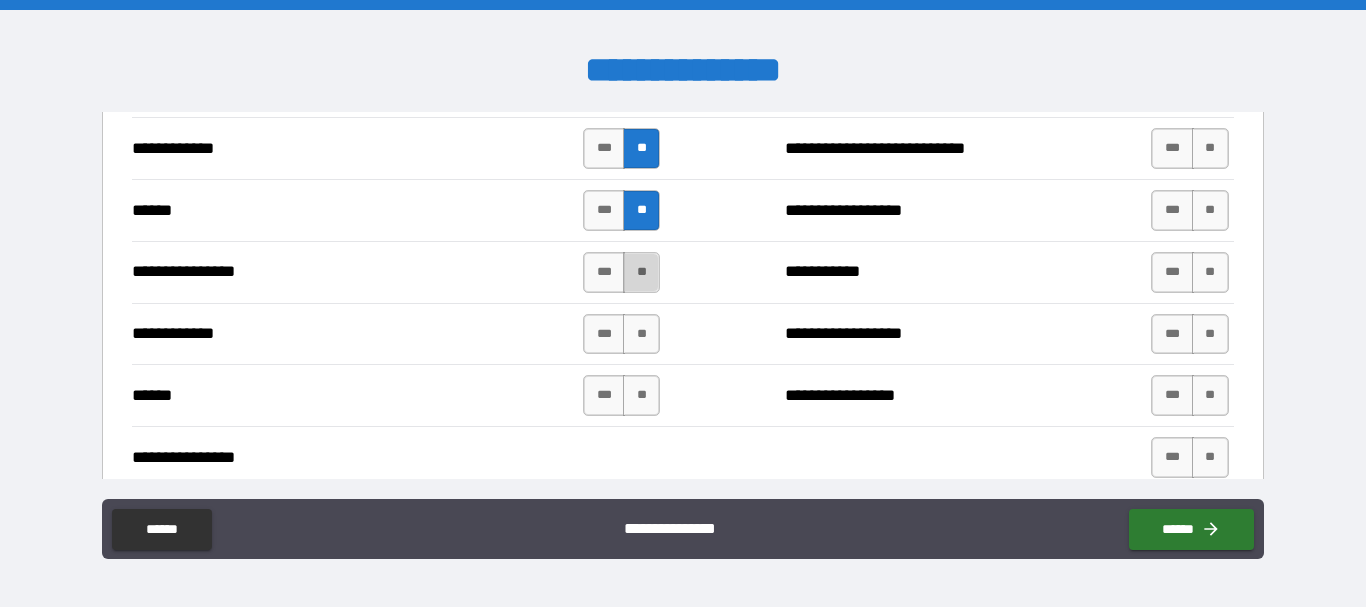click on "**" at bounding box center [641, 272] 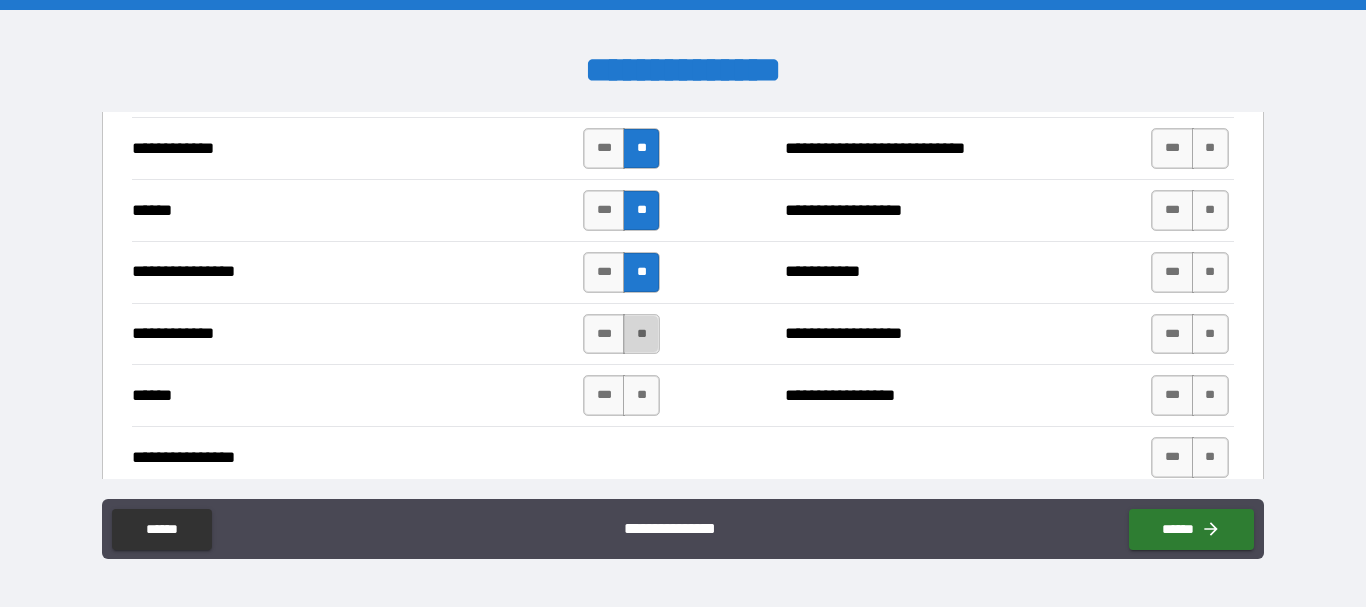 click on "**" at bounding box center (641, 334) 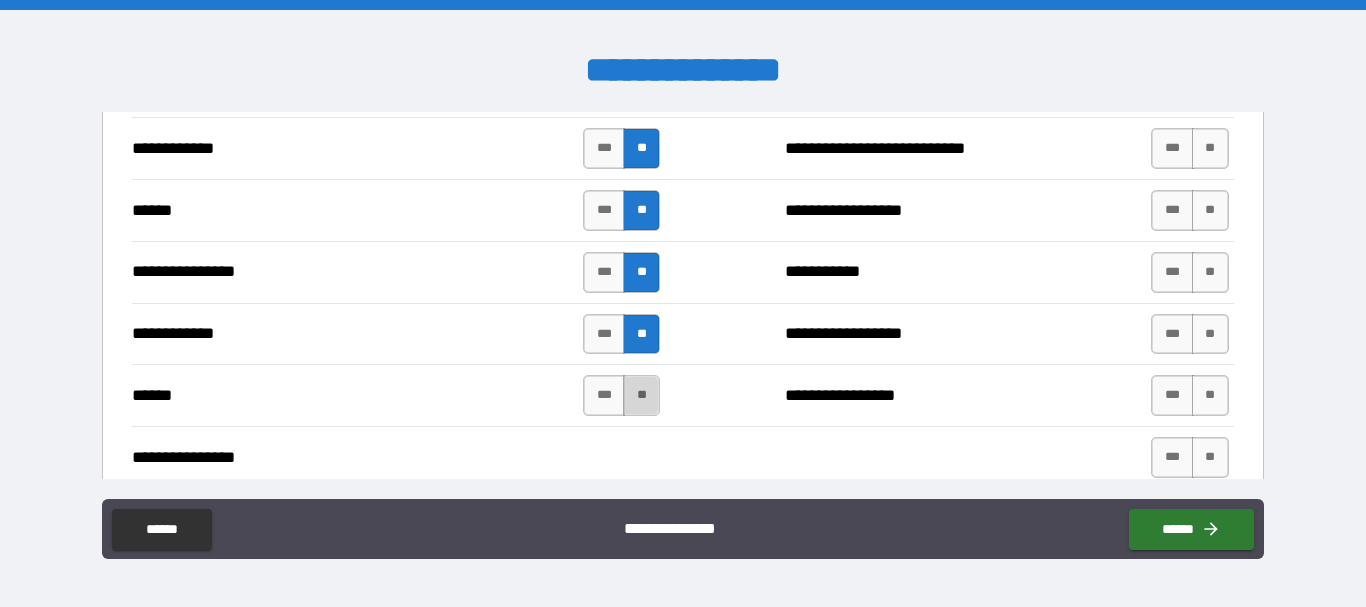click on "**" at bounding box center (641, 395) 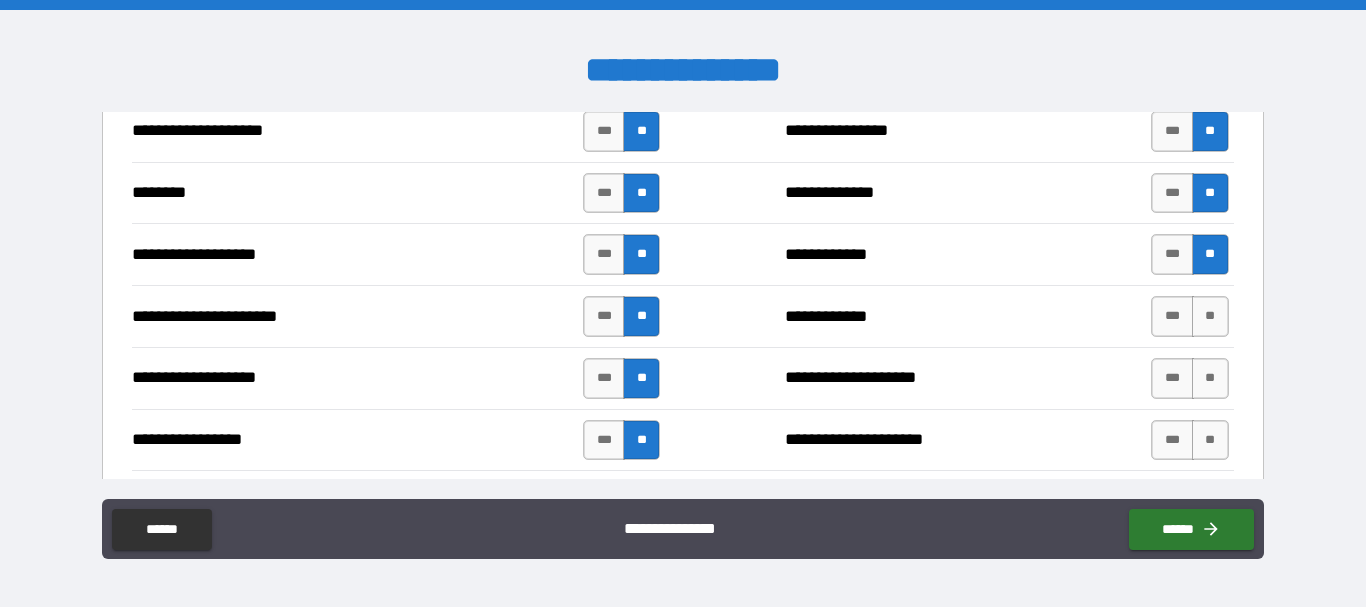 scroll, scrollTop: 3067, scrollLeft: 0, axis: vertical 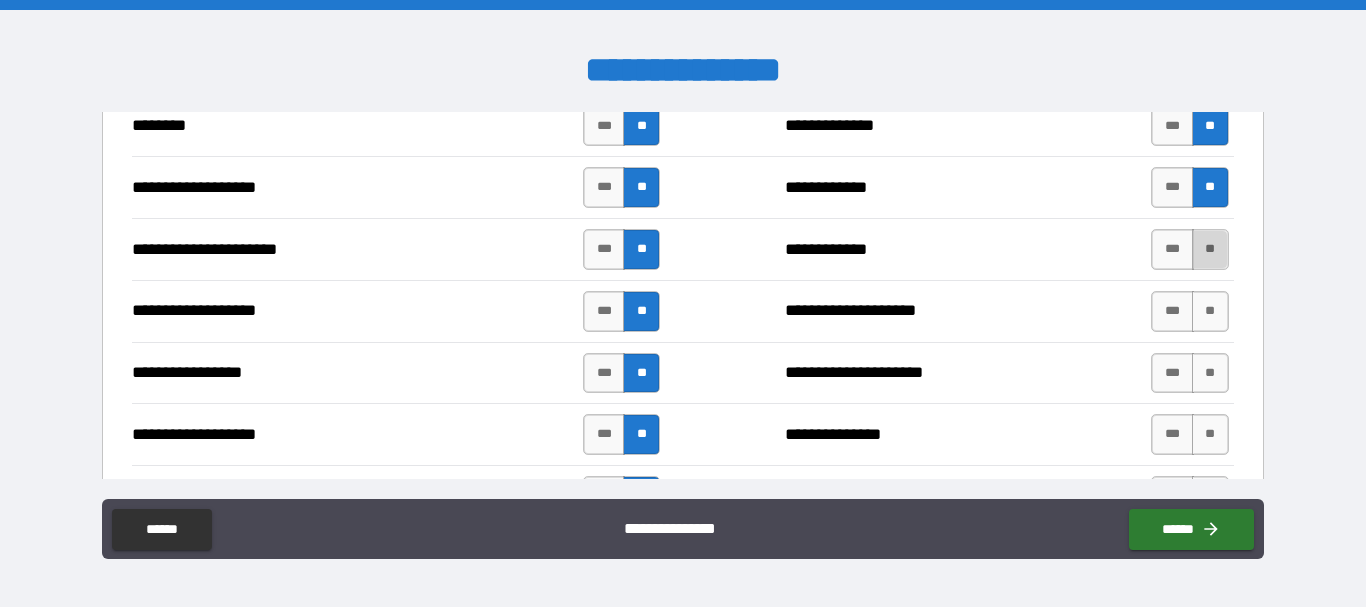 click on "**" at bounding box center (1210, 249) 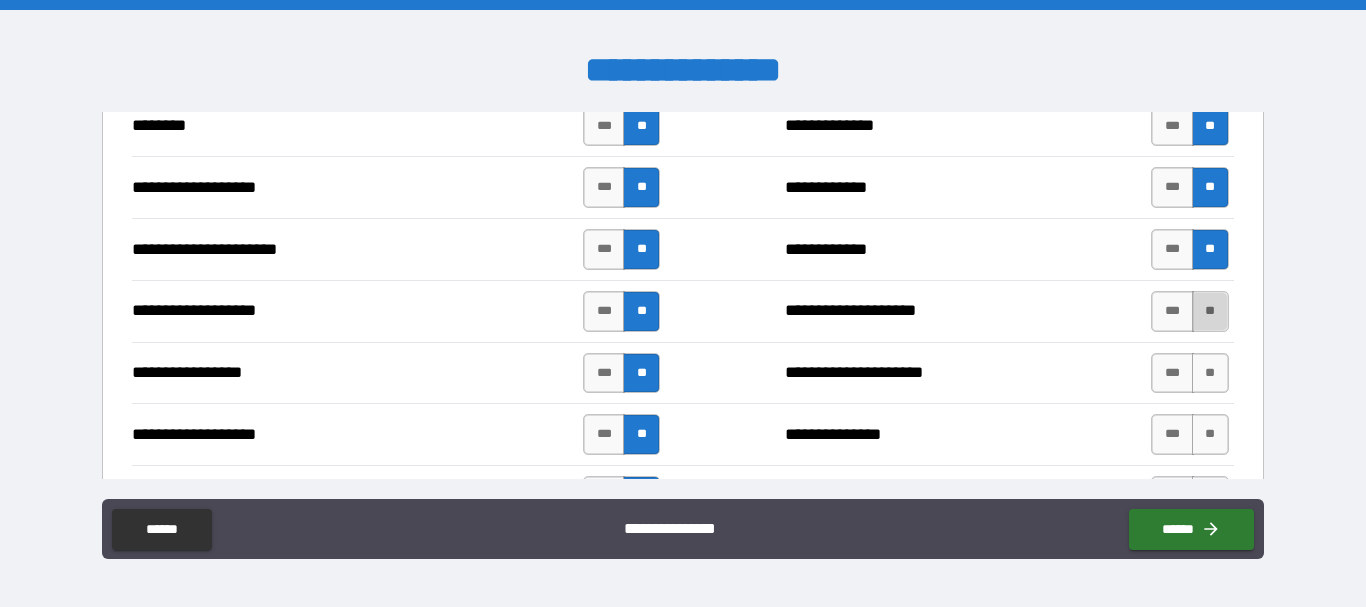 click on "**" at bounding box center [1210, 311] 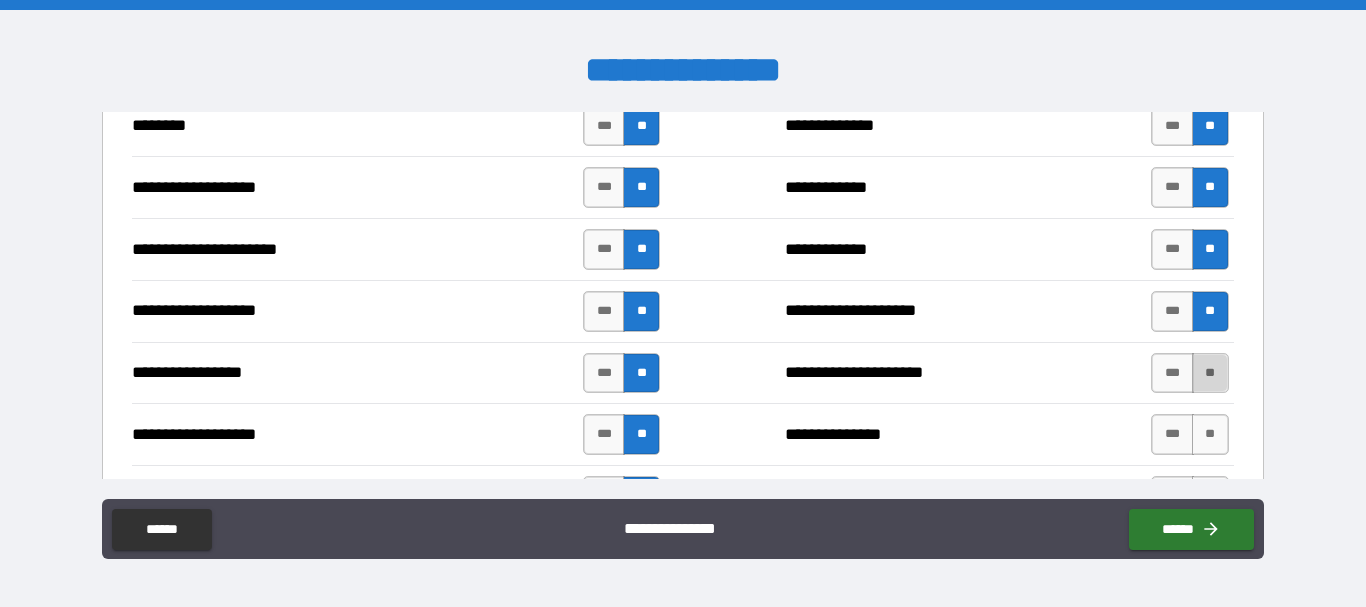 click on "**" at bounding box center [1210, 373] 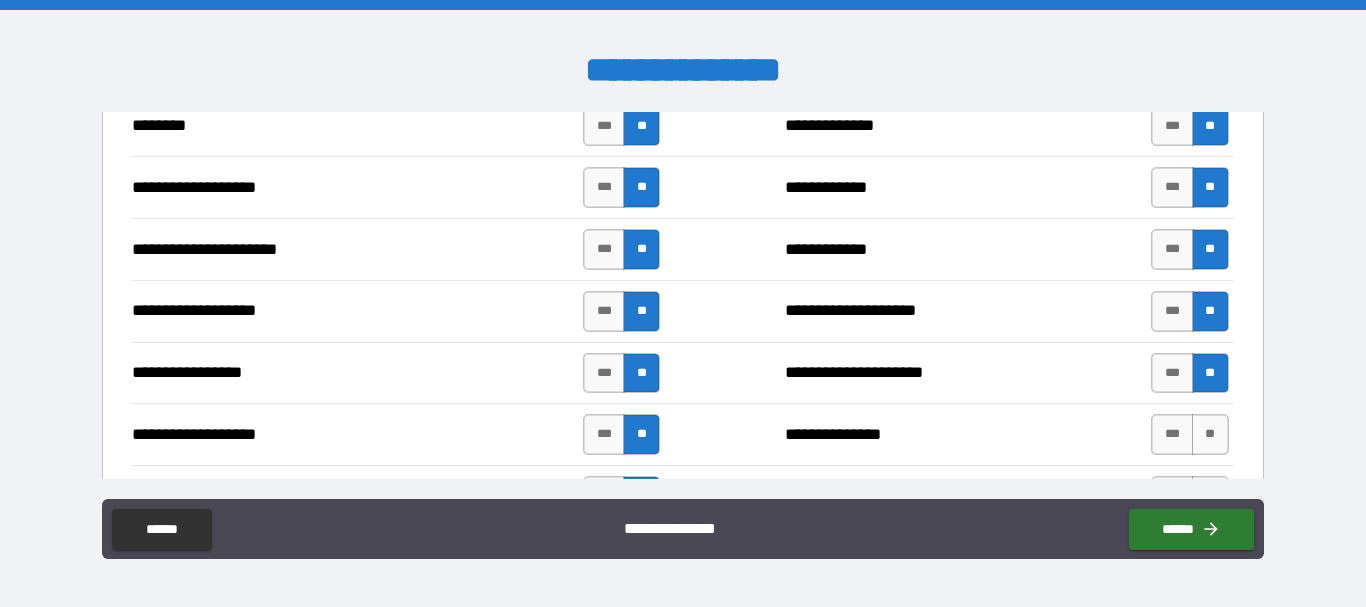 scroll, scrollTop: 3200, scrollLeft: 0, axis: vertical 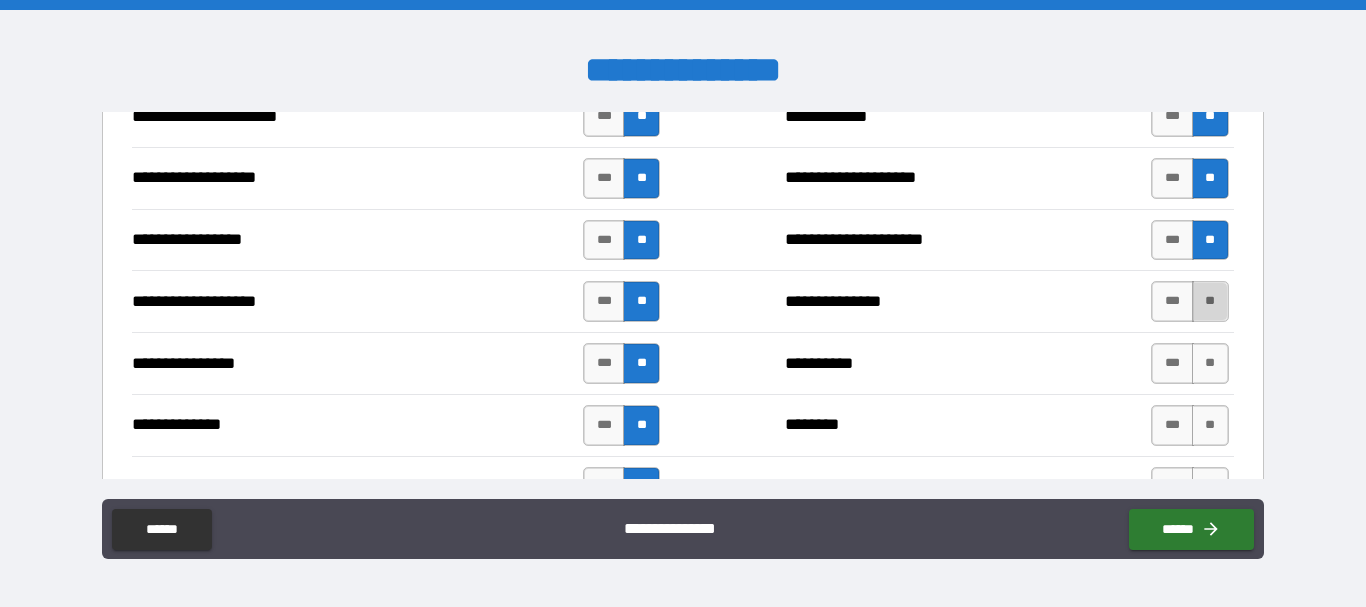 click on "**" at bounding box center (1210, 301) 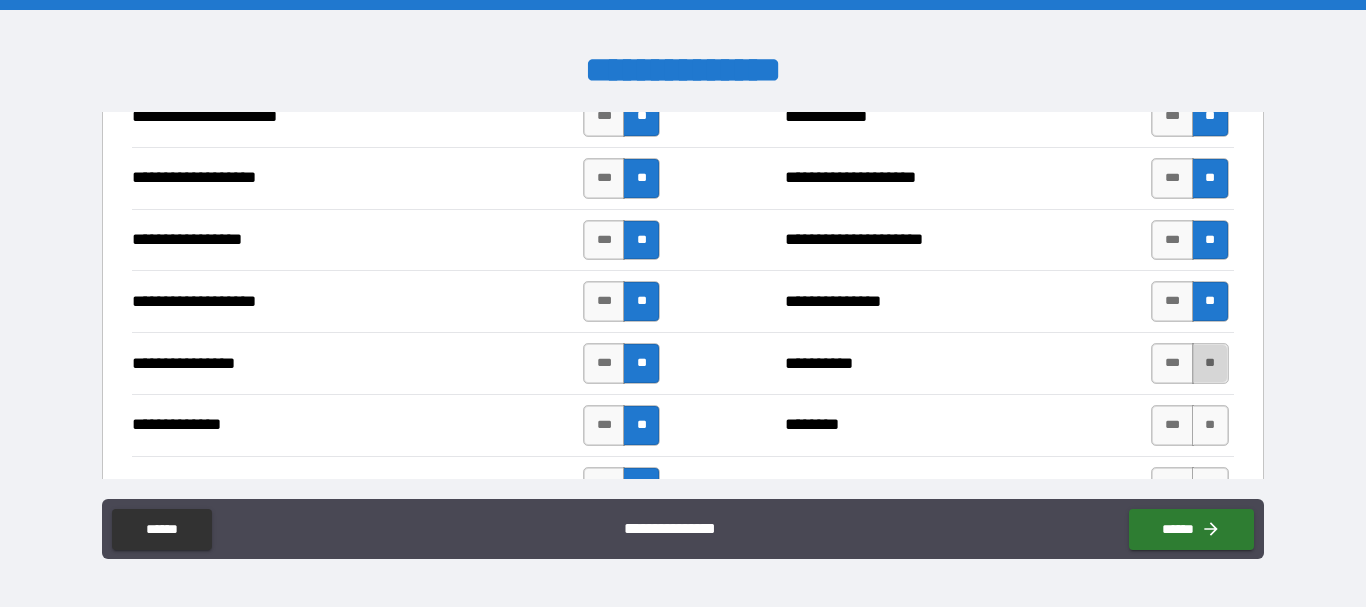 click on "**" at bounding box center [1210, 363] 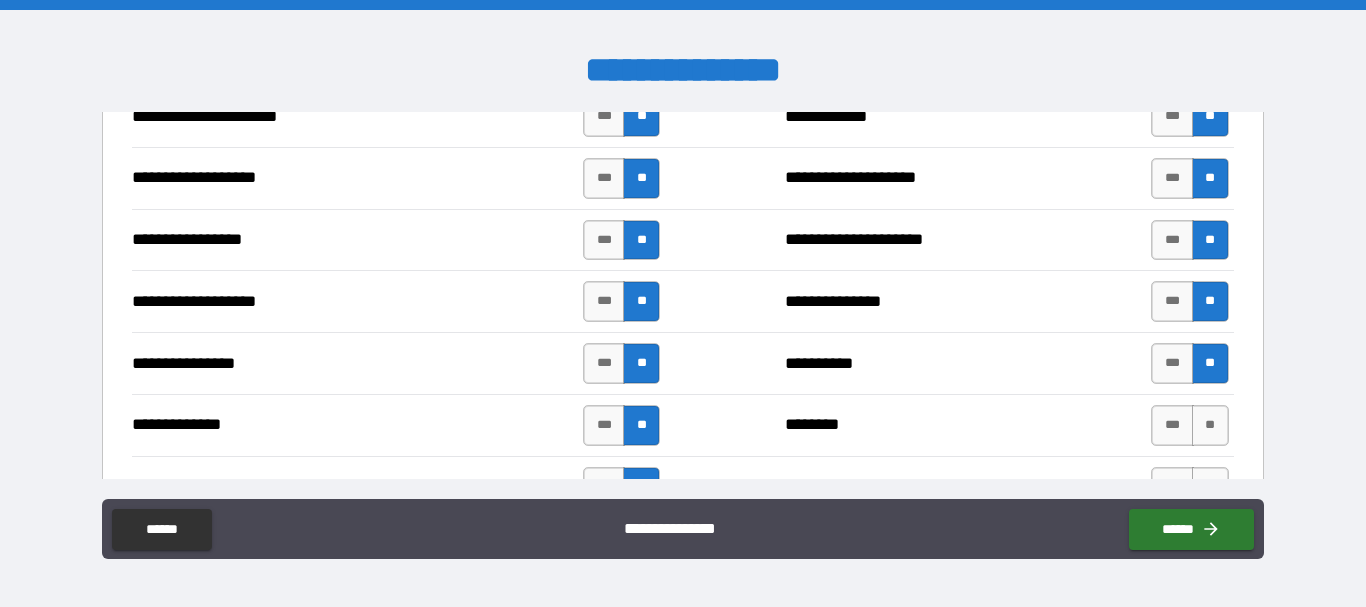 scroll, scrollTop: 3400, scrollLeft: 0, axis: vertical 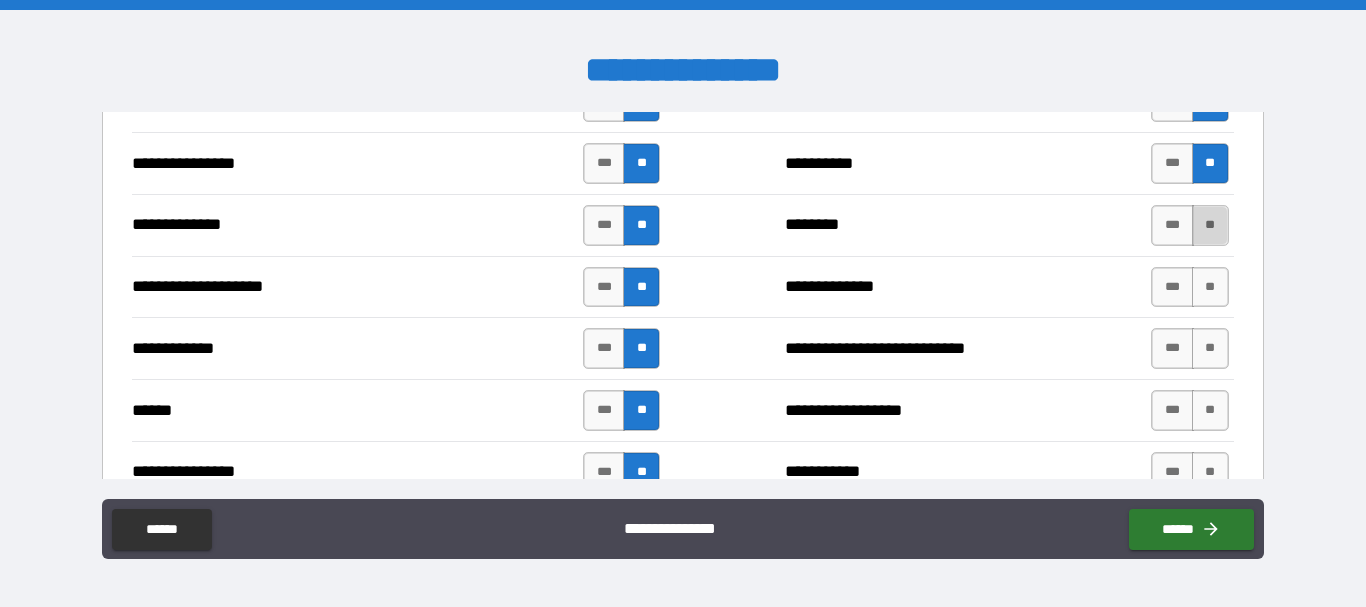 click on "**" at bounding box center (1210, 225) 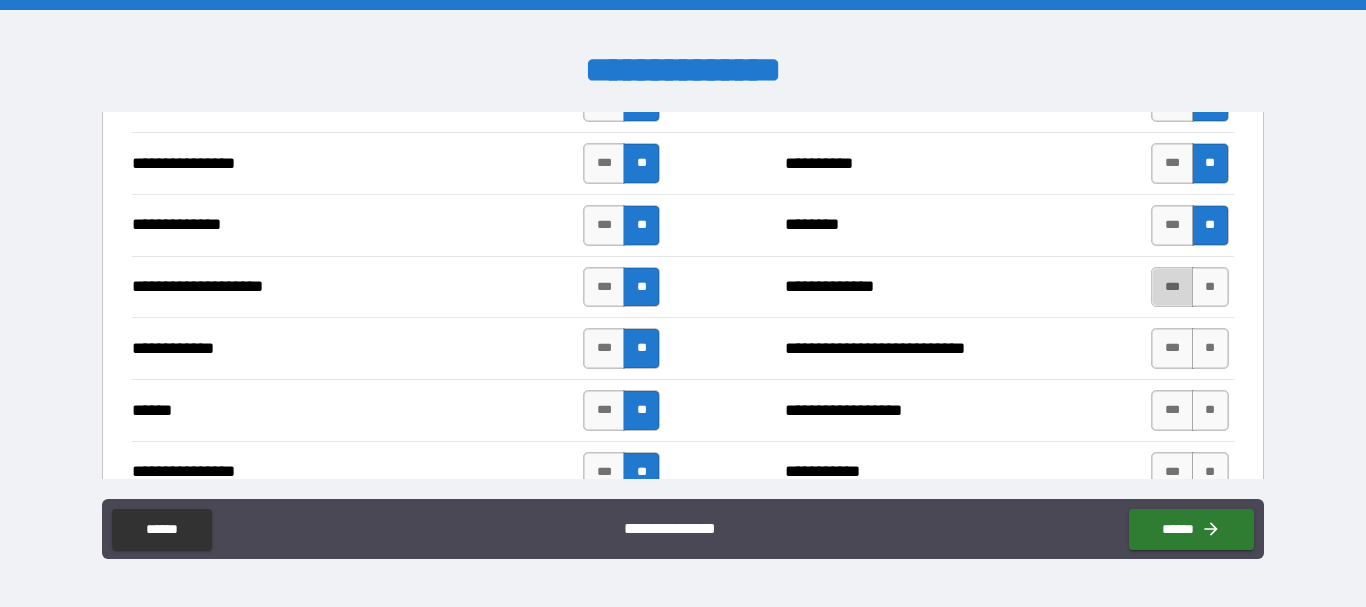 click on "***" at bounding box center (1172, 287) 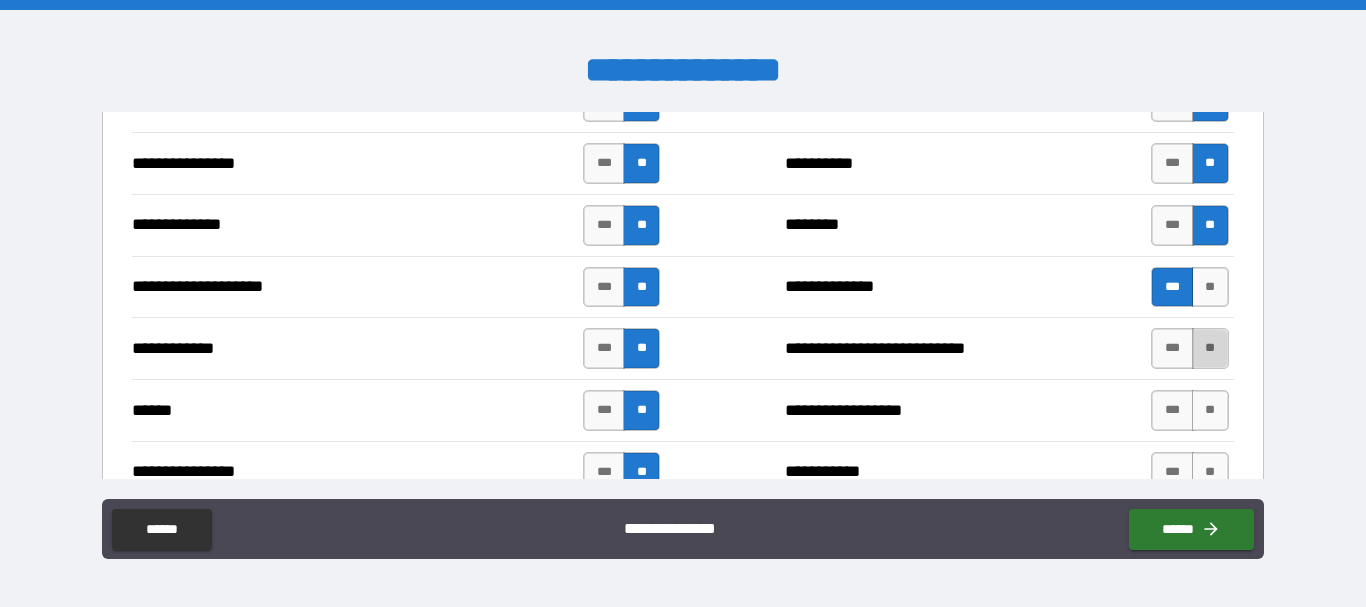 click on "**" at bounding box center (1210, 348) 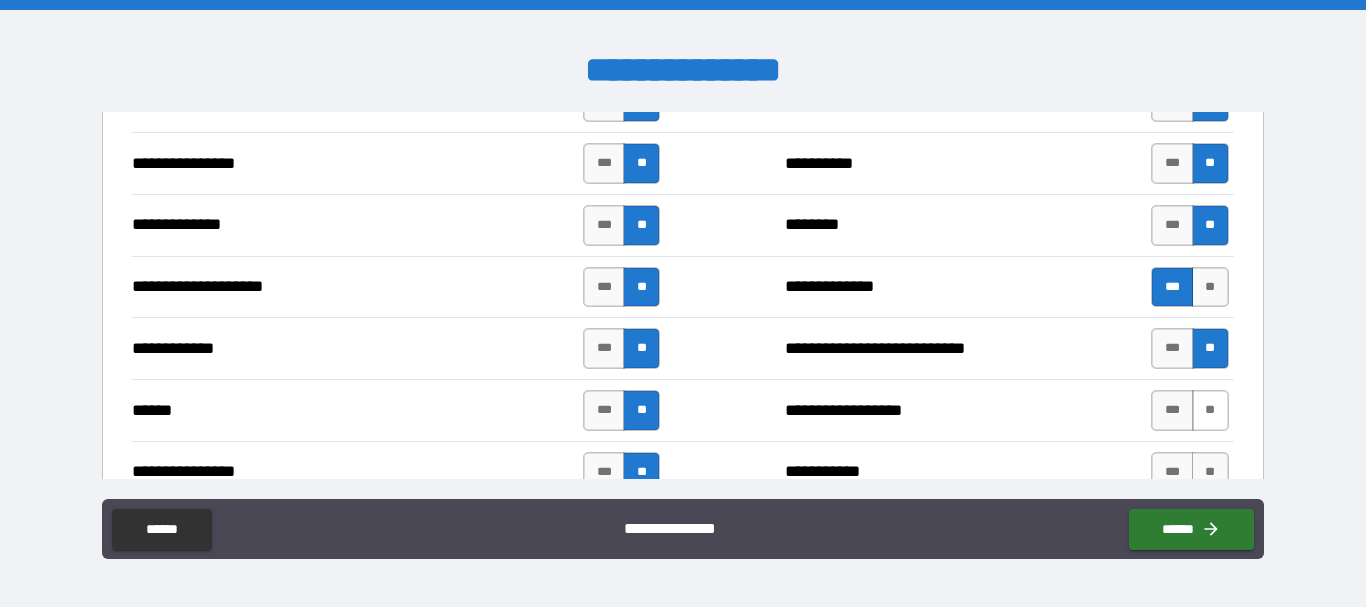 scroll, scrollTop: 3533, scrollLeft: 0, axis: vertical 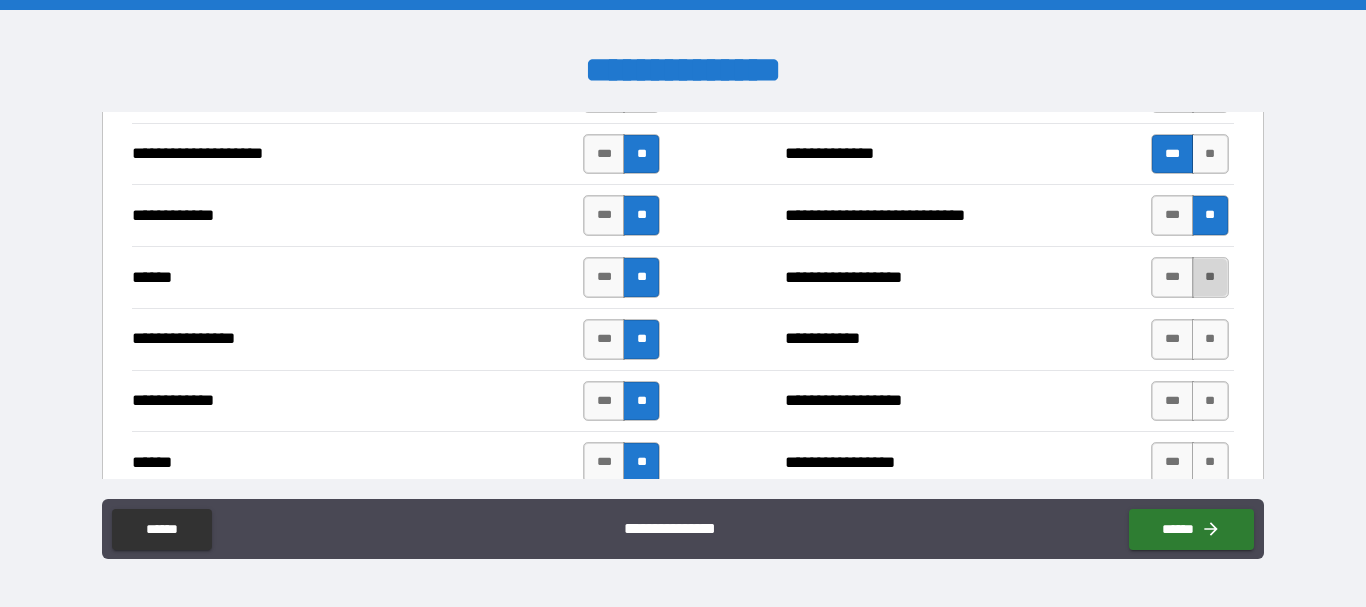 click on "**" at bounding box center (1210, 277) 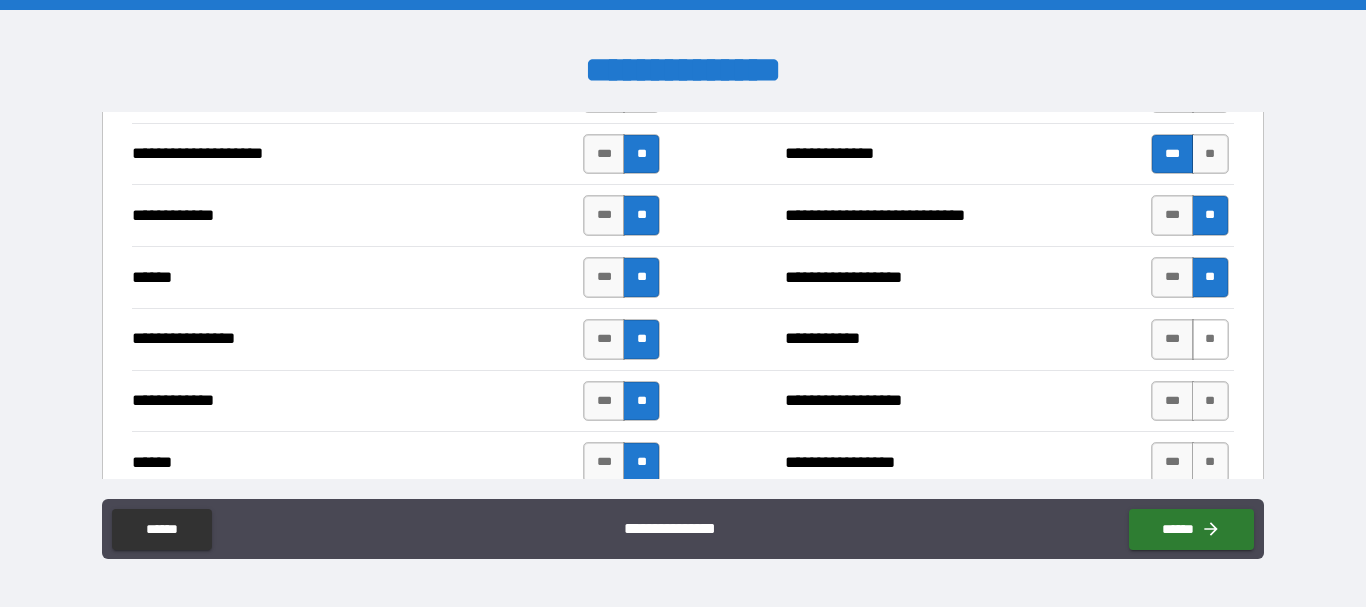 click on "**" at bounding box center [1210, 339] 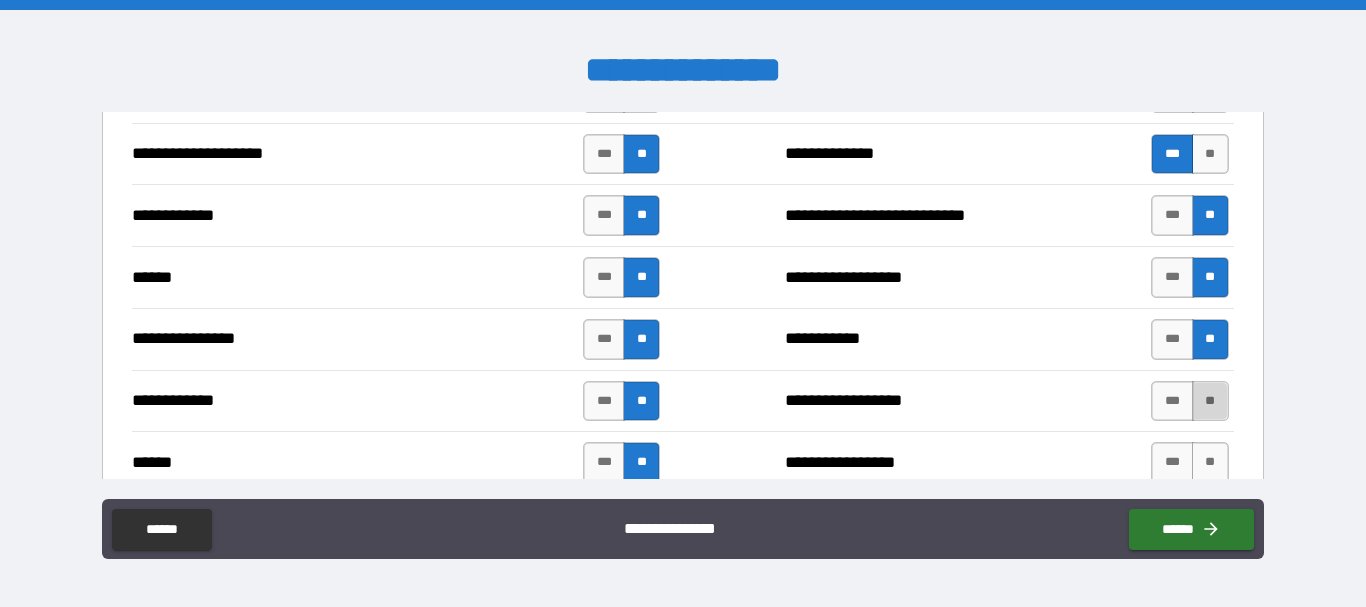 click on "**" at bounding box center [1210, 401] 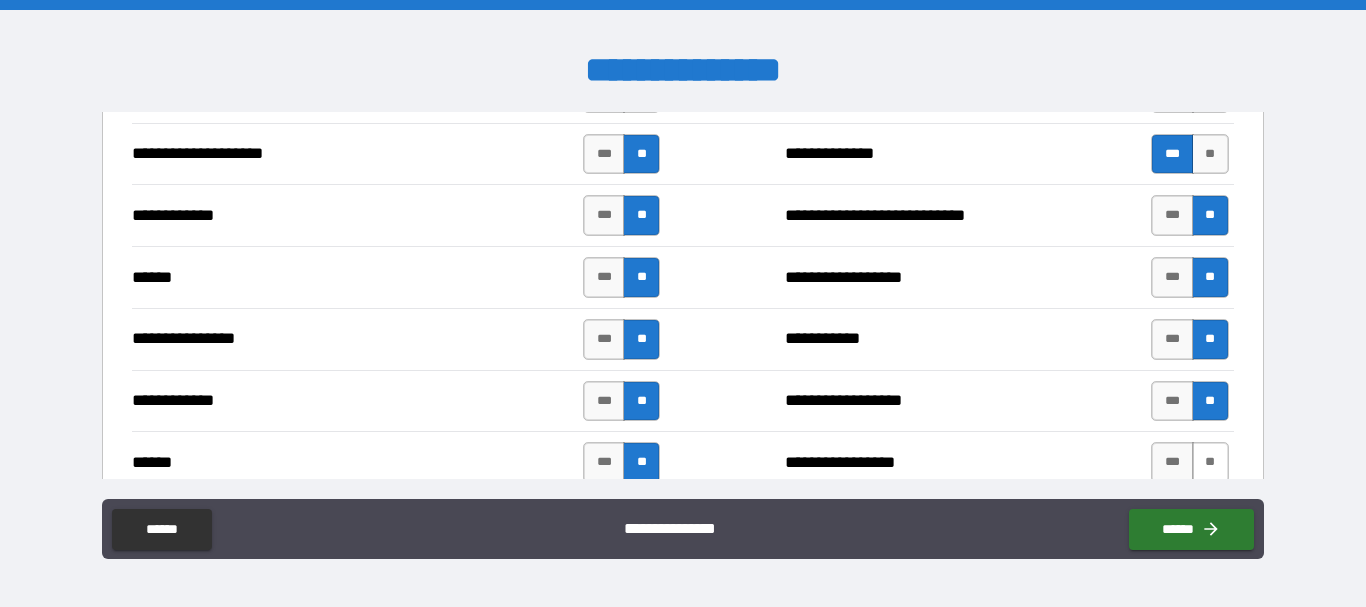 scroll, scrollTop: 3733, scrollLeft: 0, axis: vertical 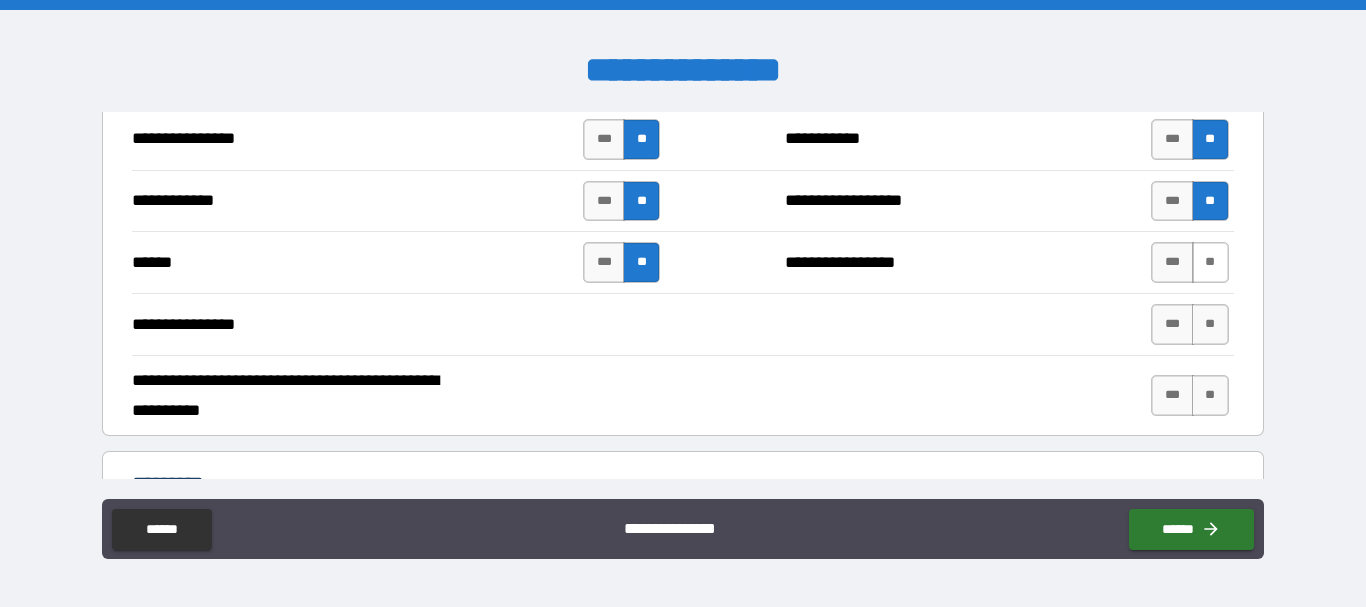 click on "**" at bounding box center (1210, 262) 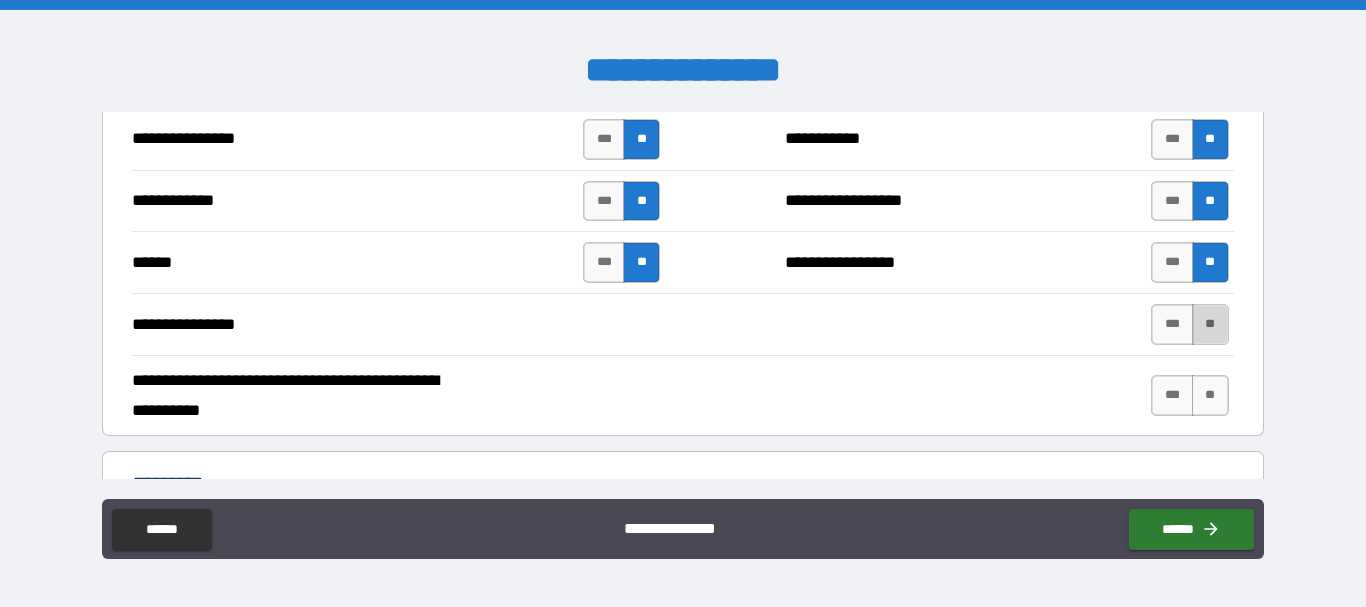 click on "**" at bounding box center [1210, 324] 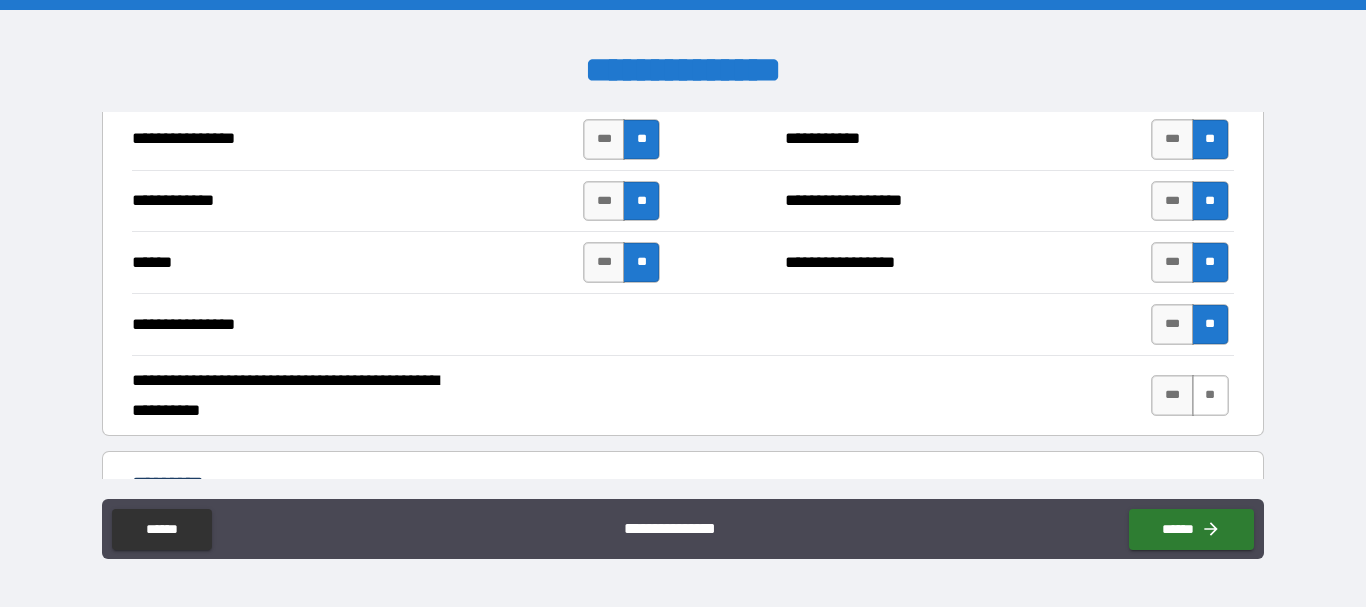 click on "**" at bounding box center (1210, 395) 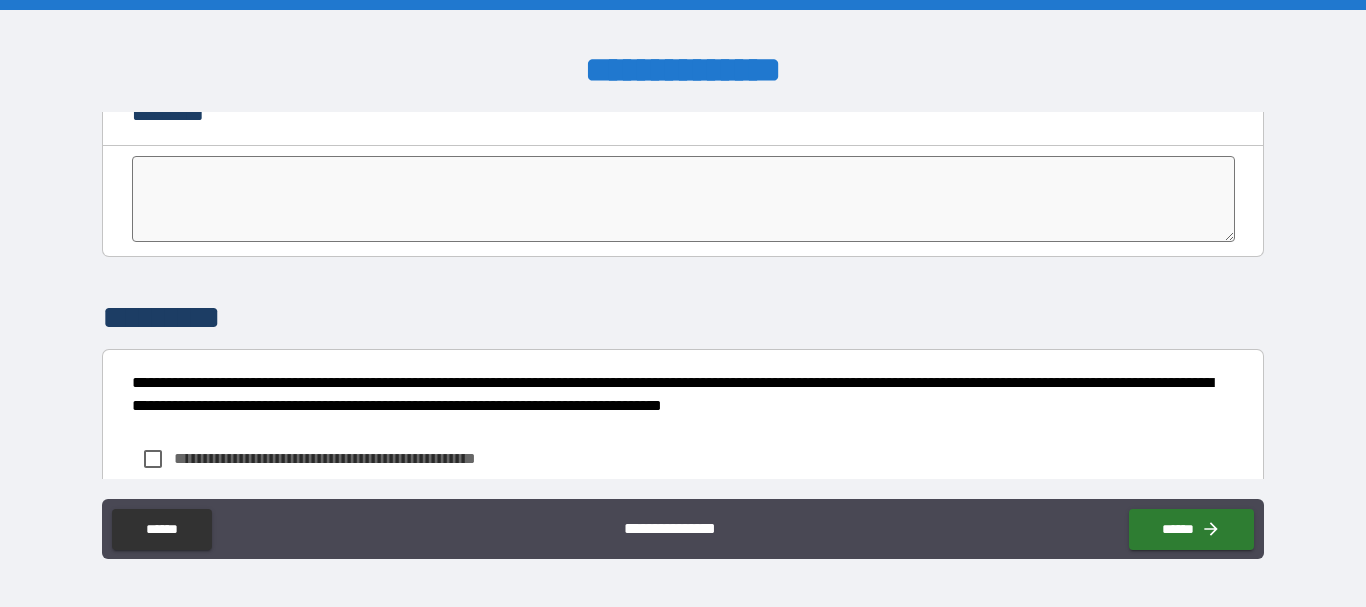 scroll, scrollTop: 4235, scrollLeft: 0, axis: vertical 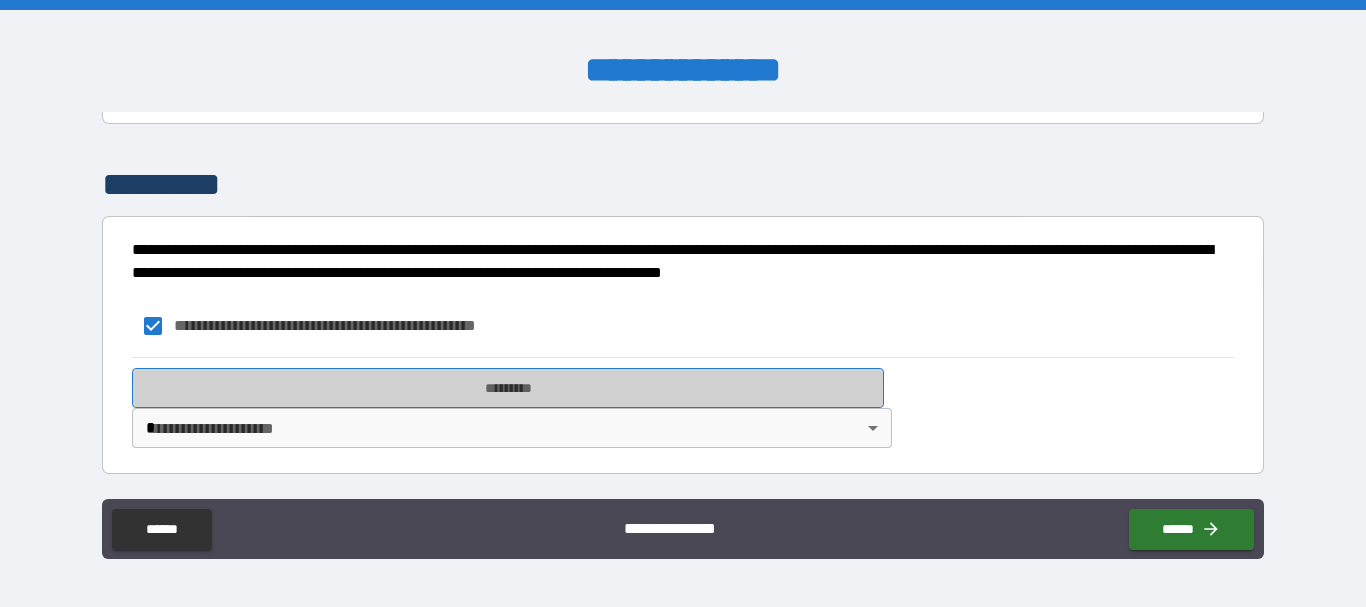 click on "*********" at bounding box center (508, 388) 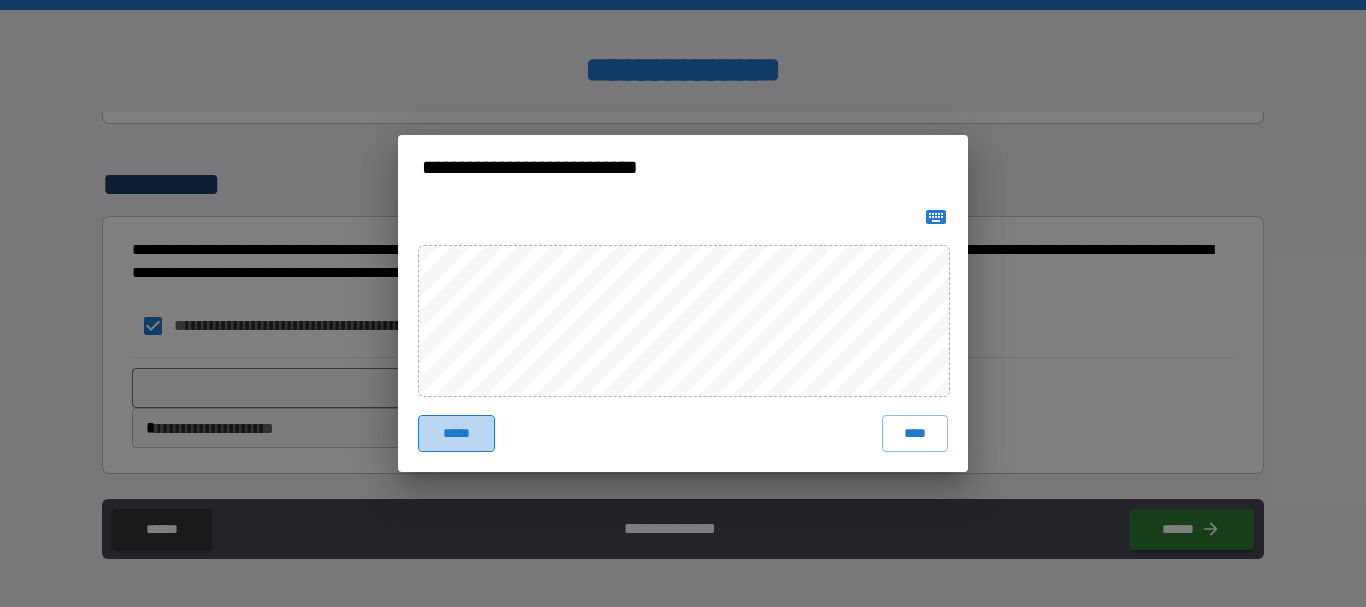 click on "*****" at bounding box center [456, 433] 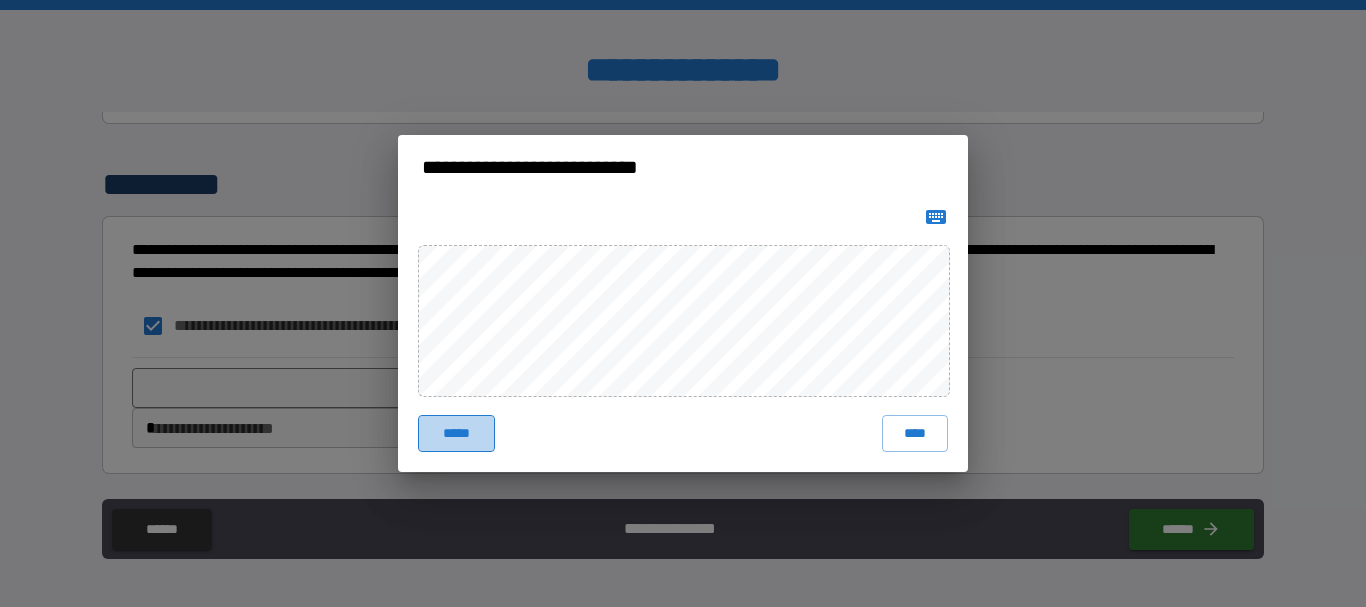 click on "*****" at bounding box center [456, 433] 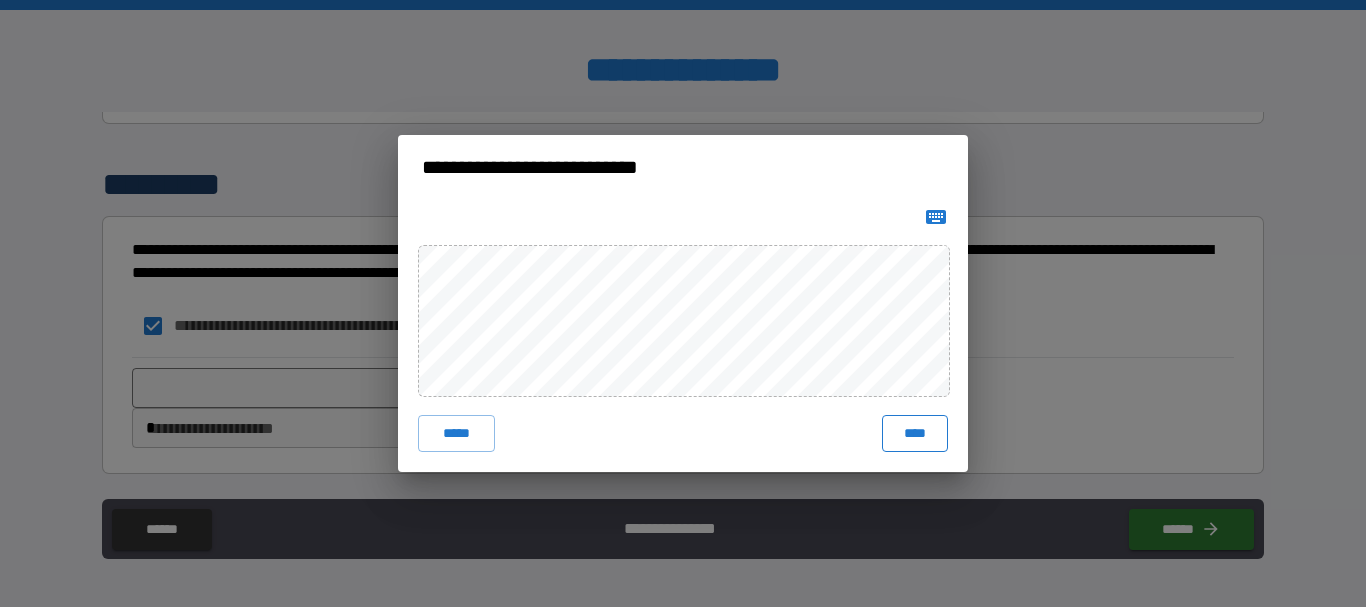 click on "****" at bounding box center (915, 433) 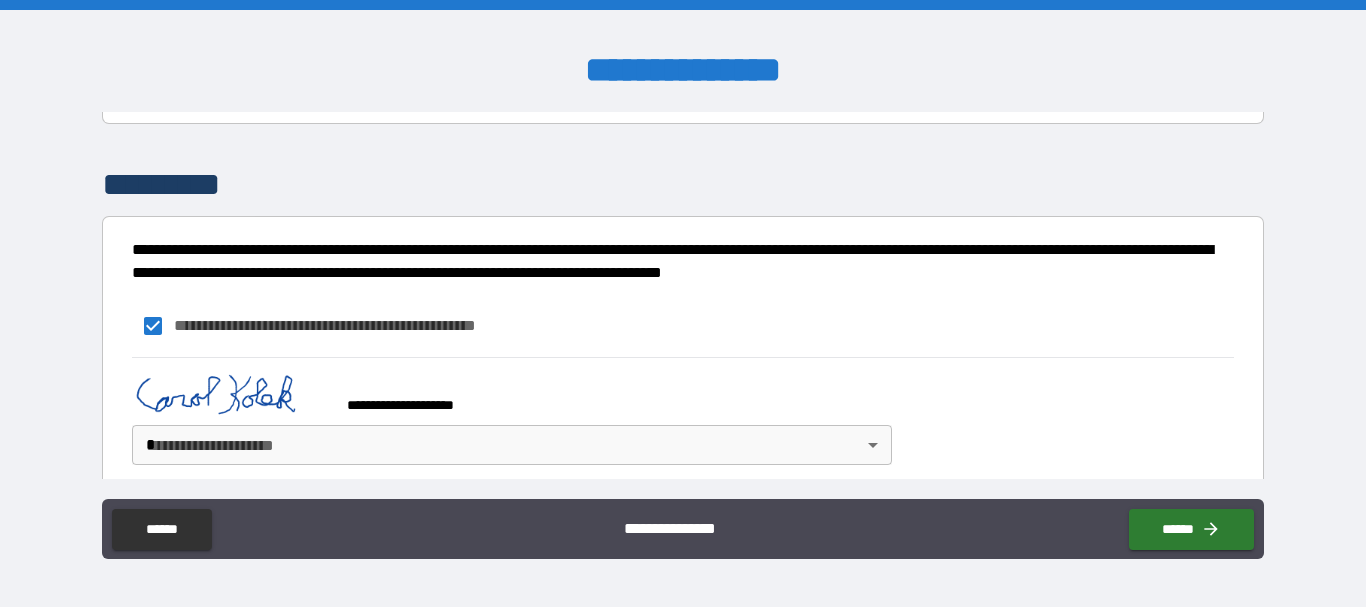 scroll, scrollTop: 4252, scrollLeft: 0, axis: vertical 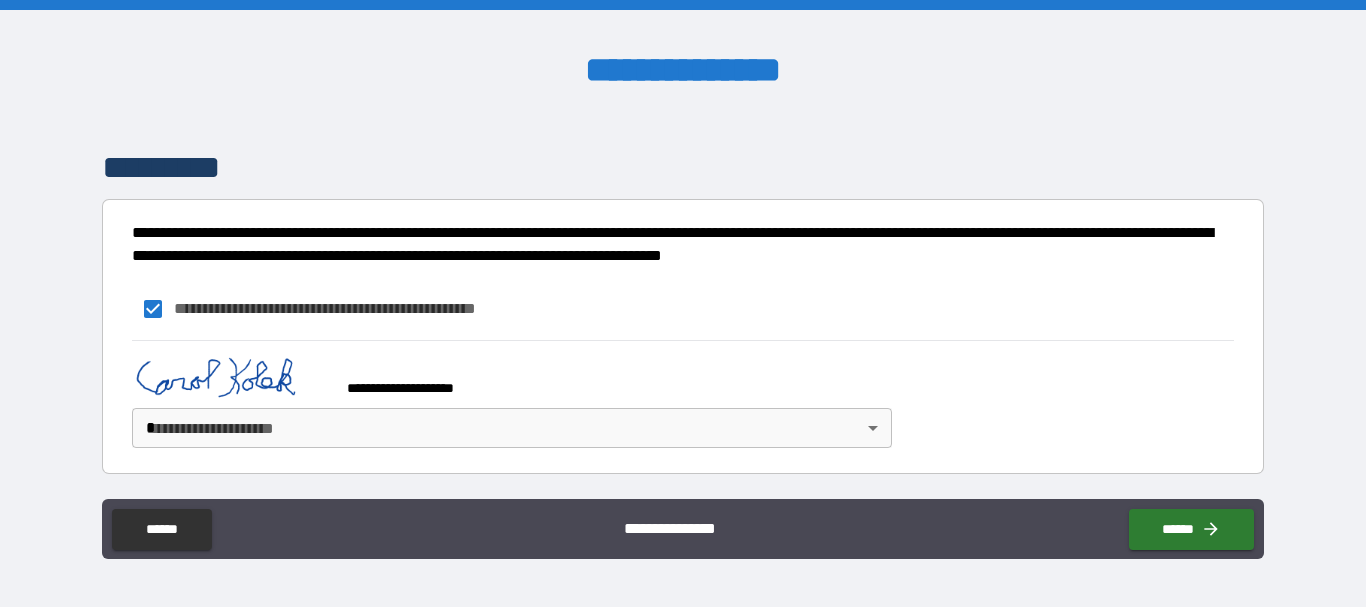 click on "**********" at bounding box center (683, 303) 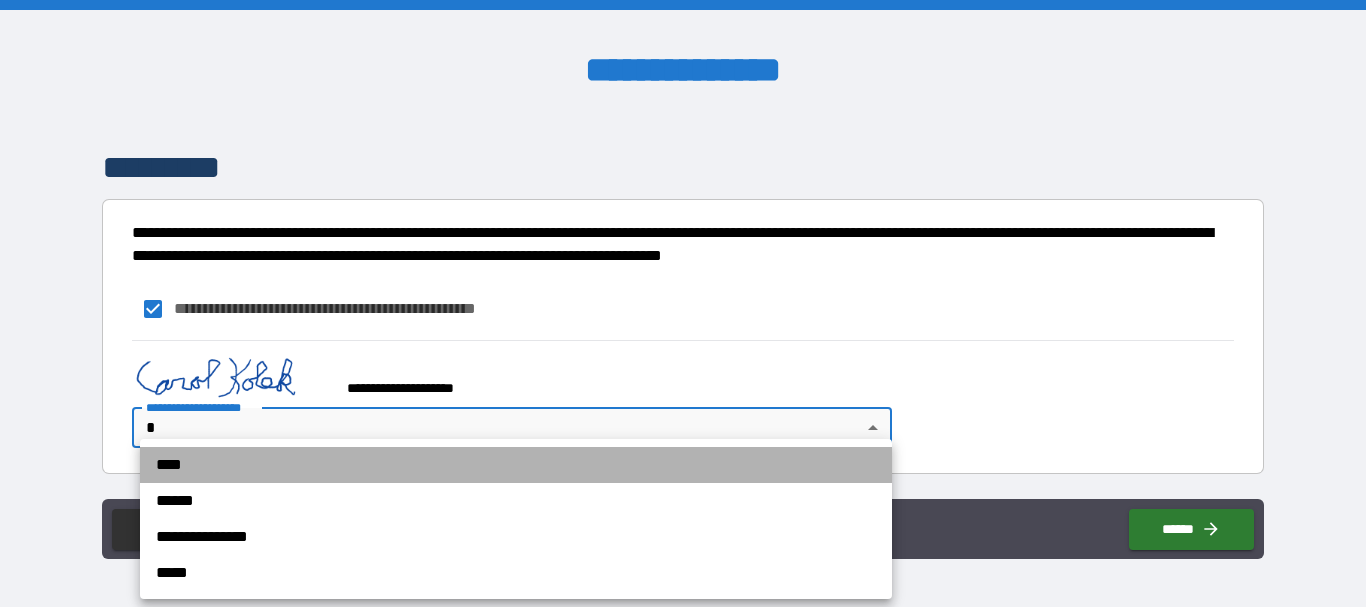 click on "****" at bounding box center [516, 465] 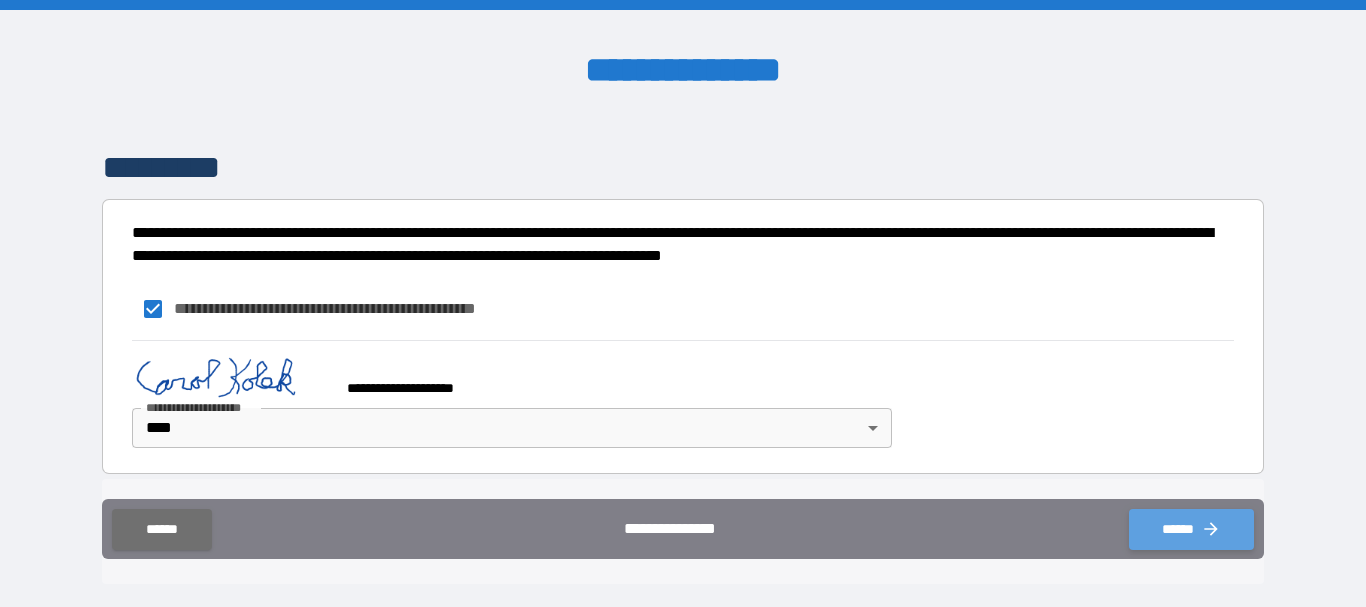 click on "******" at bounding box center (1191, 529) 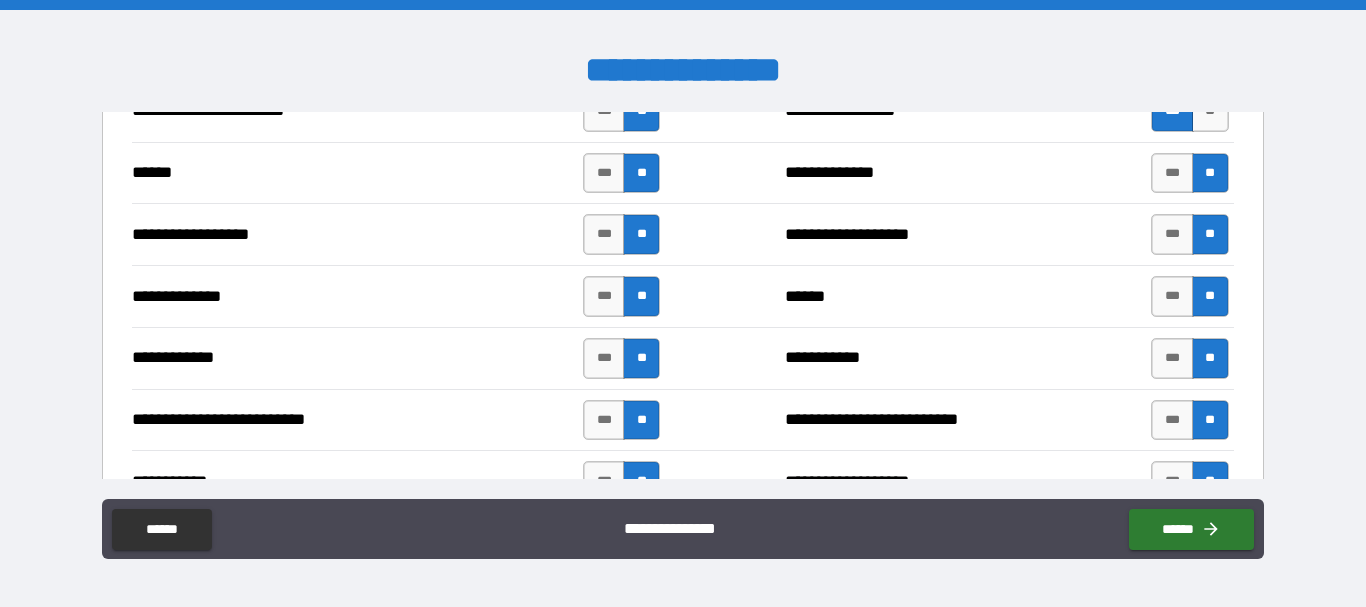 scroll, scrollTop: 1319, scrollLeft: 0, axis: vertical 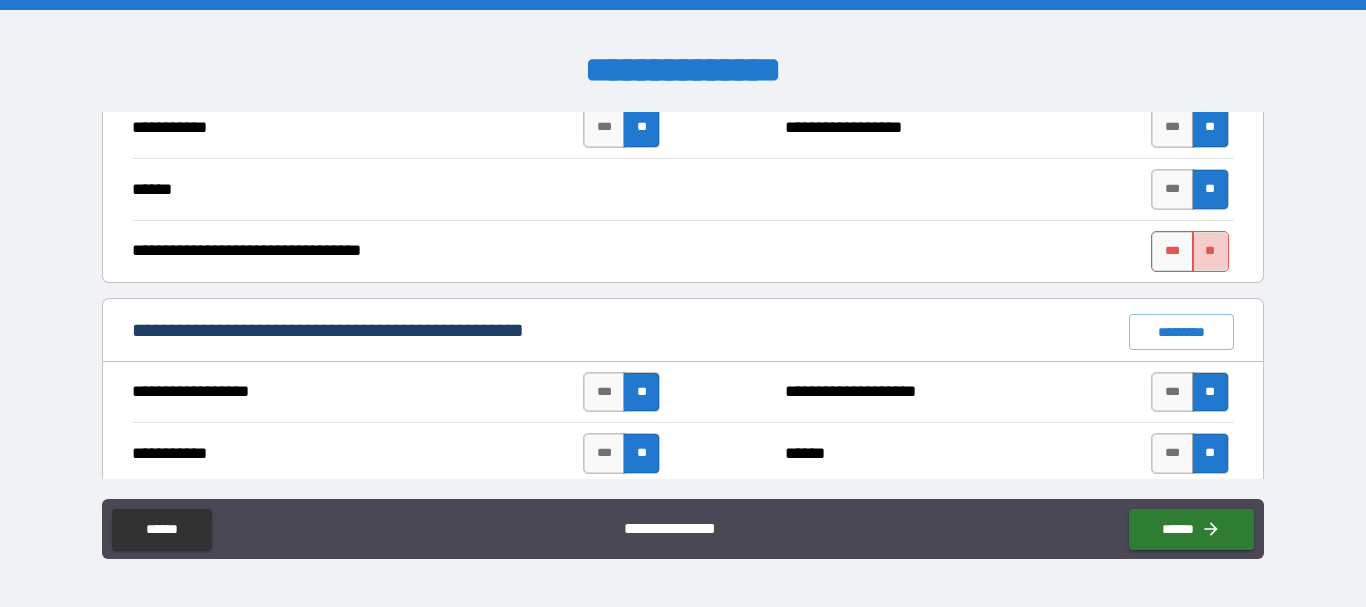 click on "**" at bounding box center [1210, 251] 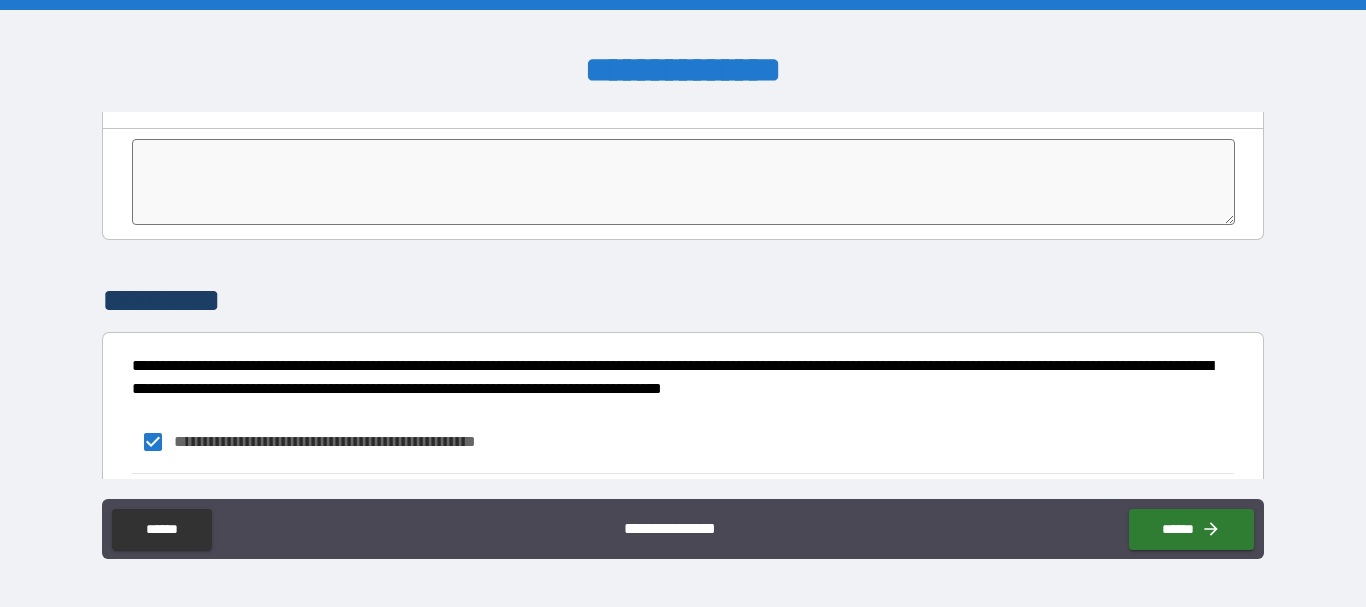 scroll, scrollTop: 4252, scrollLeft: 0, axis: vertical 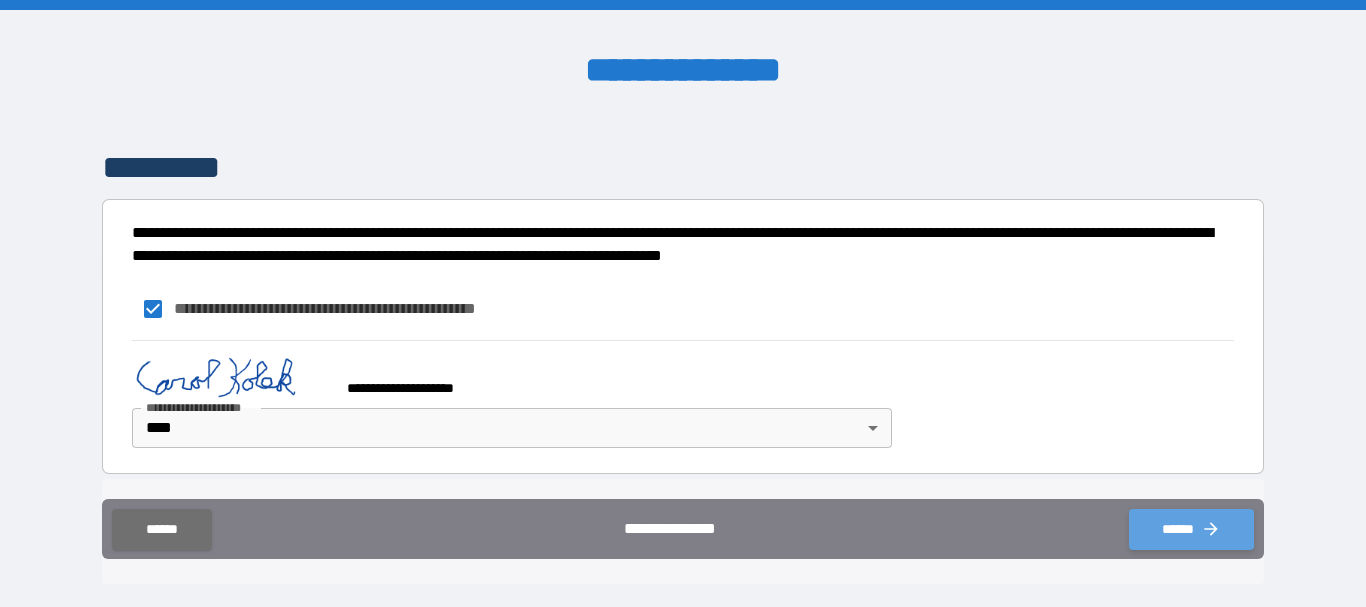 click on "******" at bounding box center [1191, 529] 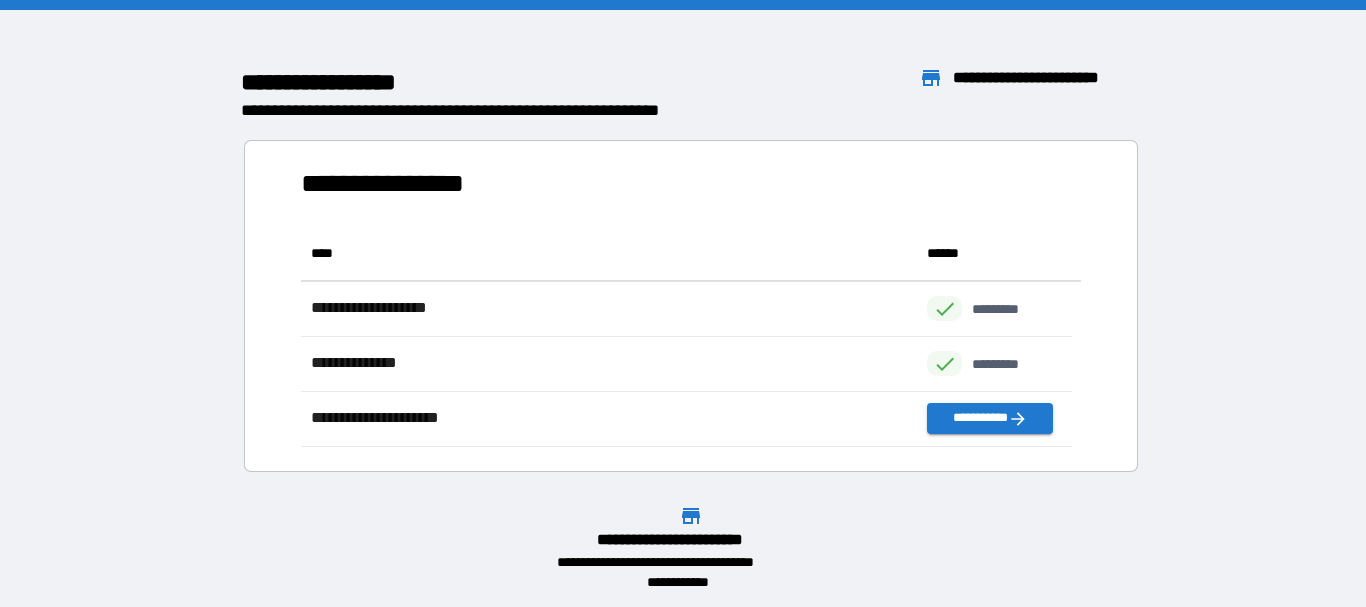 scroll, scrollTop: 16, scrollLeft: 16, axis: both 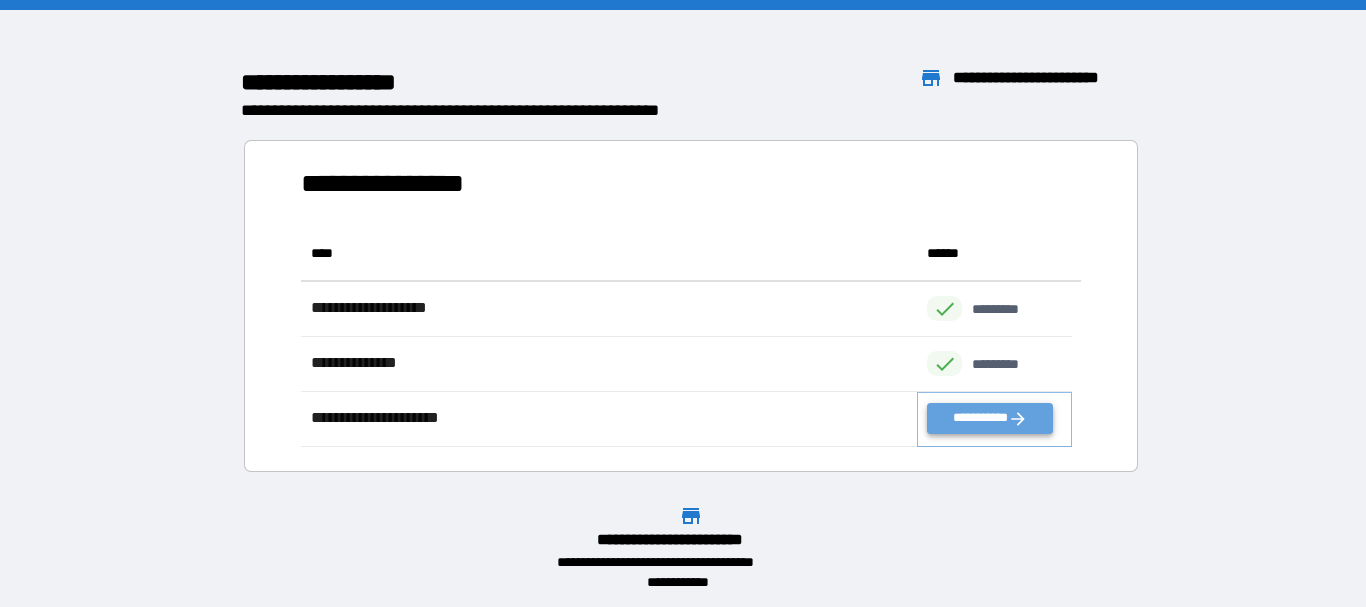 click on "**********" at bounding box center (989, 418) 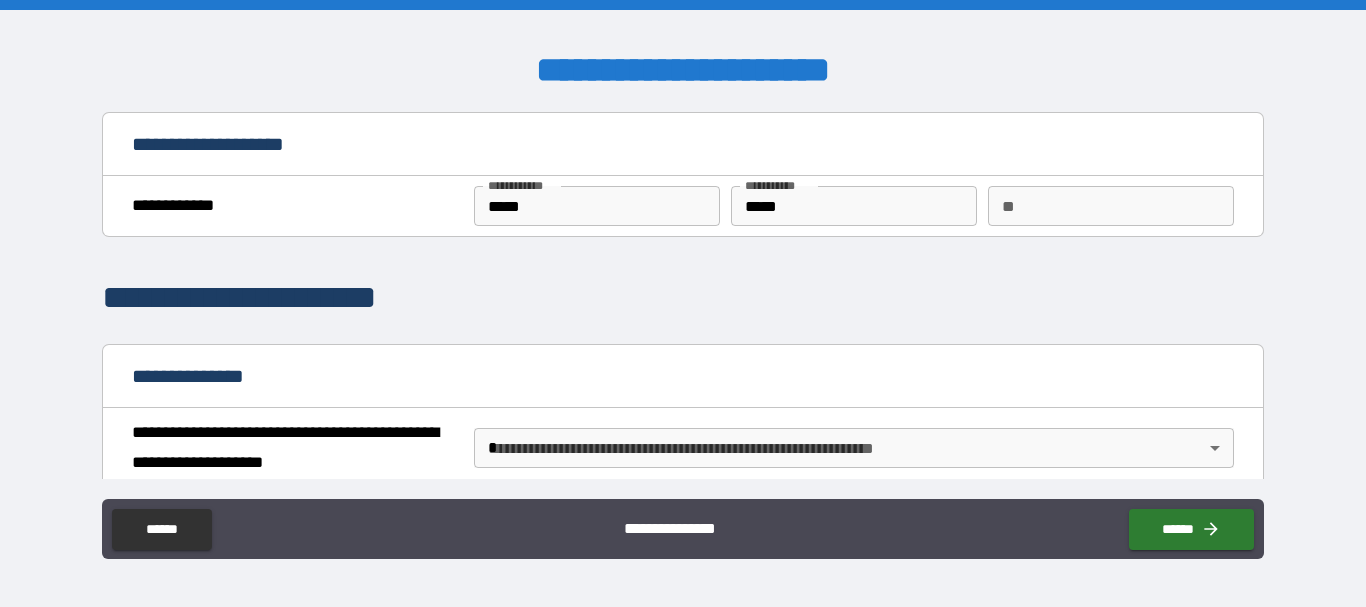 scroll, scrollTop: 200, scrollLeft: 0, axis: vertical 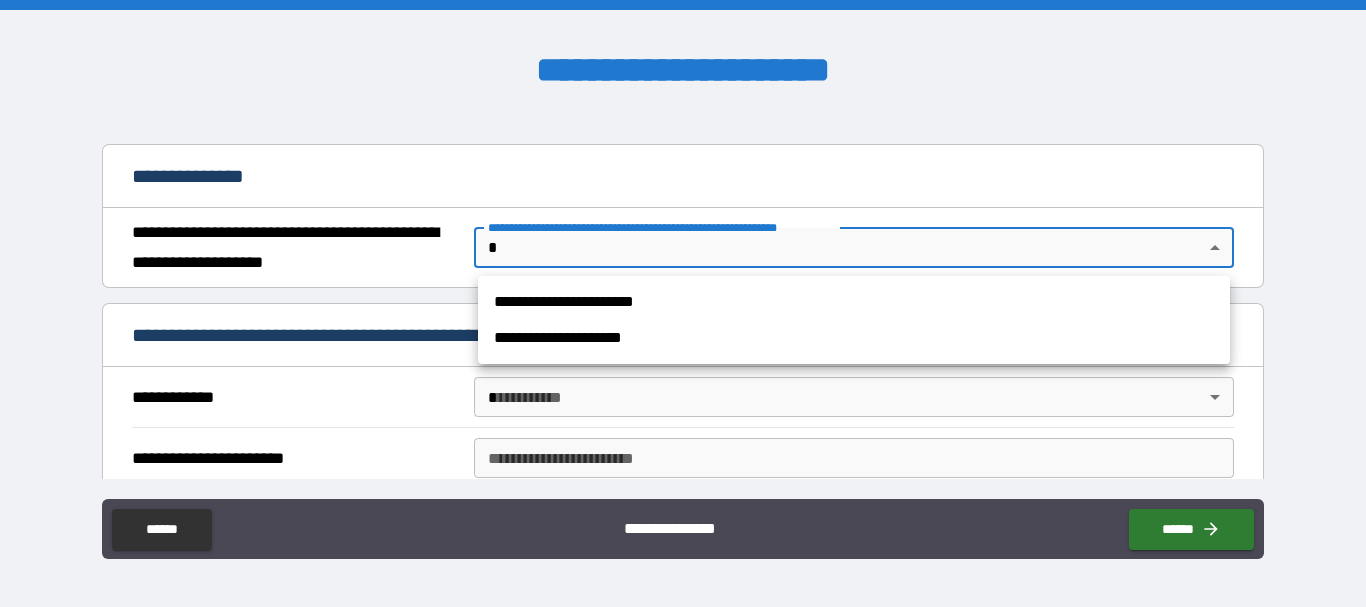 click on "**********" at bounding box center [683, 303] 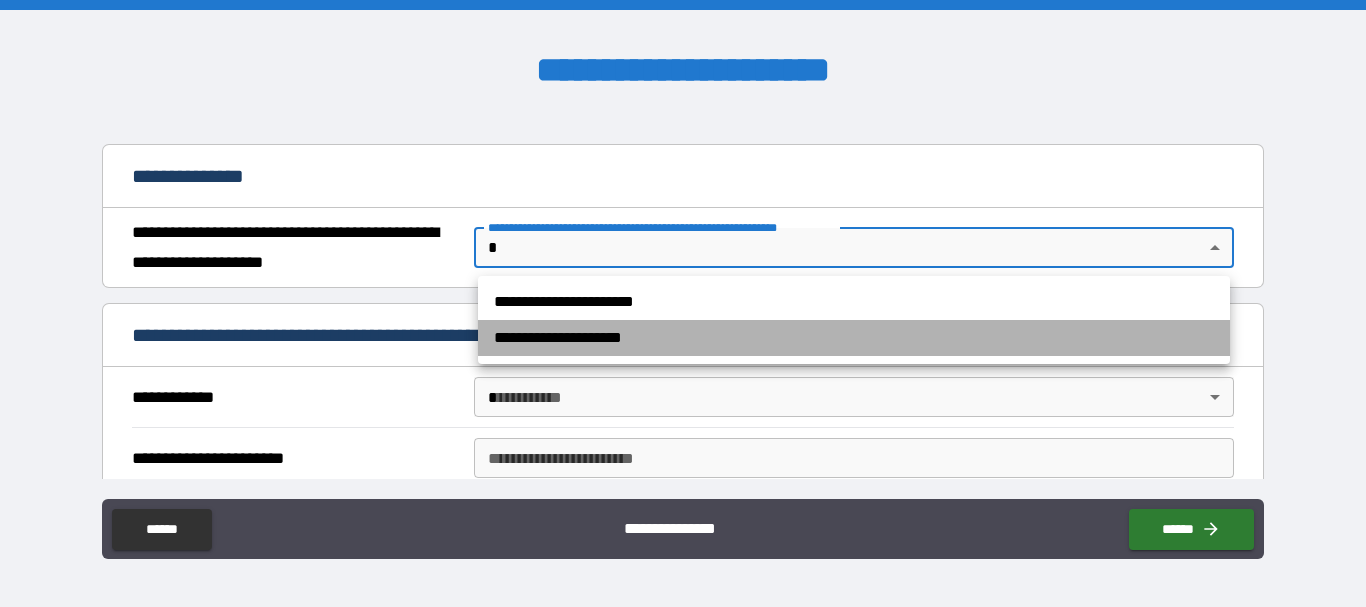 click on "**********" at bounding box center (854, 338) 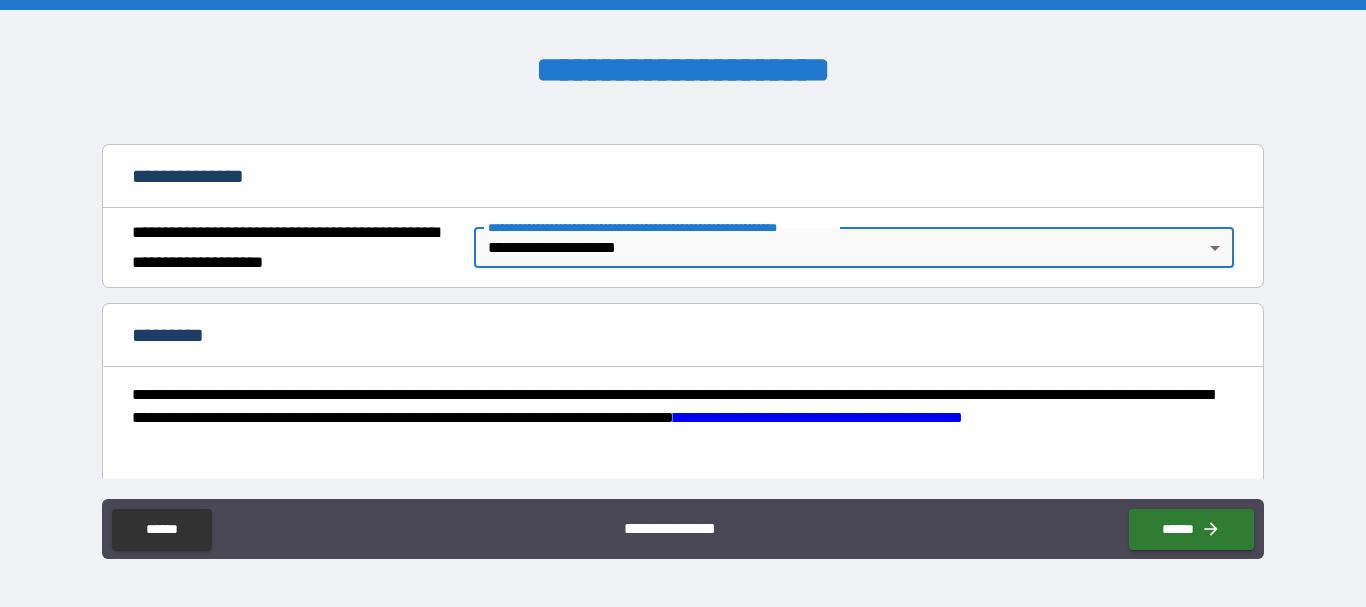 scroll, scrollTop: 368, scrollLeft: 0, axis: vertical 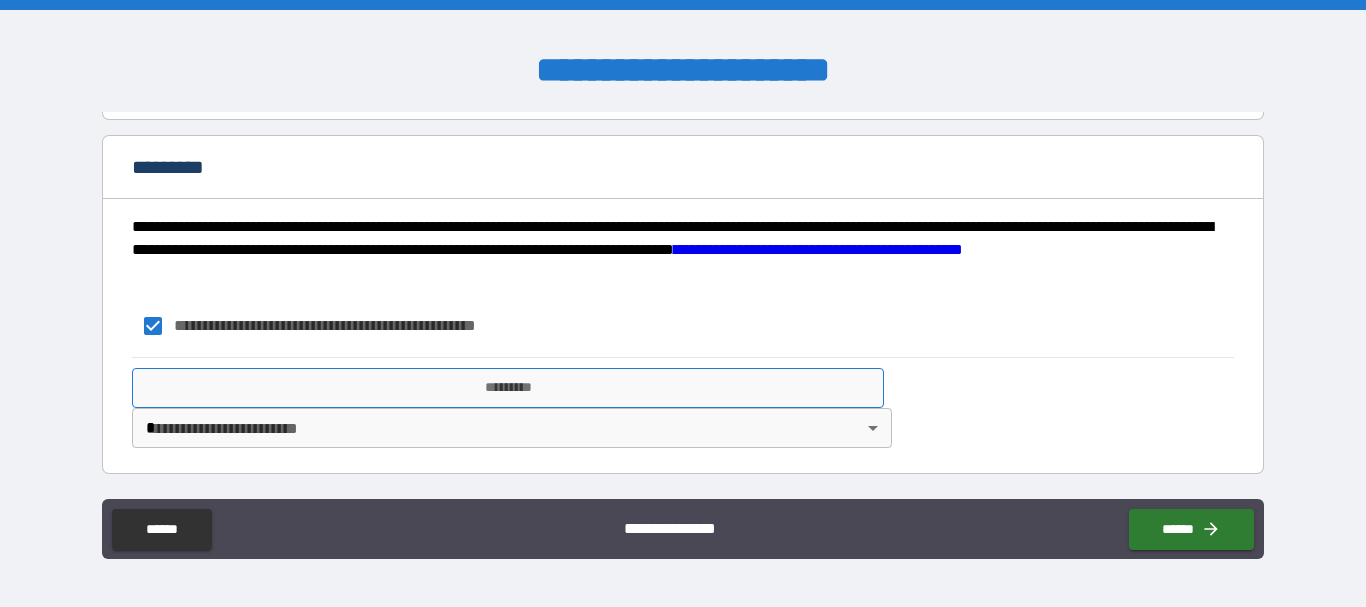 click on "*********" at bounding box center (508, 388) 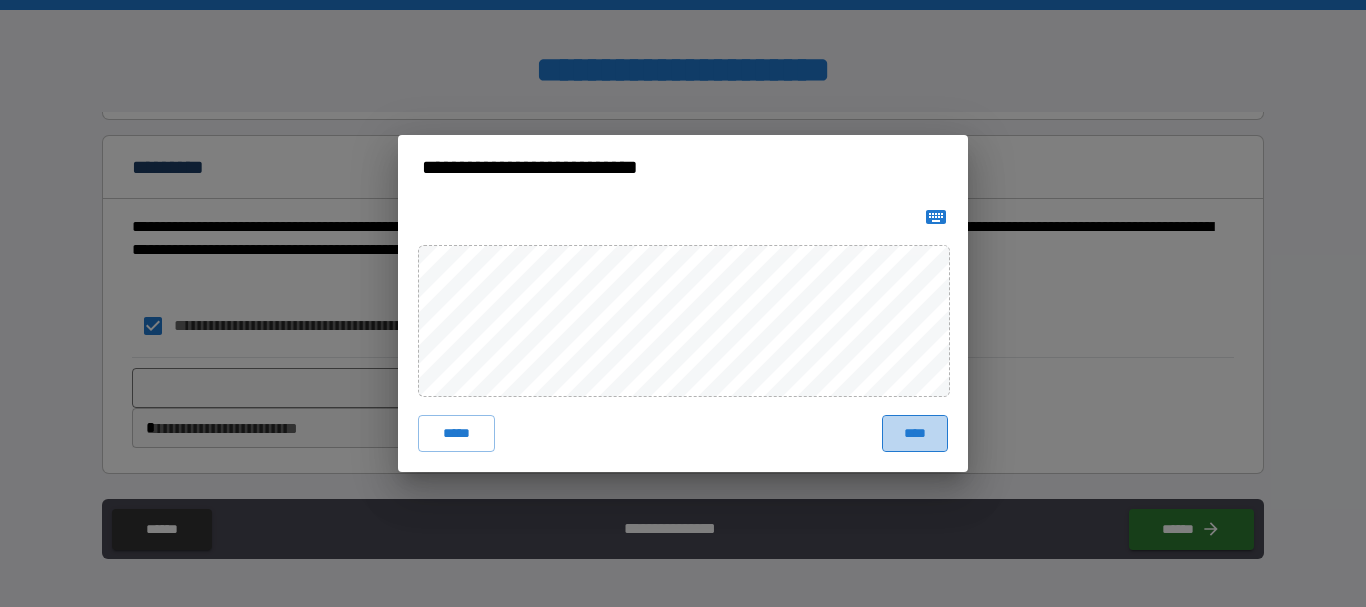 click on "****" at bounding box center [915, 433] 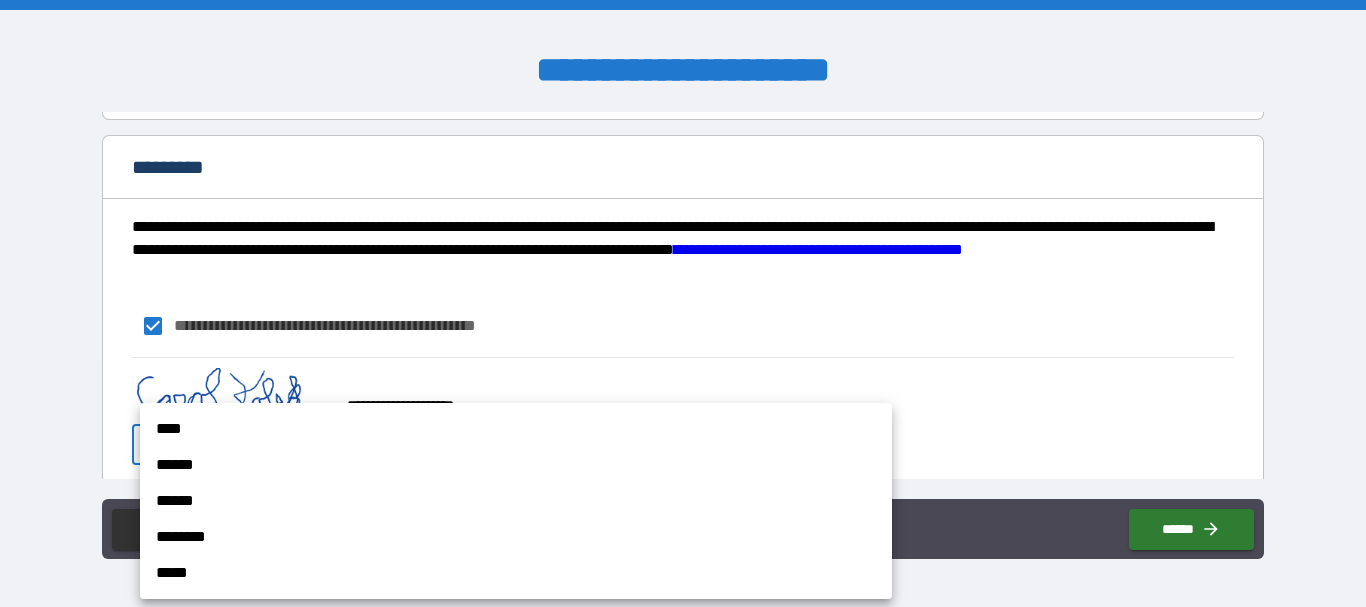 click on "**********" at bounding box center [683, 303] 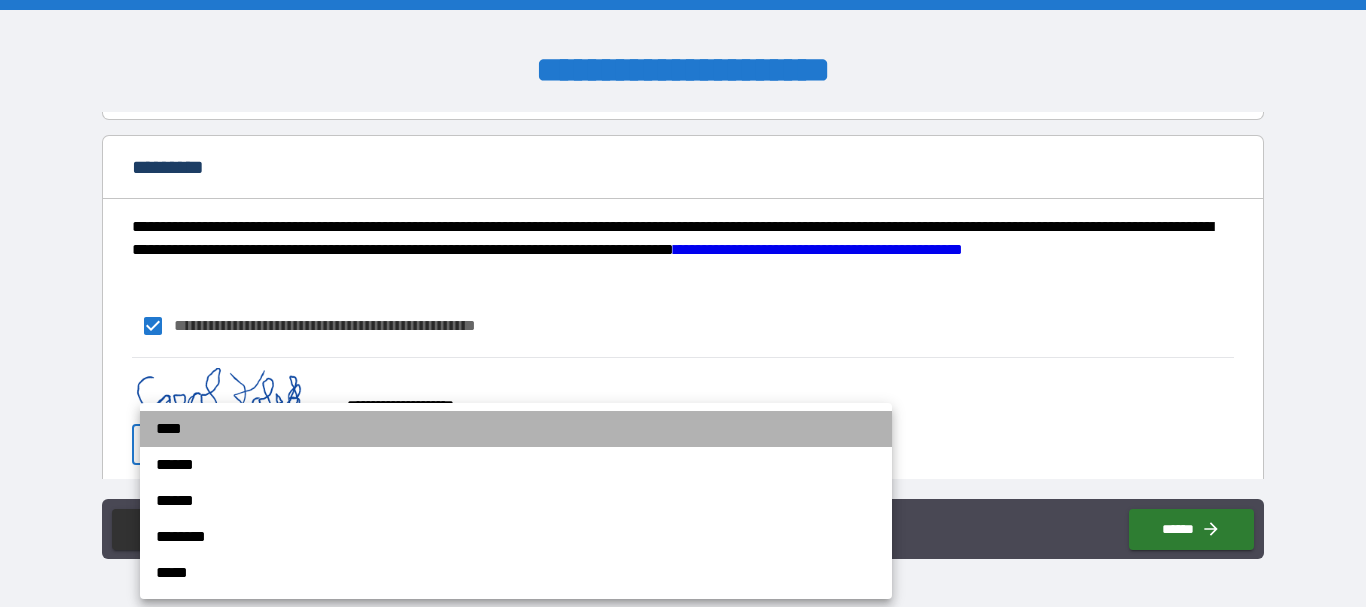 click on "****" at bounding box center (516, 429) 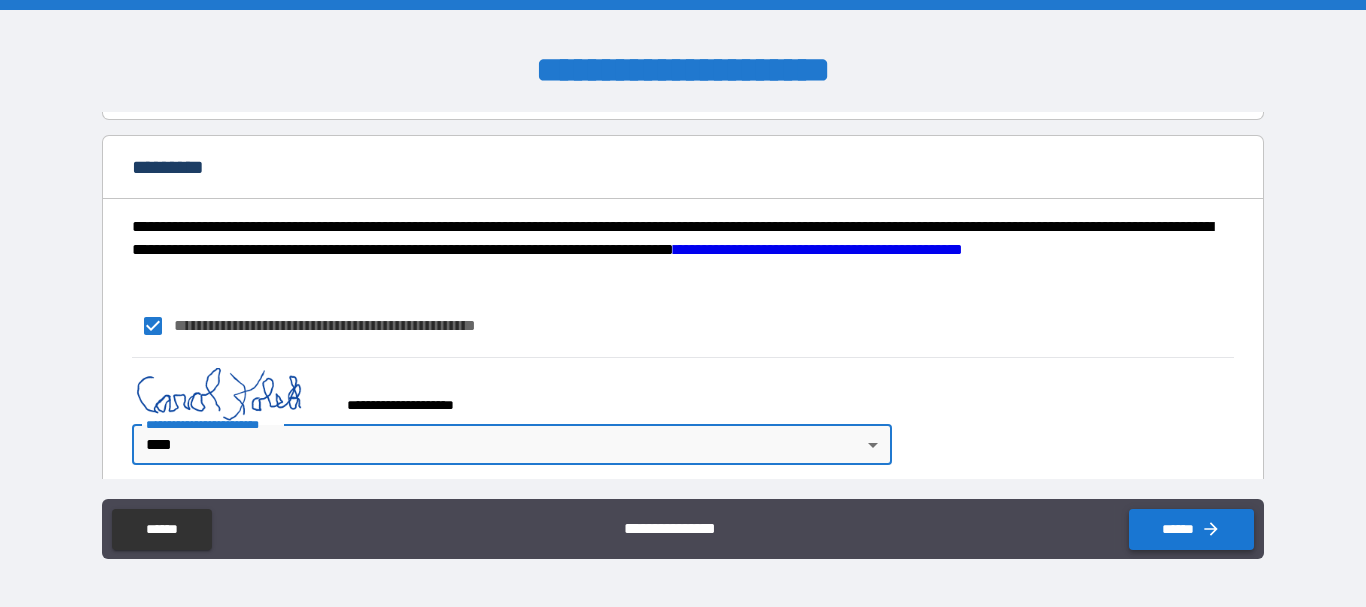 click on "******" at bounding box center (1191, 529) 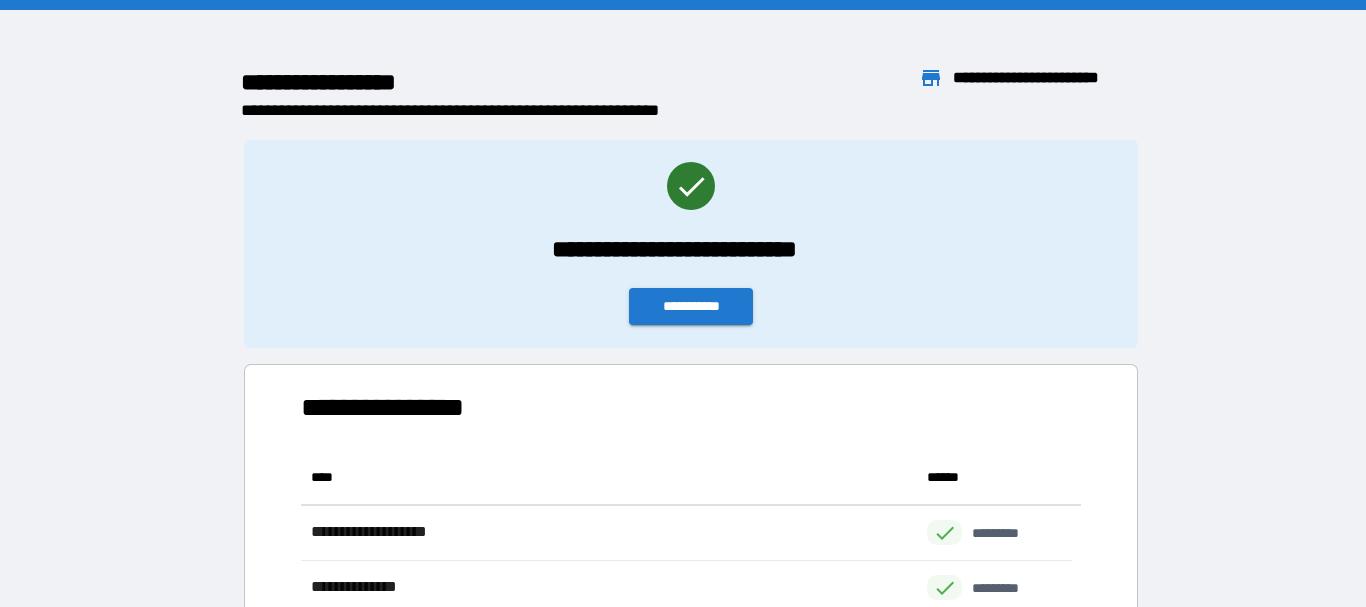 scroll, scrollTop: 16, scrollLeft: 16, axis: both 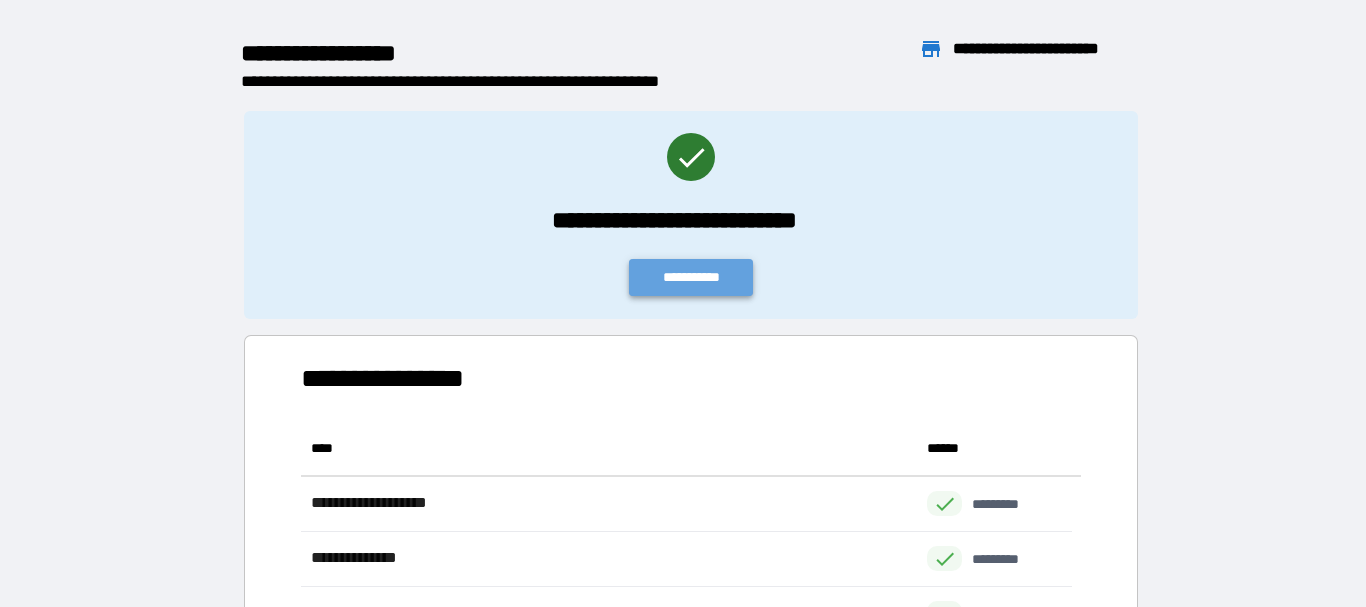 click on "**********" at bounding box center [691, 277] 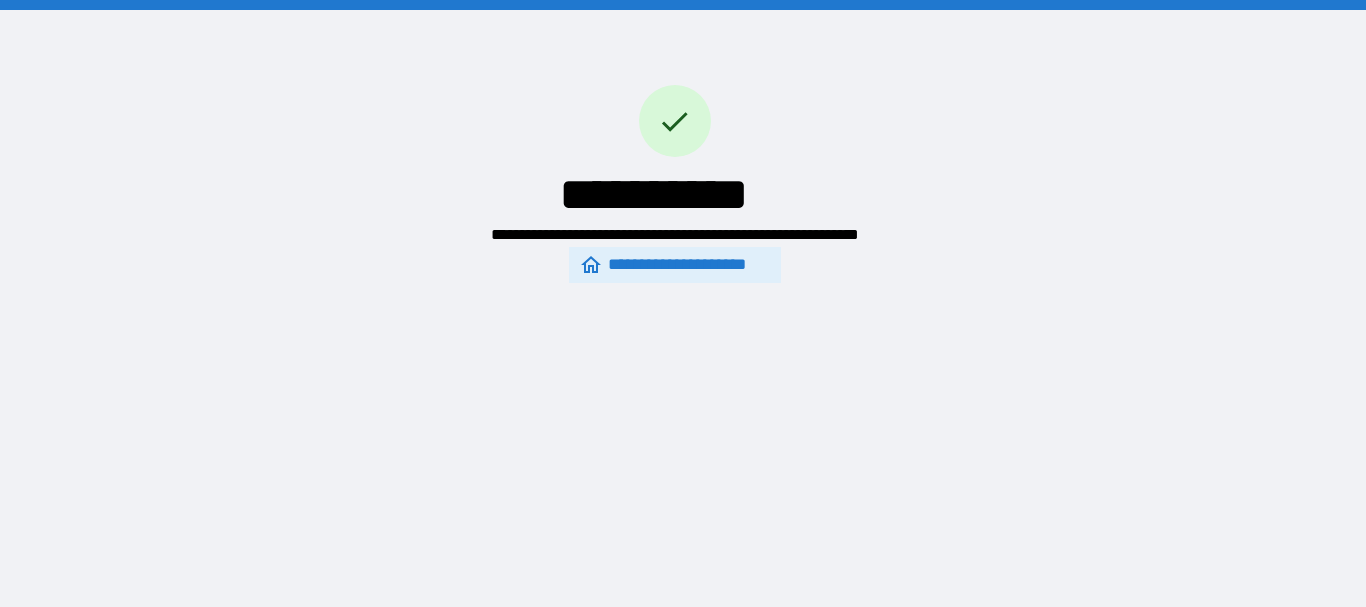 scroll, scrollTop: 0, scrollLeft: 0, axis: both 